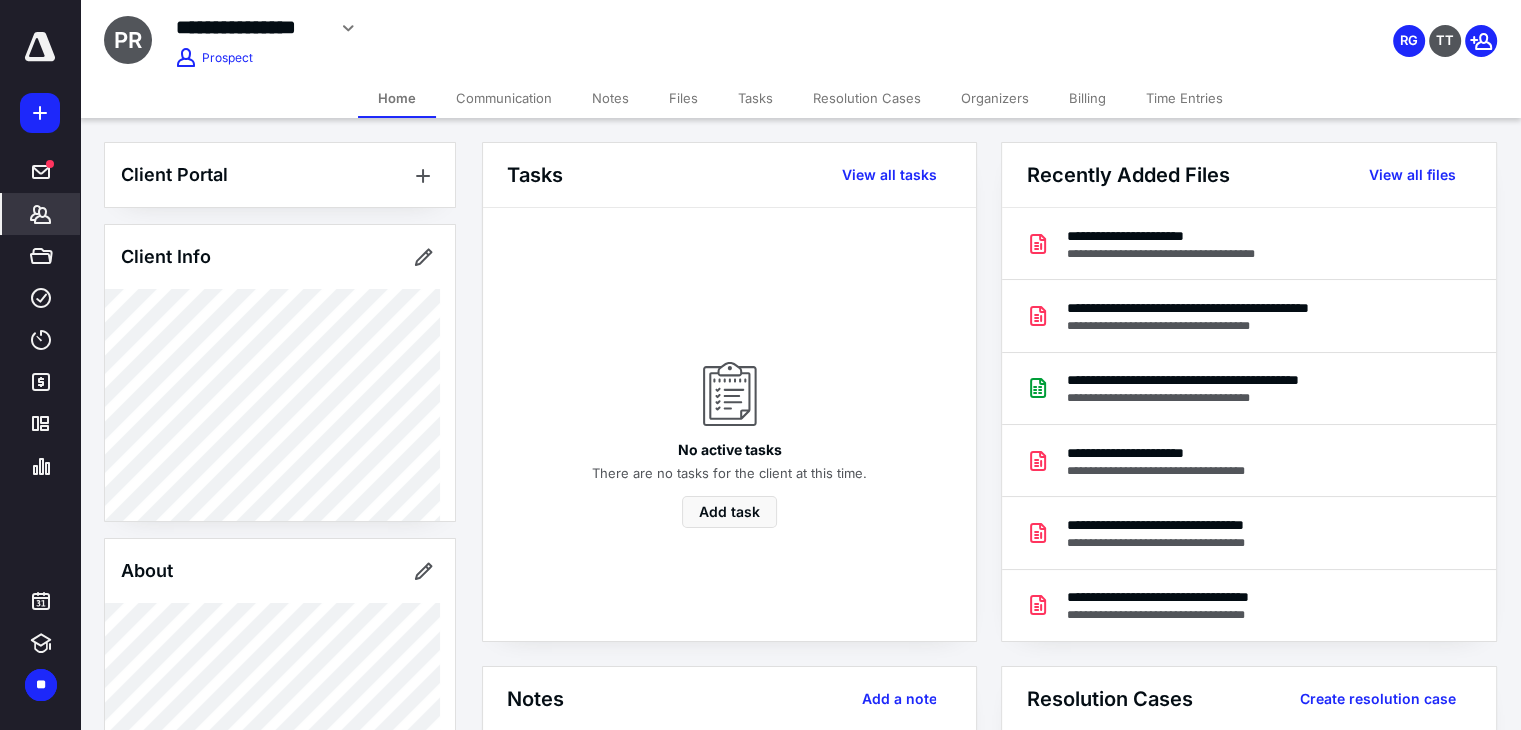 scroll, scrollTop: 0, scrollLeft: 0, axis: both 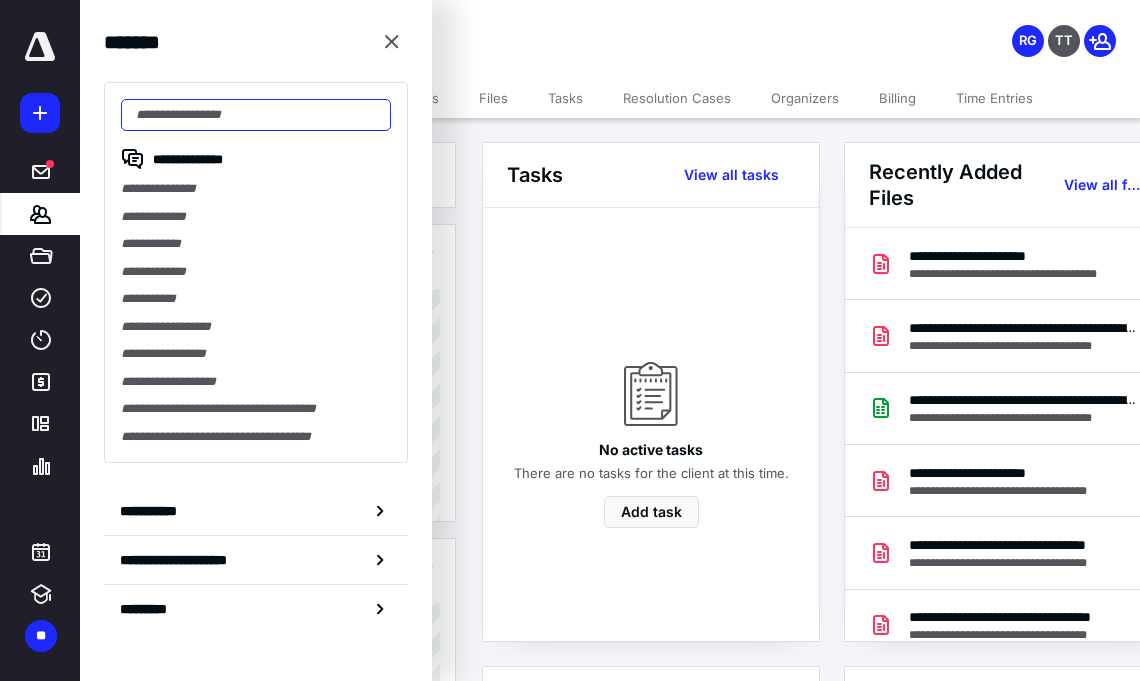 click at bounding box center [256, 115] 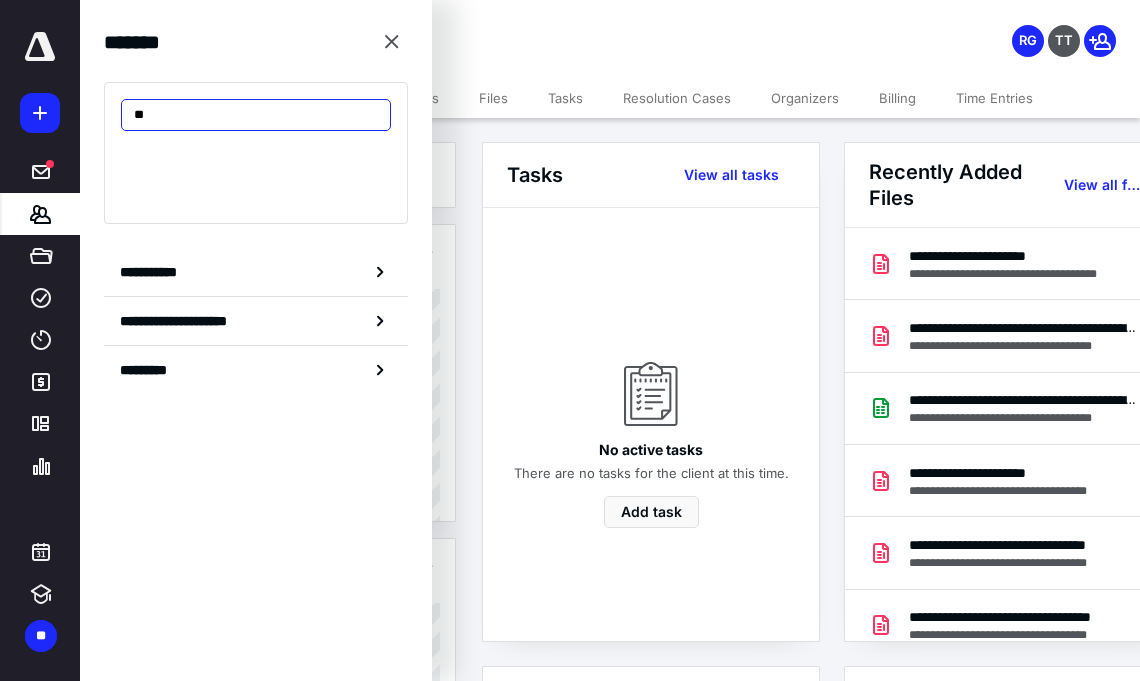 type on "*" 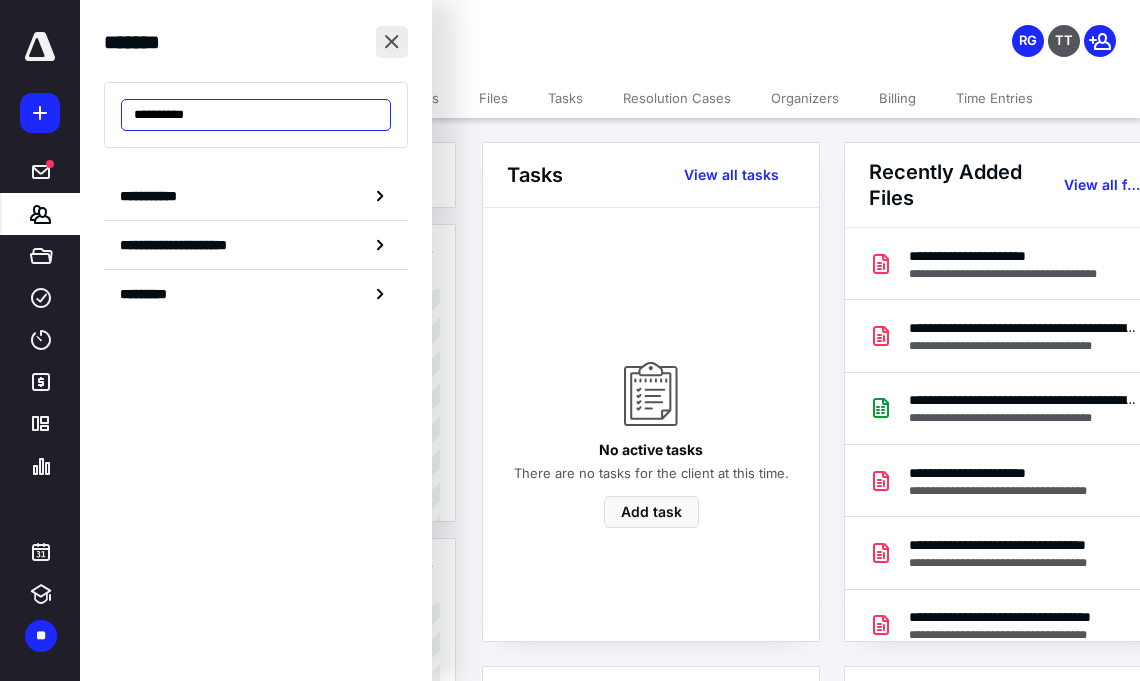 type on "**********" 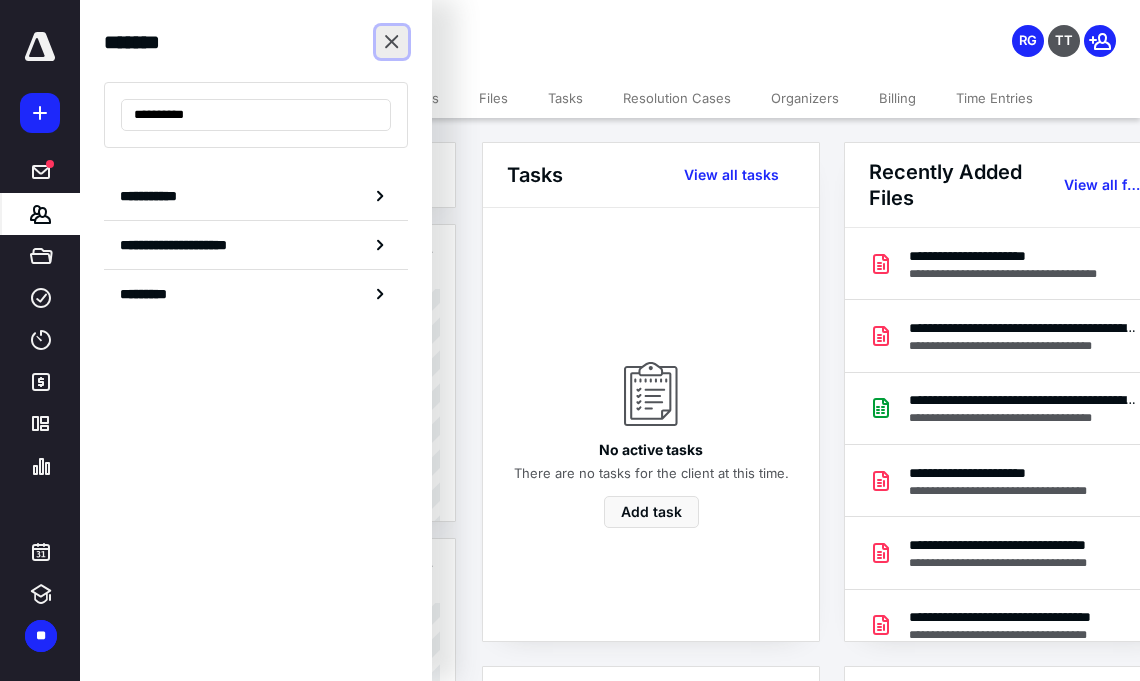 click at bounding box center [392, 42] 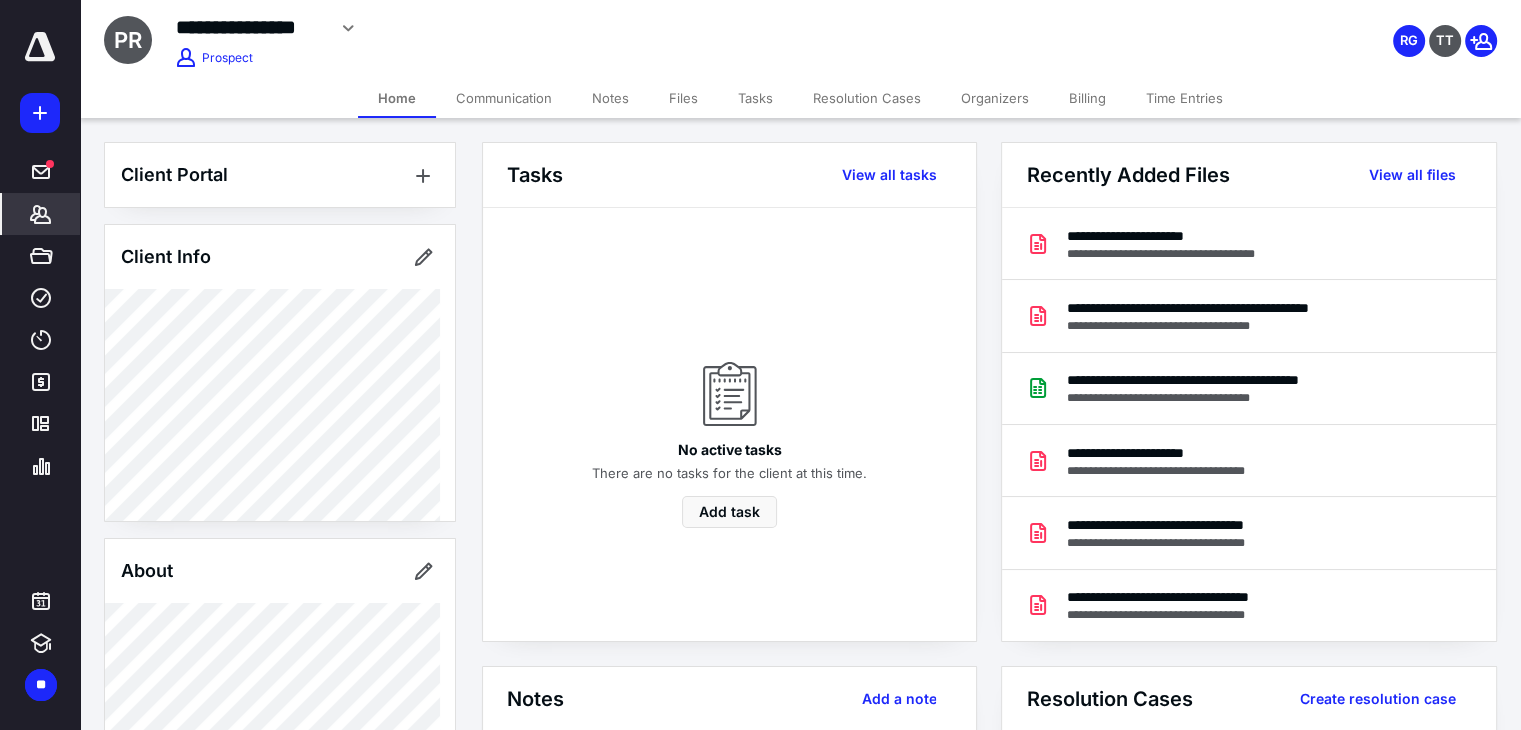 click on "*******" at bounding box center [41, 214] 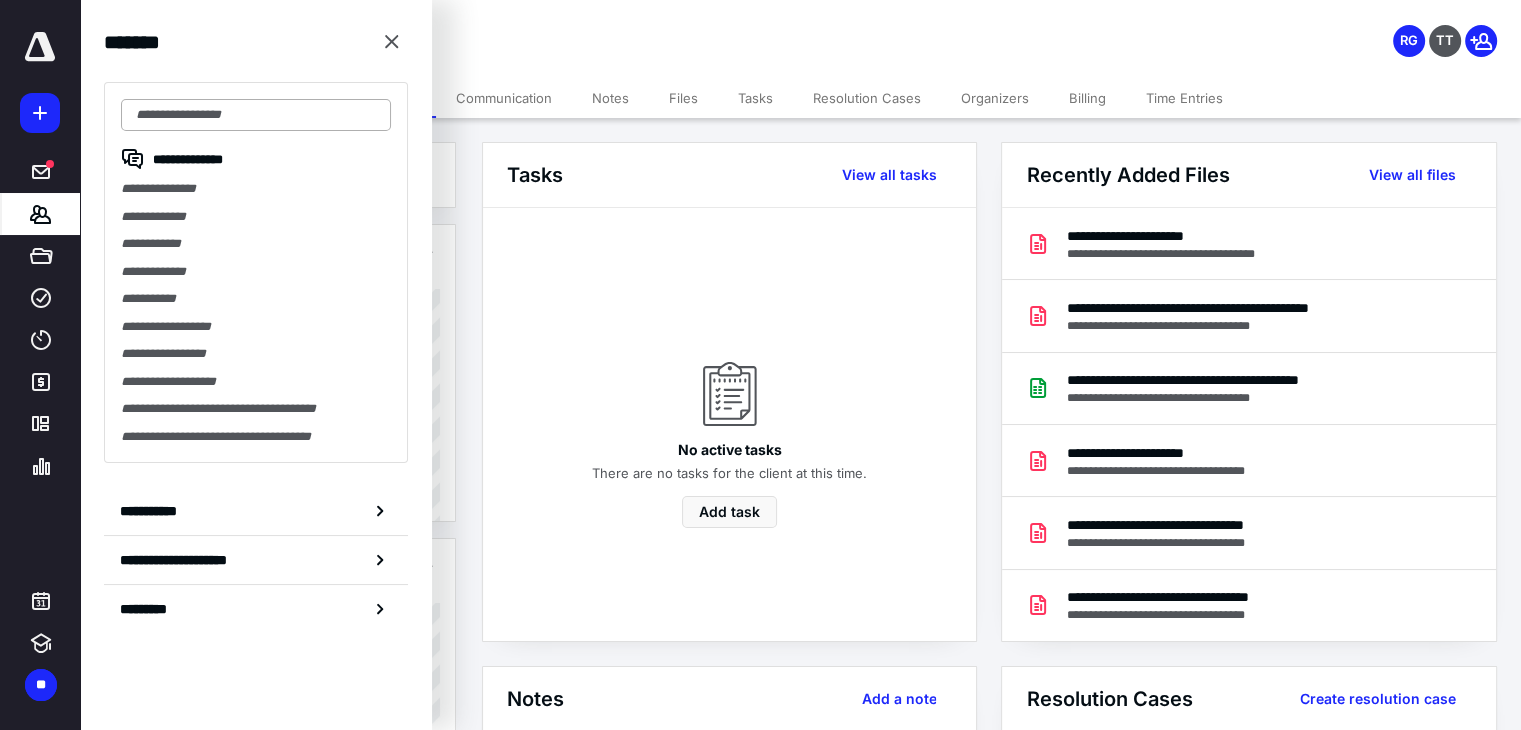 click at bounding box center [256, 115] 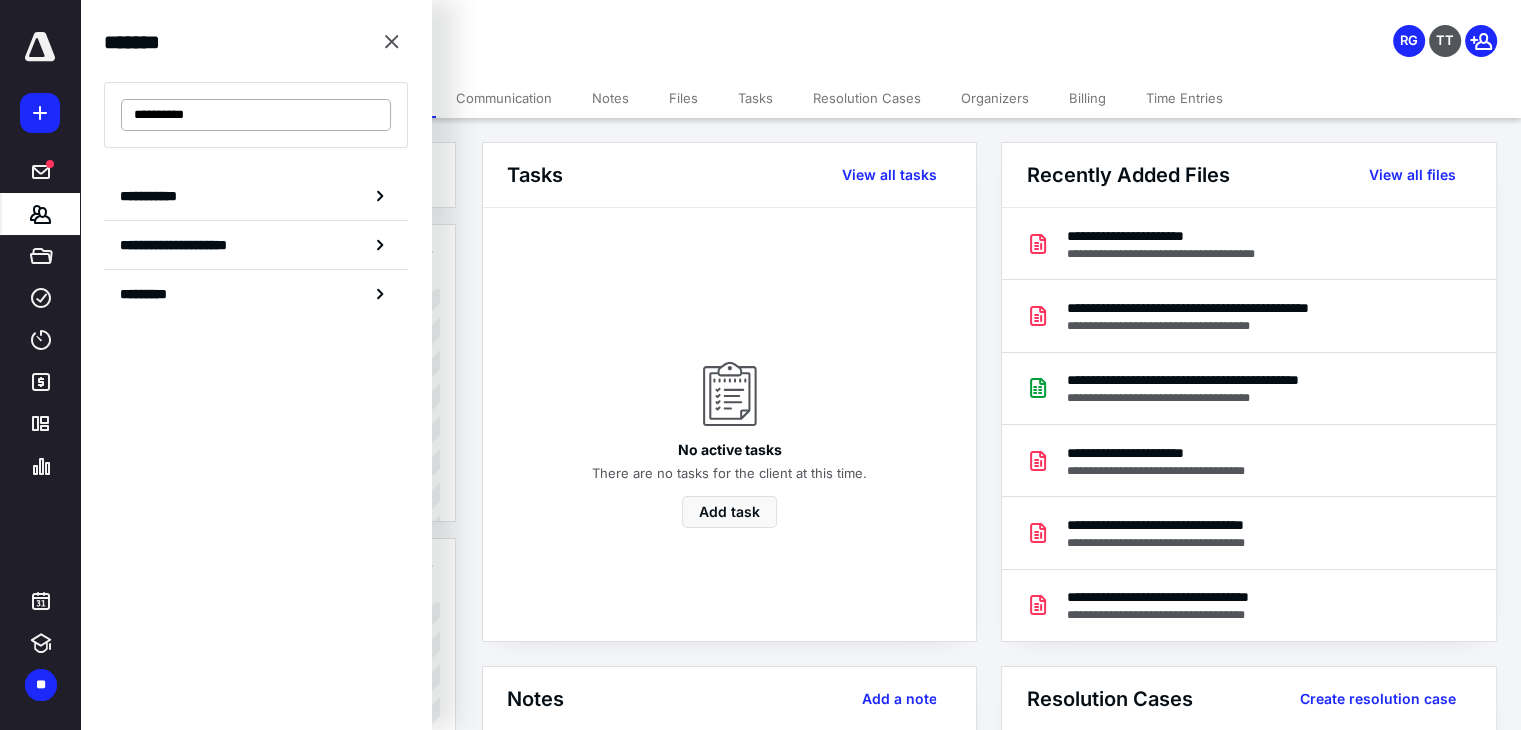 click on "**********" at bounding box center (256, 115) 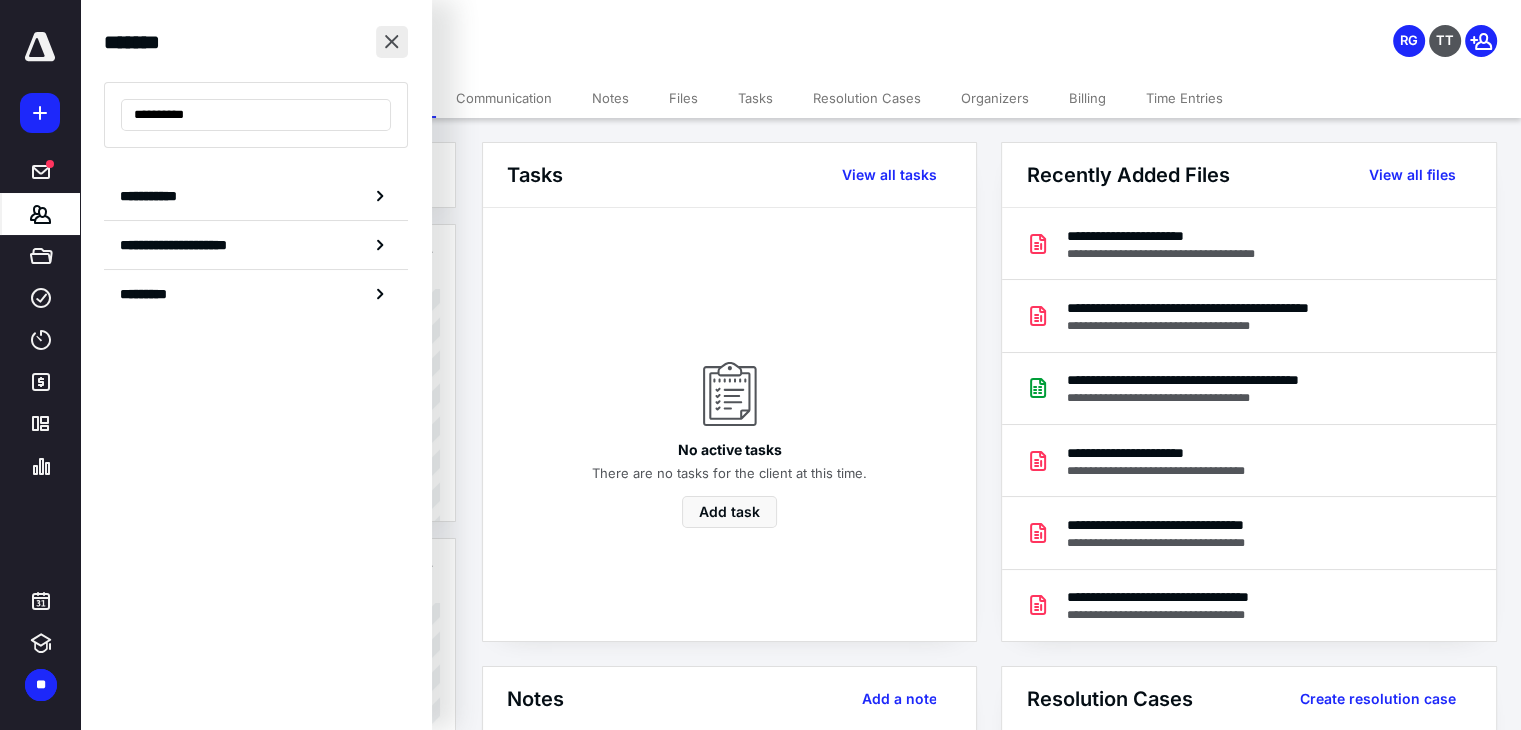 type on "**********" 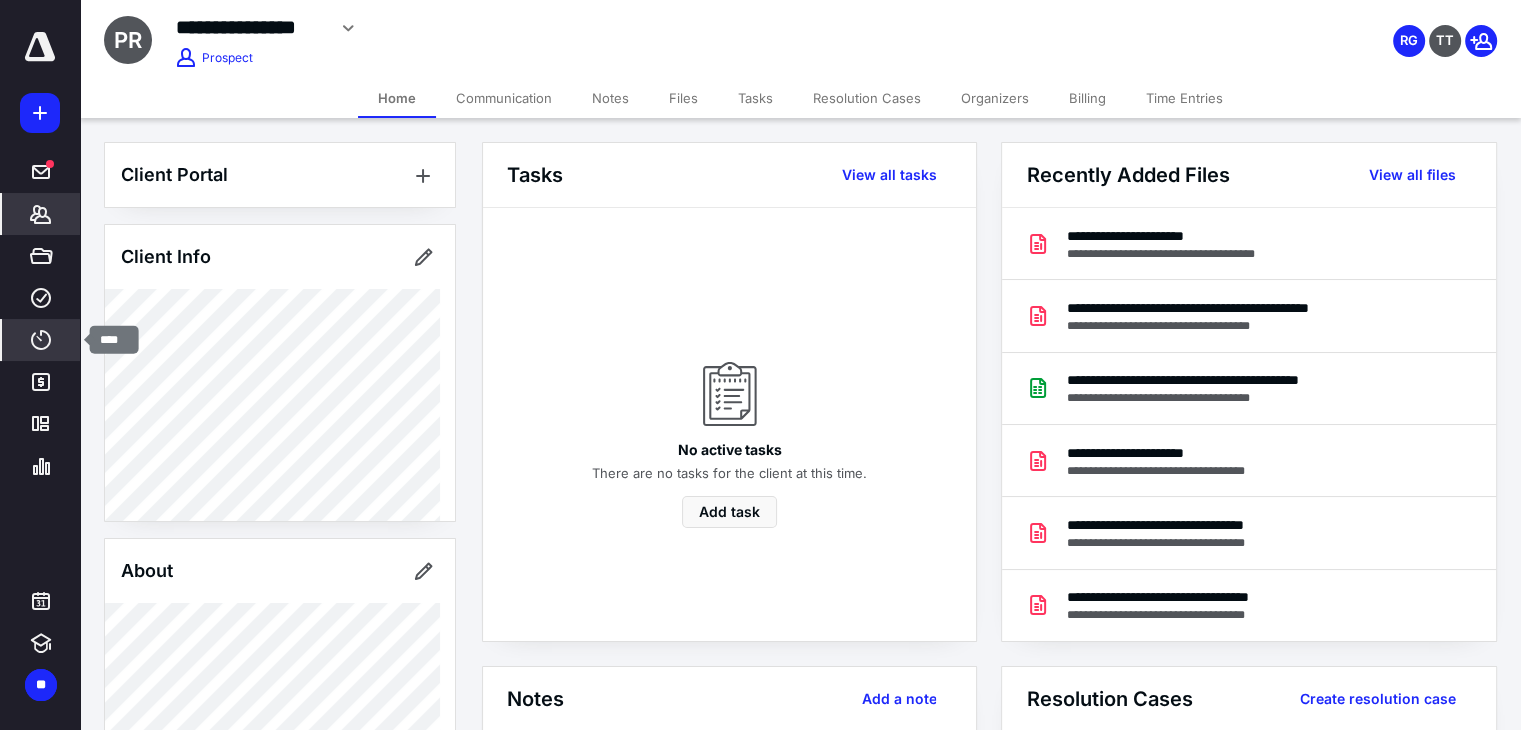click on "****" at bounding box center [41, 340] 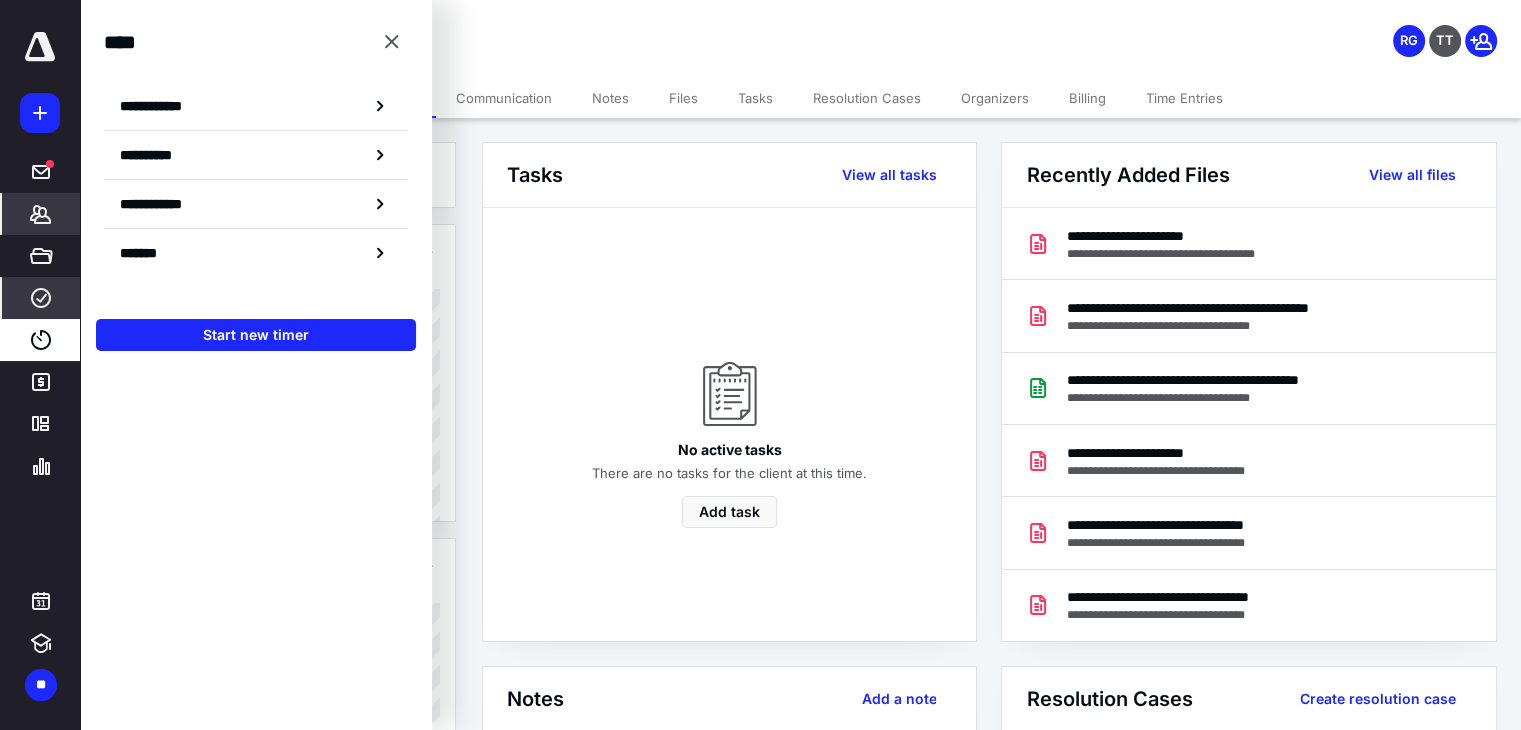 click 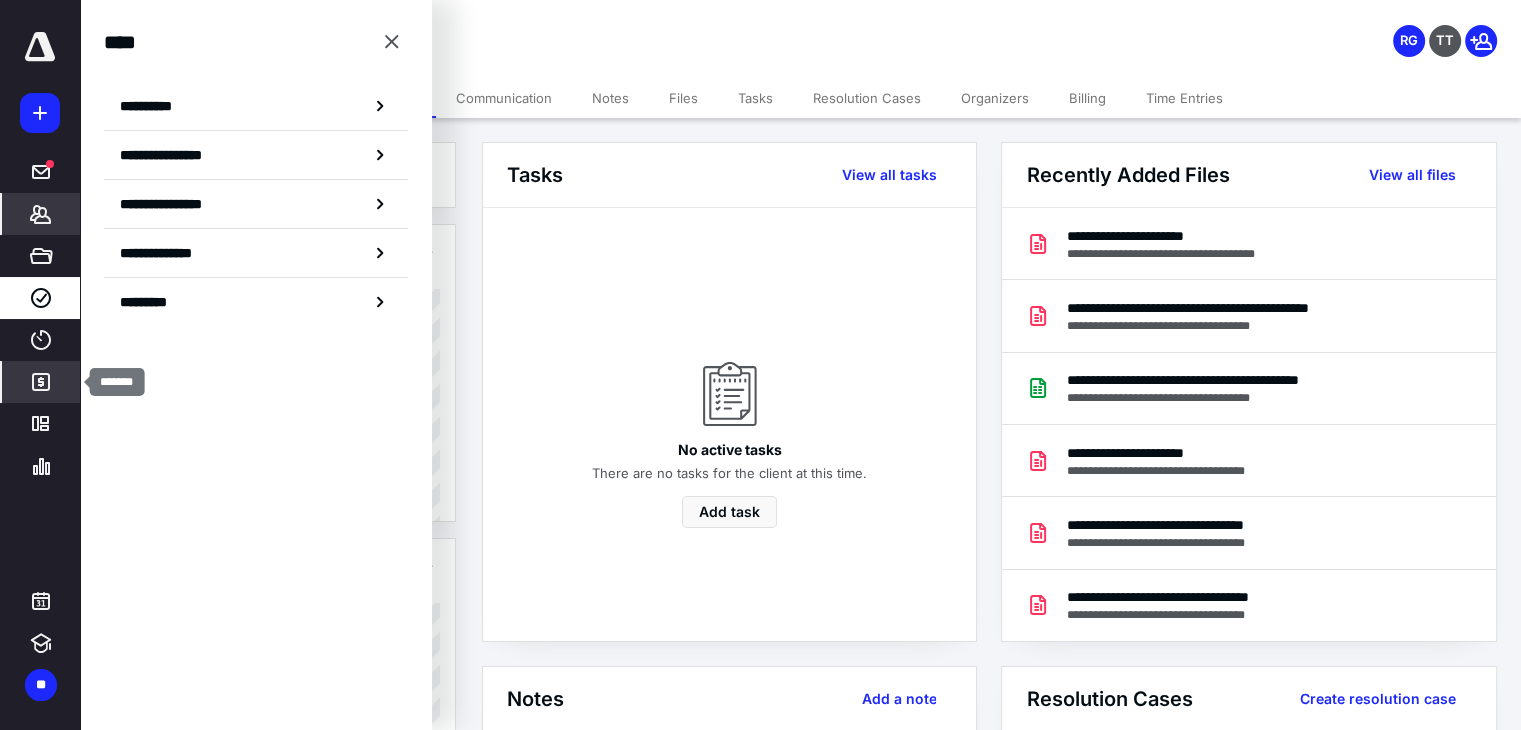 click 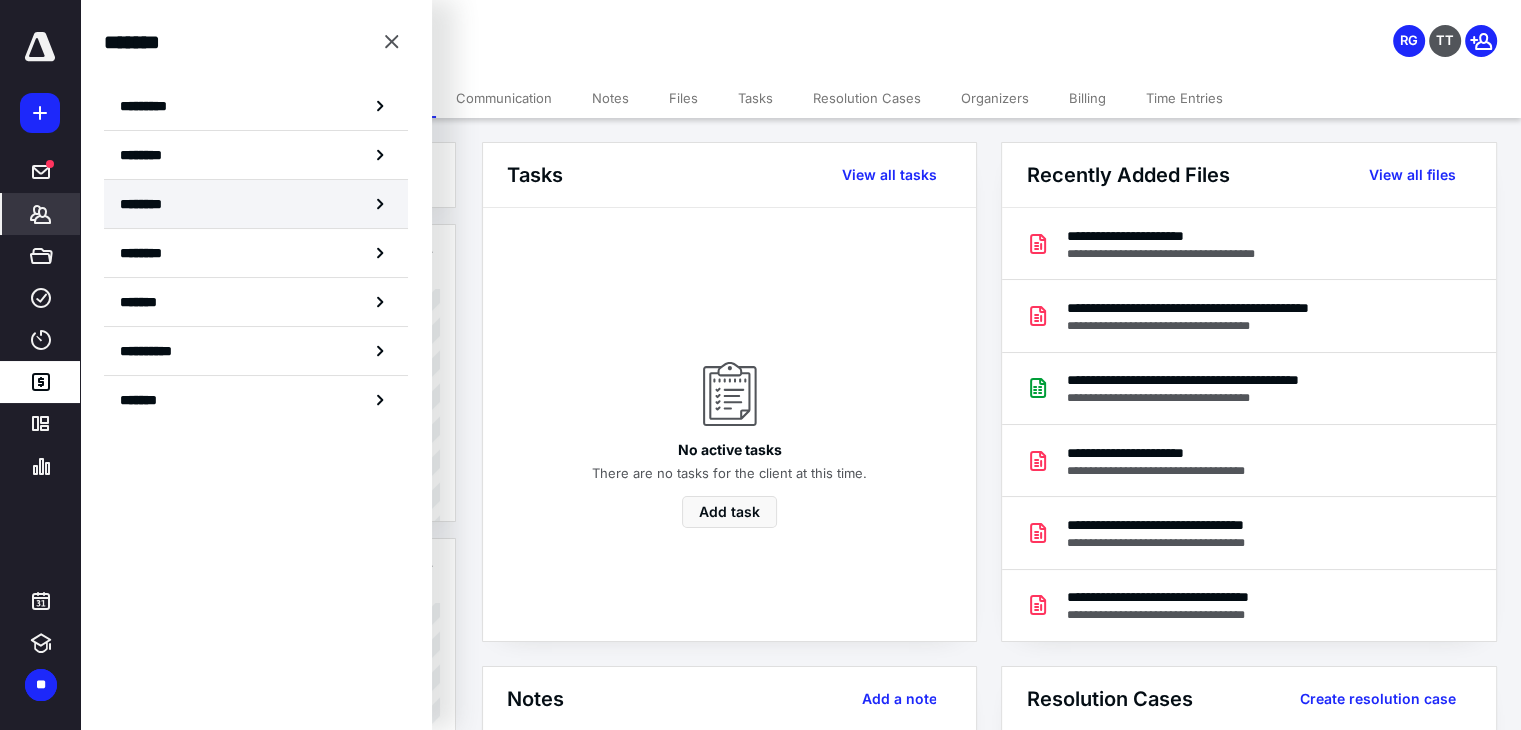 click on "********" at bounding box center (153, 204) 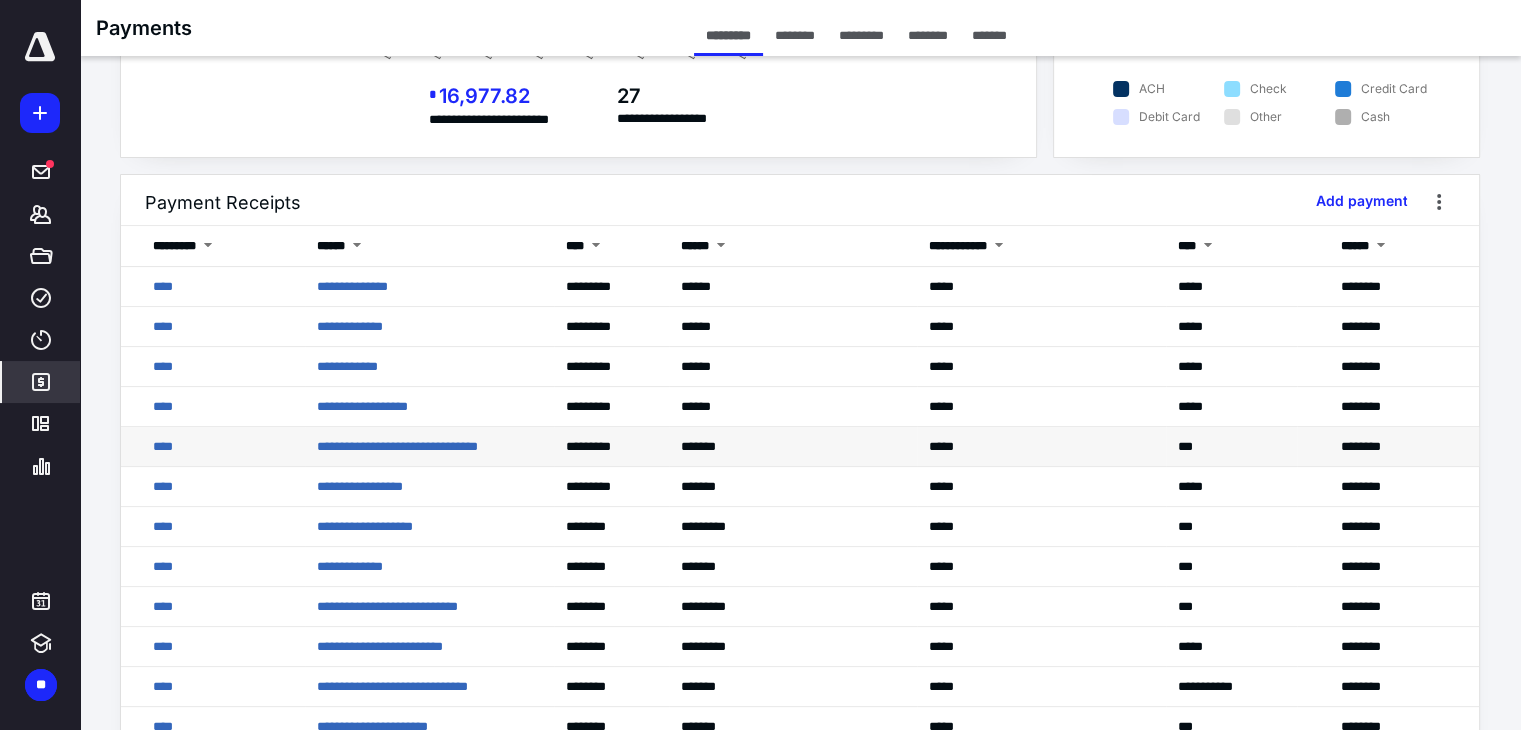 scroll, scrollTop: 300, scrollLeft: 0, axis: vertical 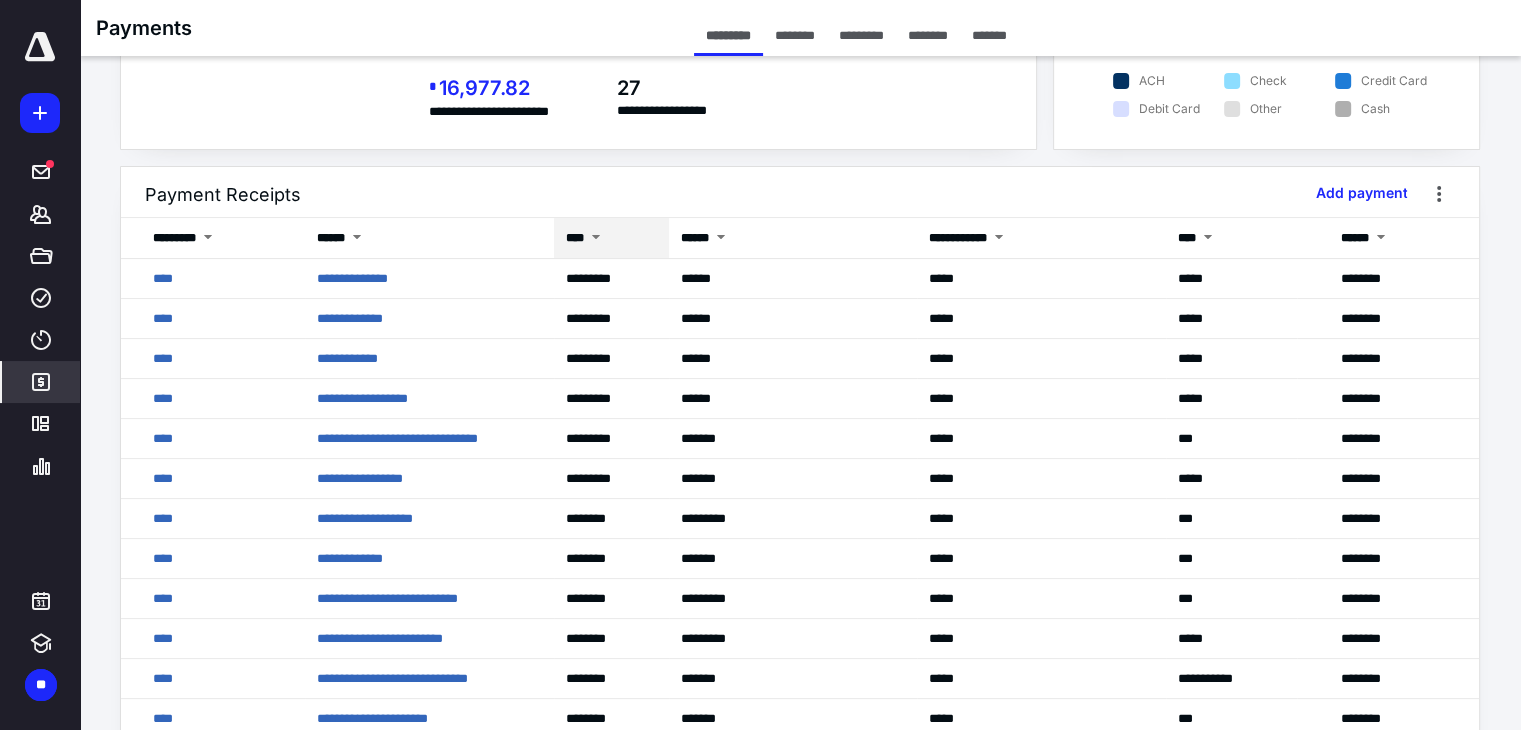 click on "****" at bounding box center (611, 238) 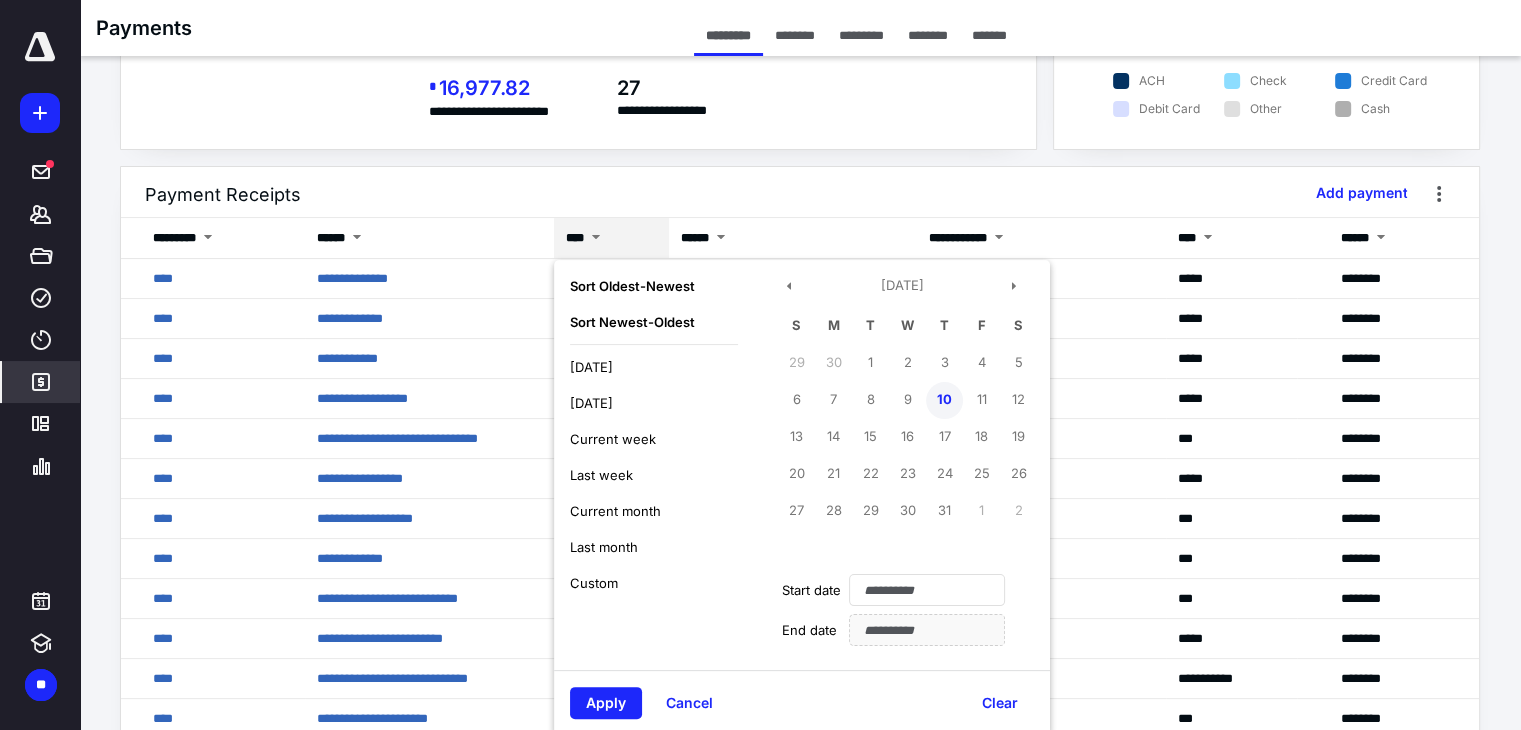 click on "10" at bounding box center (944, 400) 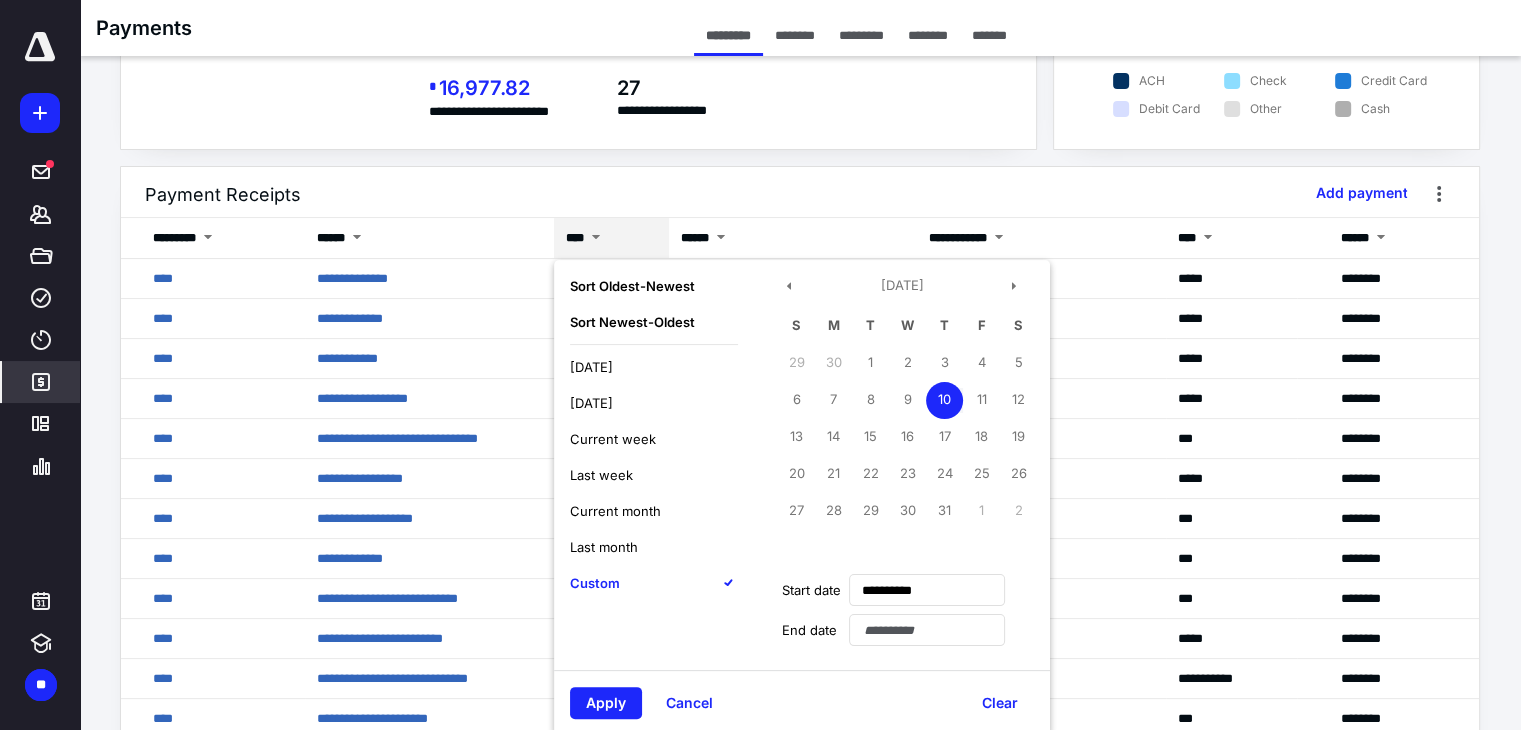 click on "10" at bounding box center [944, 400] 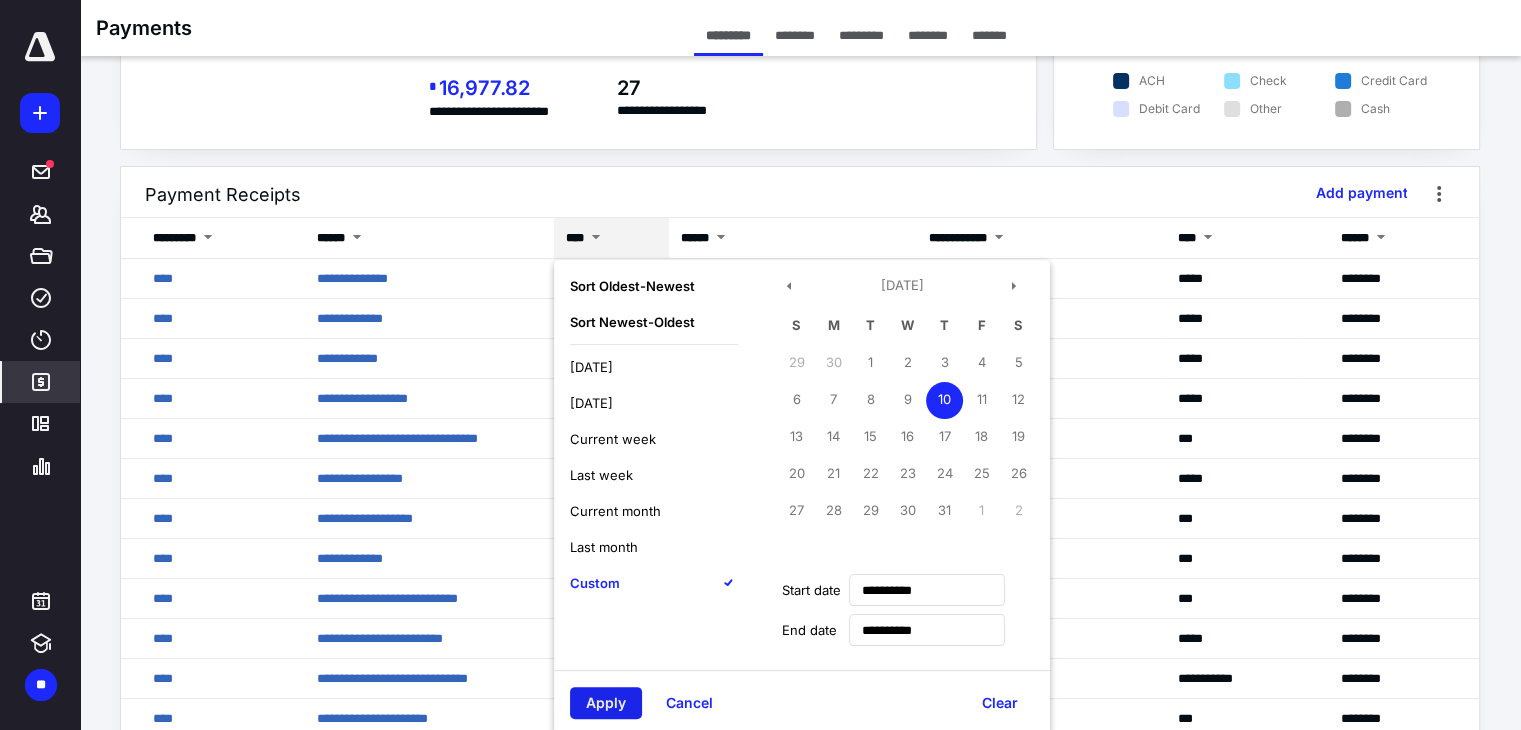 click on "Apply" at bounding box center [606, 703] 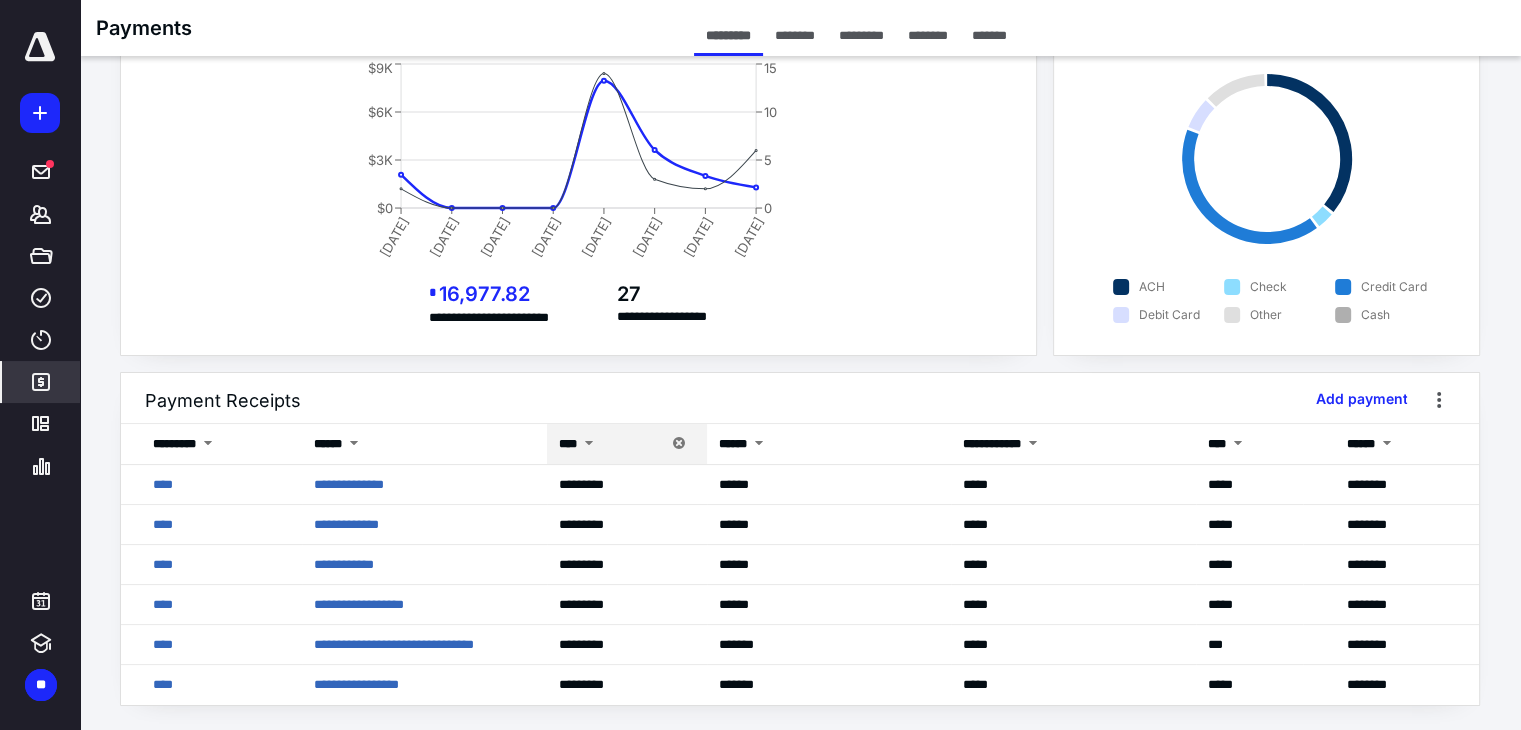 scroll, scrollTop: 93, scrollLeft: 0, axis: vertical 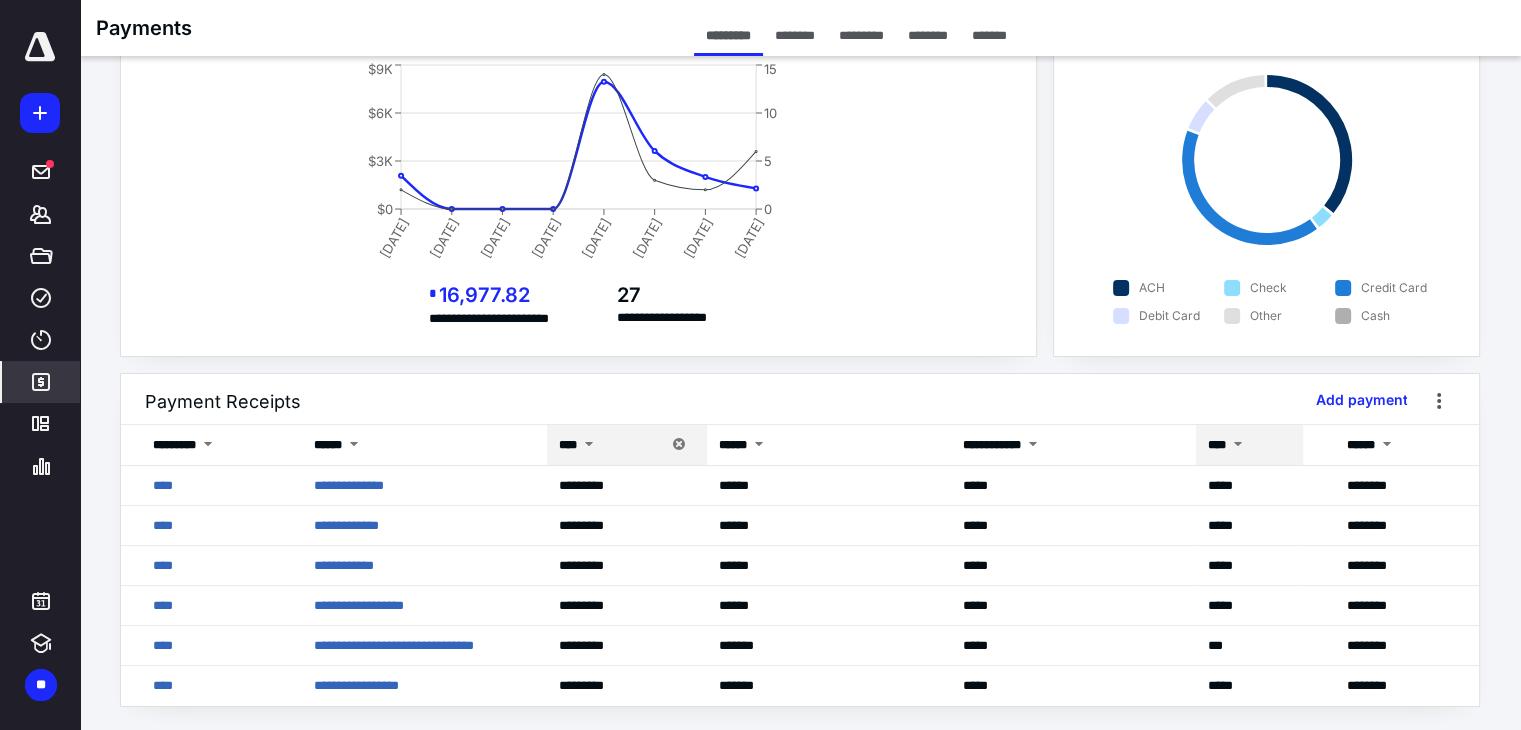 click on "****" at bounding box center (1250, 445) 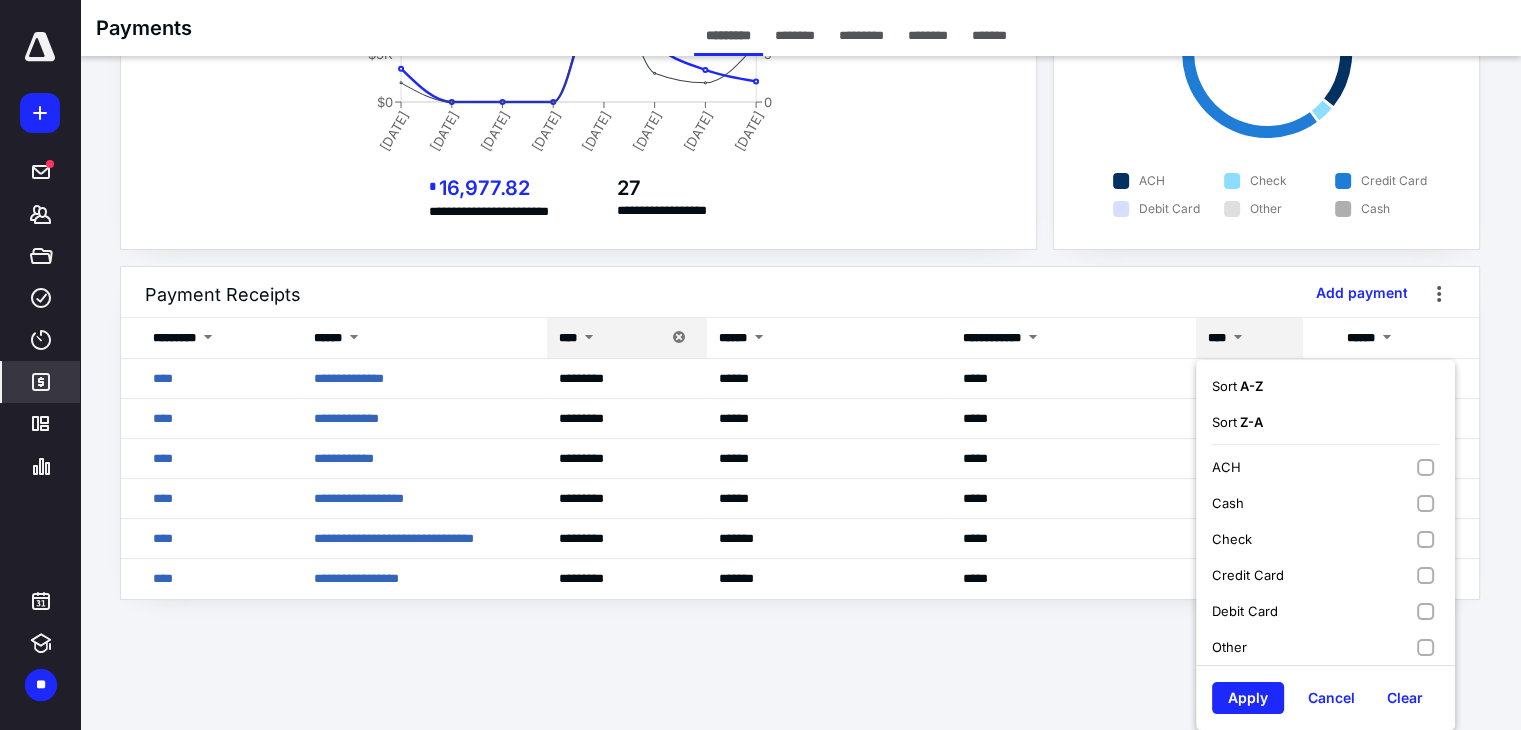 click on "Check" at bounding box center (1232, 539) 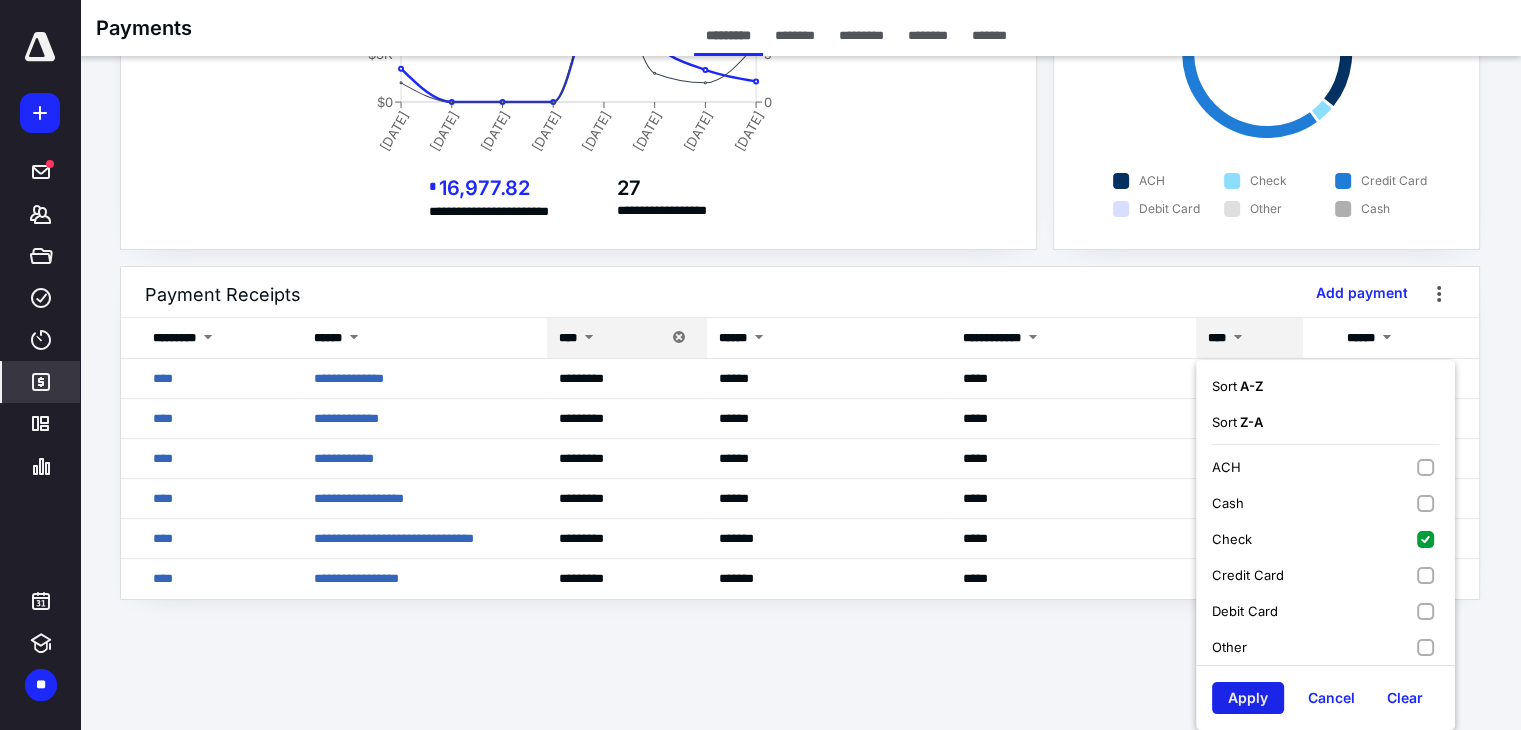 click on "Apply" at bounding box center [1248, 698] 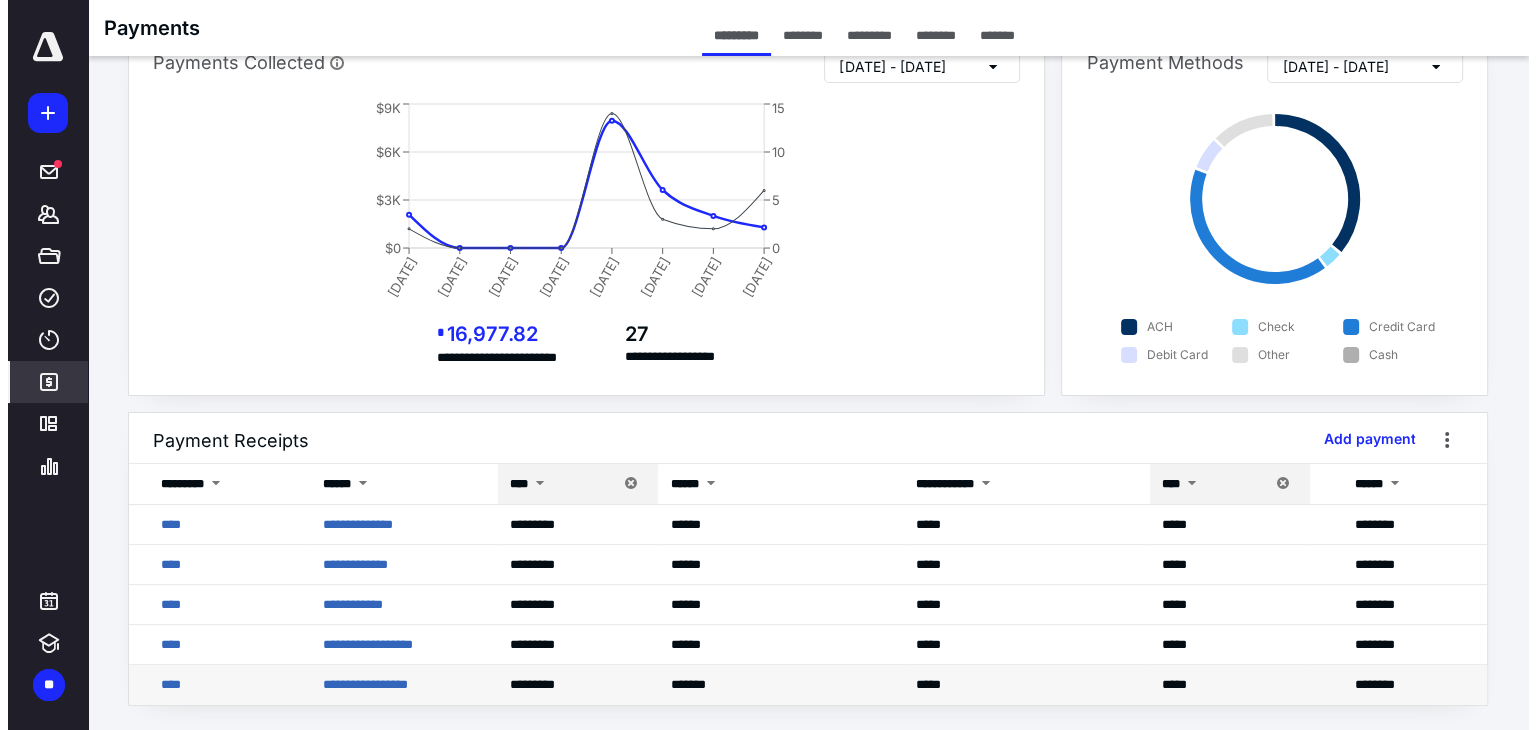 scroll, scrollTop: 53, scrollLeft: 0, axis: vertical 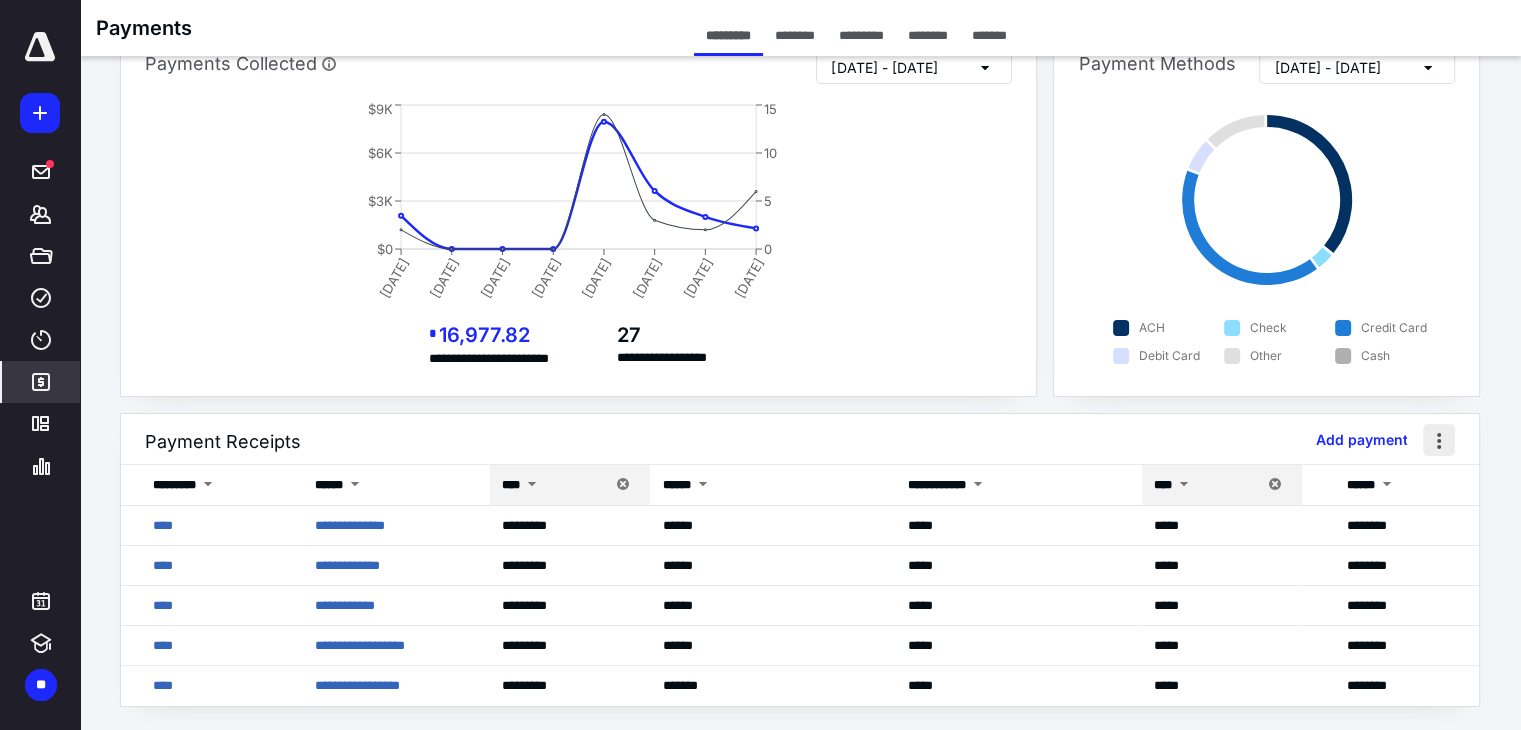 click at bounding box center [1439, 440] 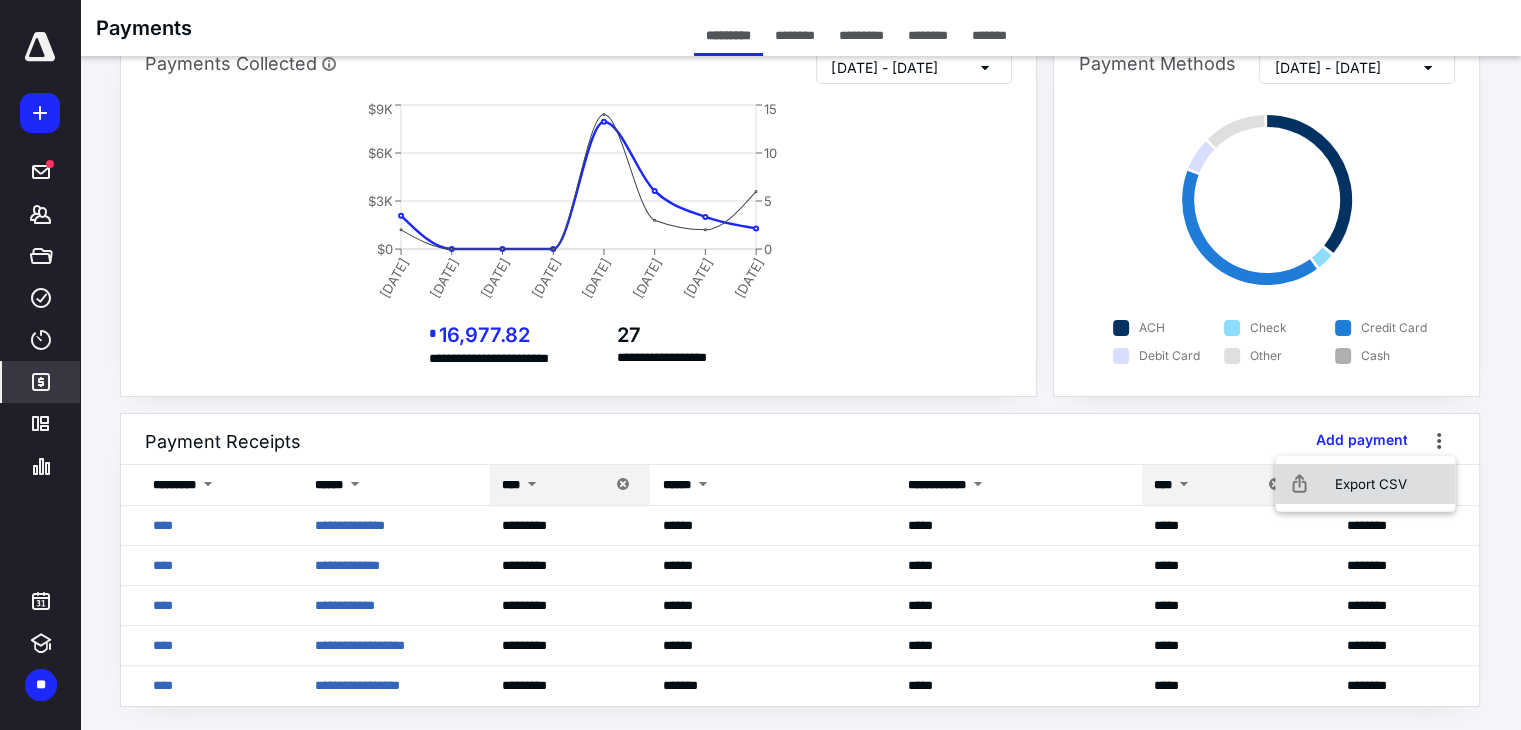 click on "Export CSV" at bounding box center [1365, 484] 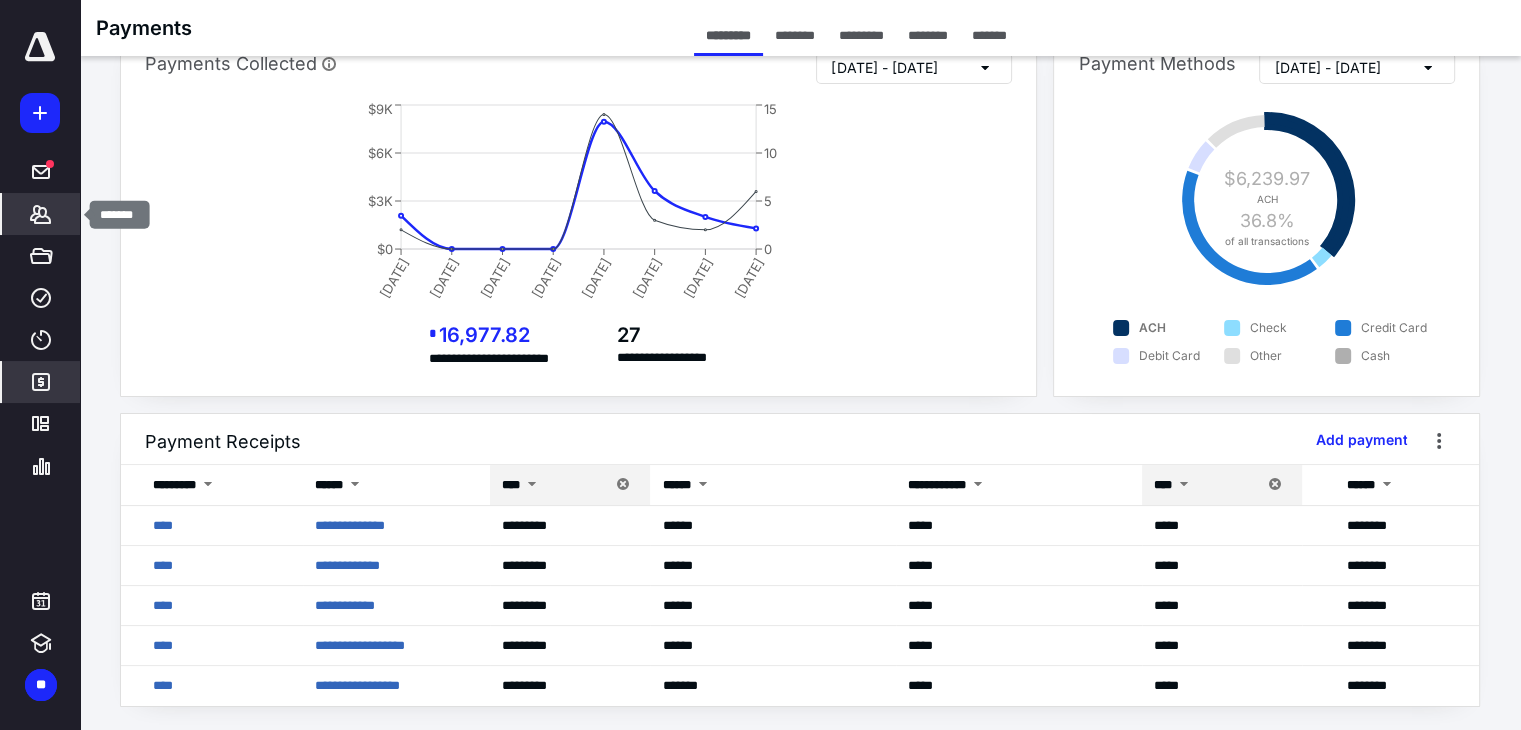 click 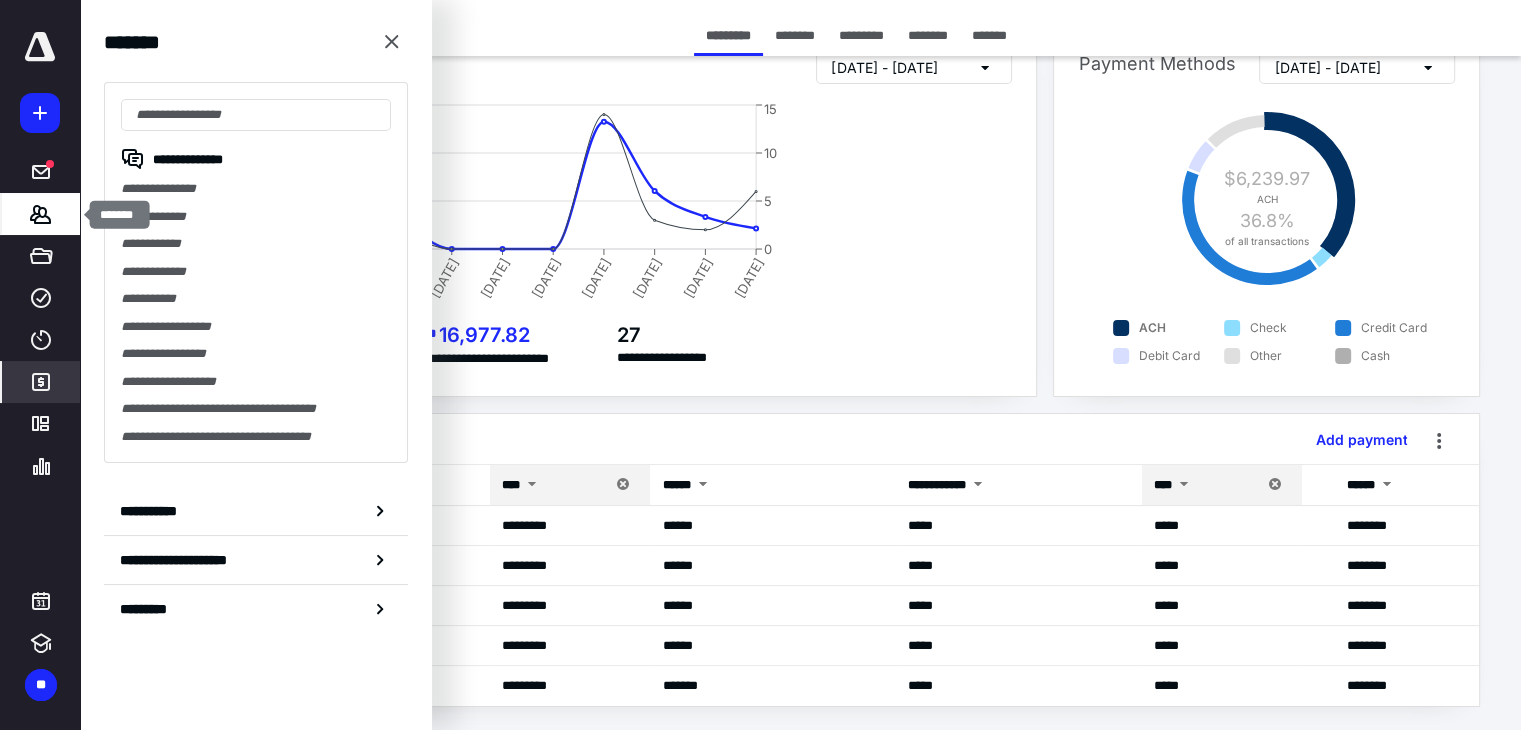 click 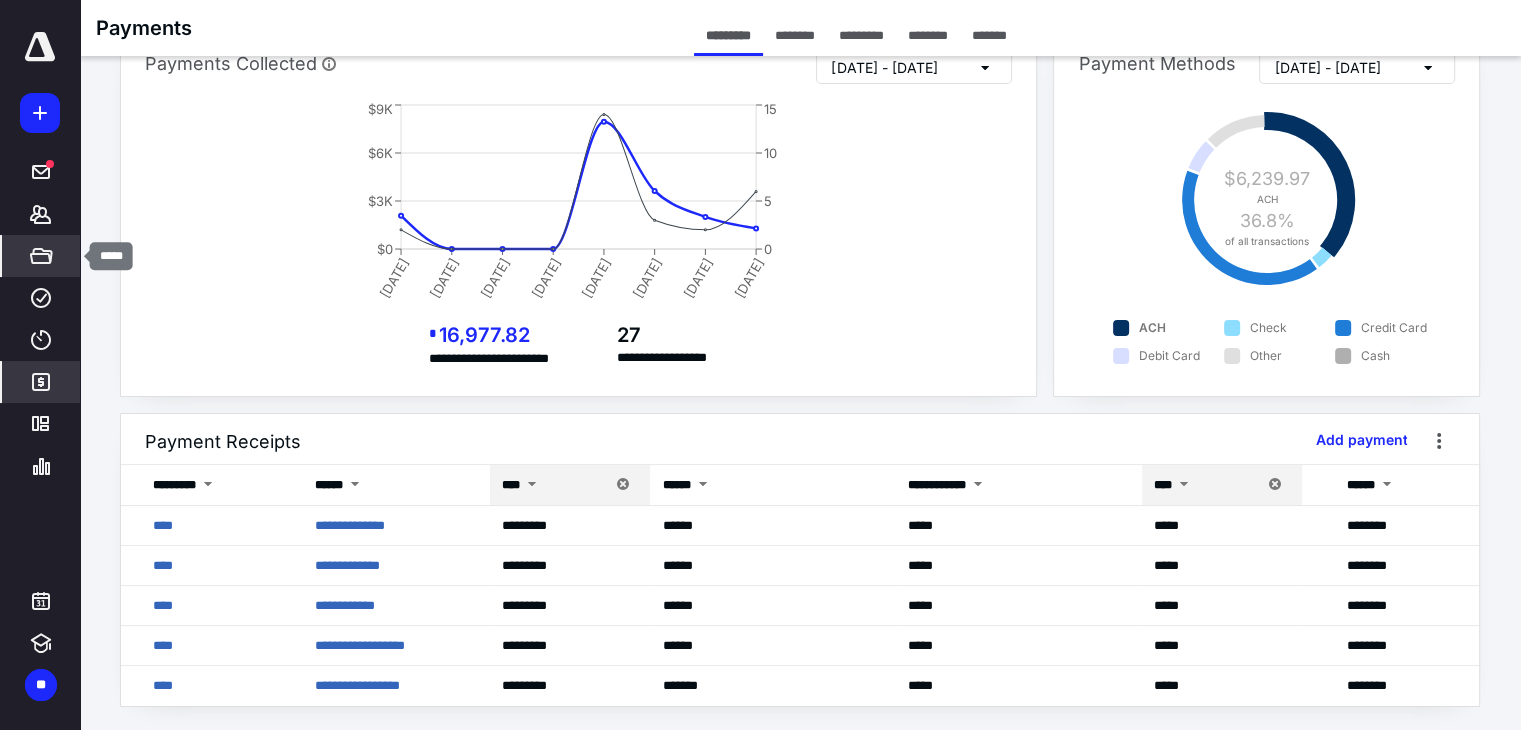 click on "*****" at bounding box center [41, 256] 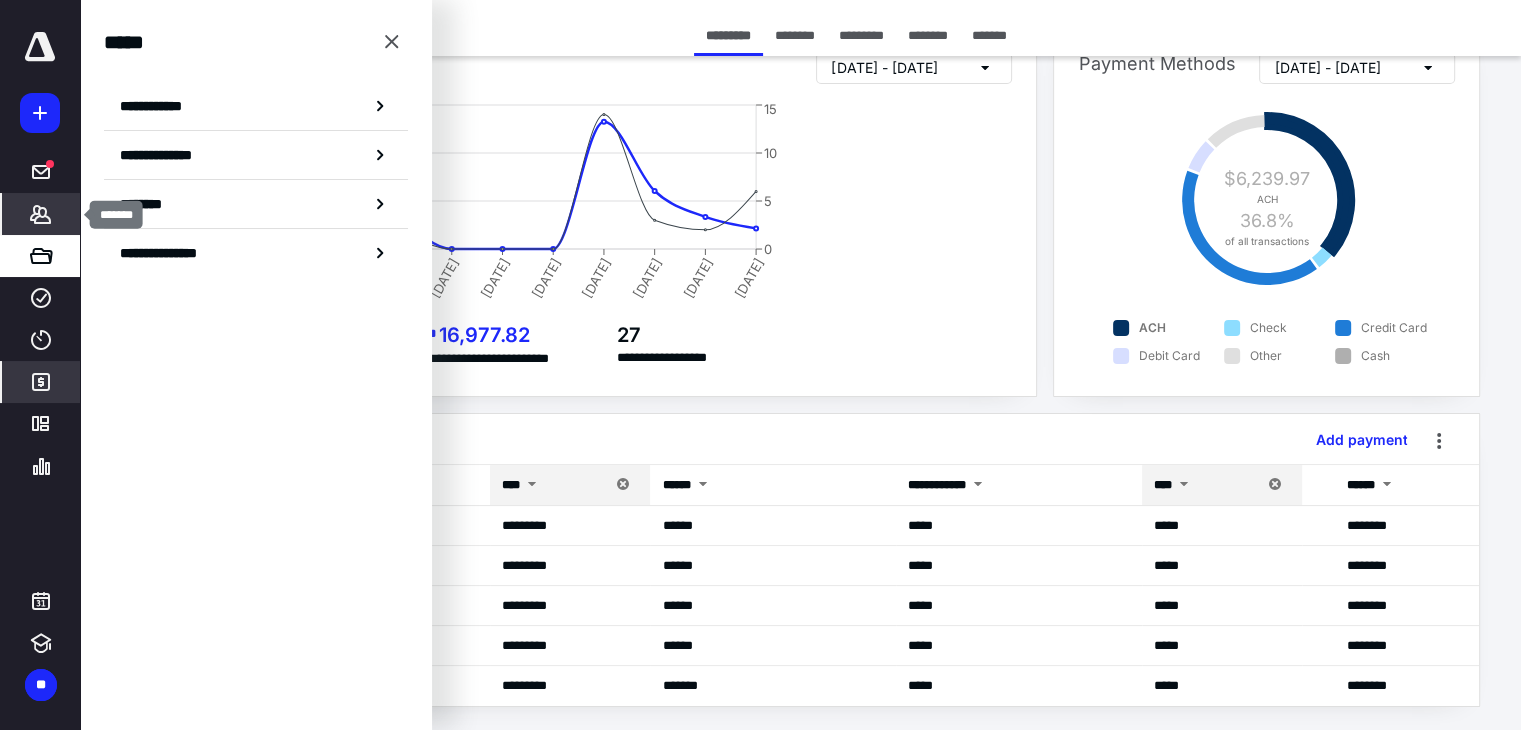 click on "*******" at bounding box center [41, 214] 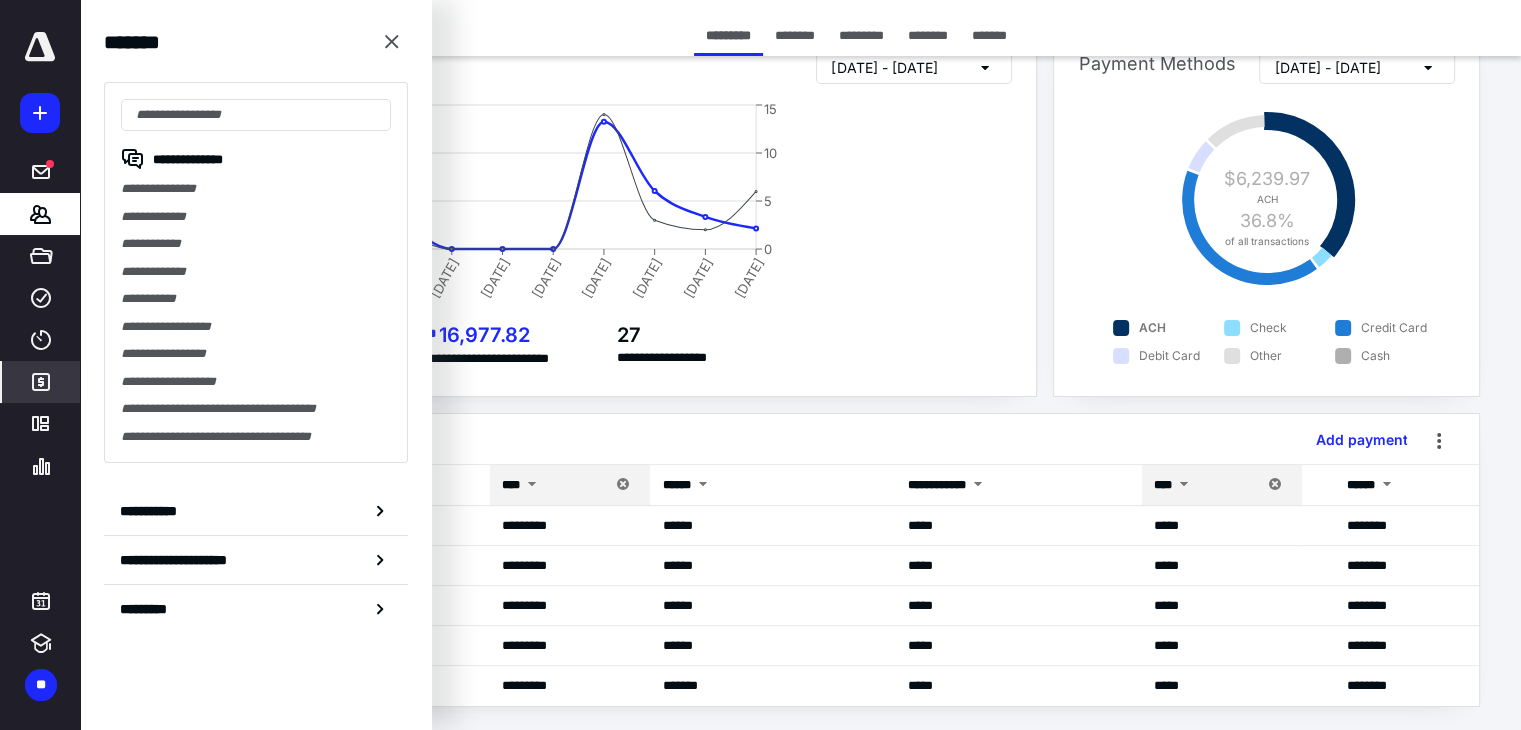 click 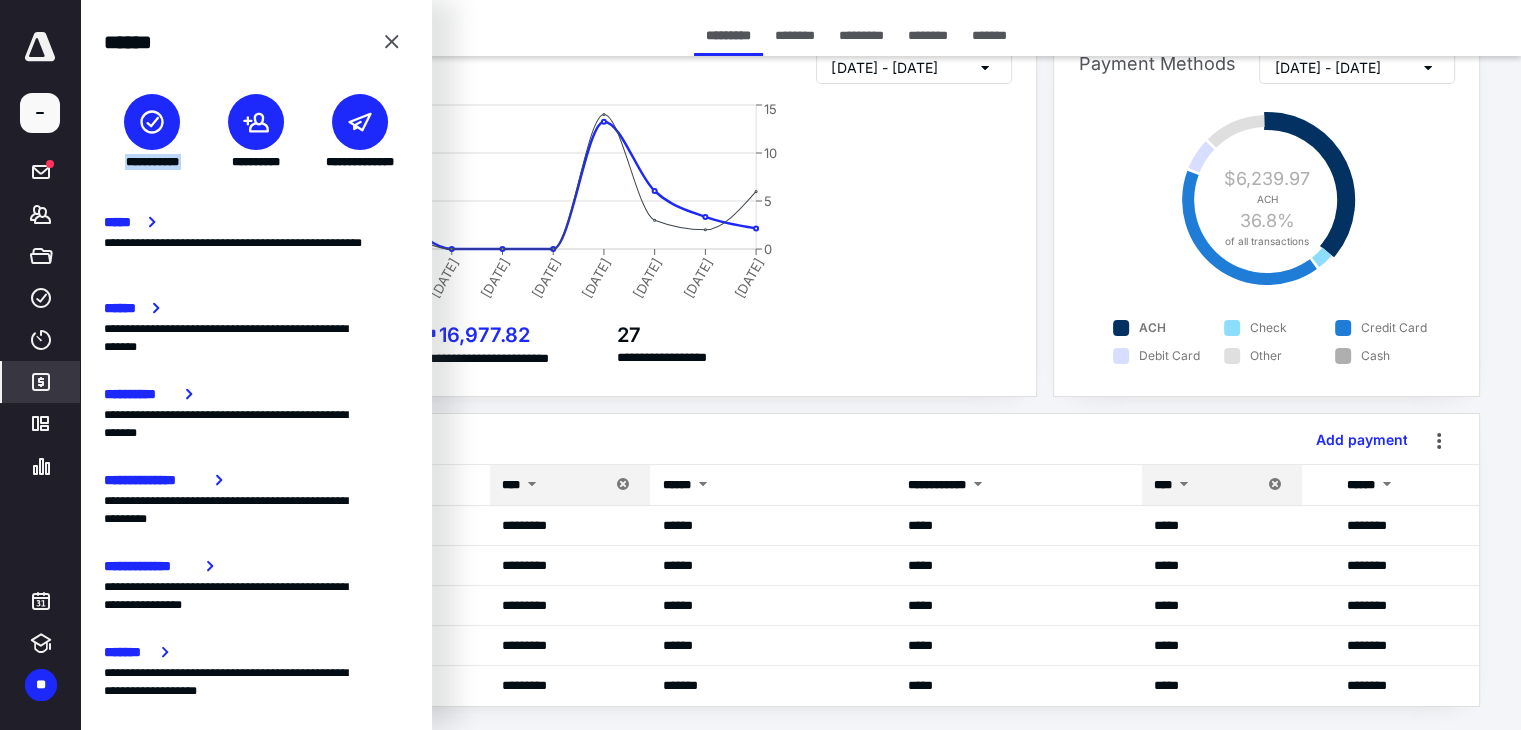 drag, startPoint x: 168, startPoint y: 125, endPoint x: 245, endPoint y: 141, distance: 78.64477 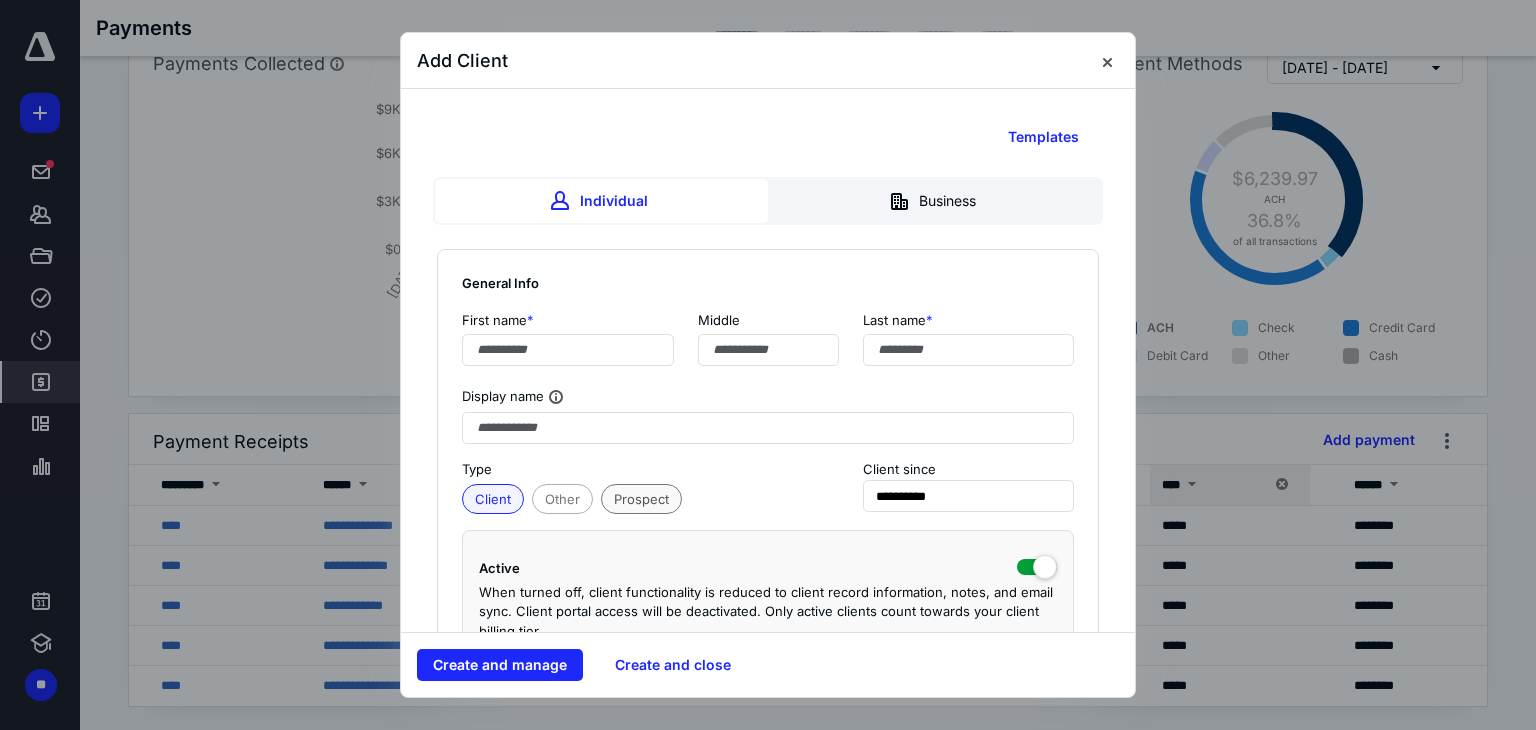click on "Prospect" at bounding box center (641, 499) 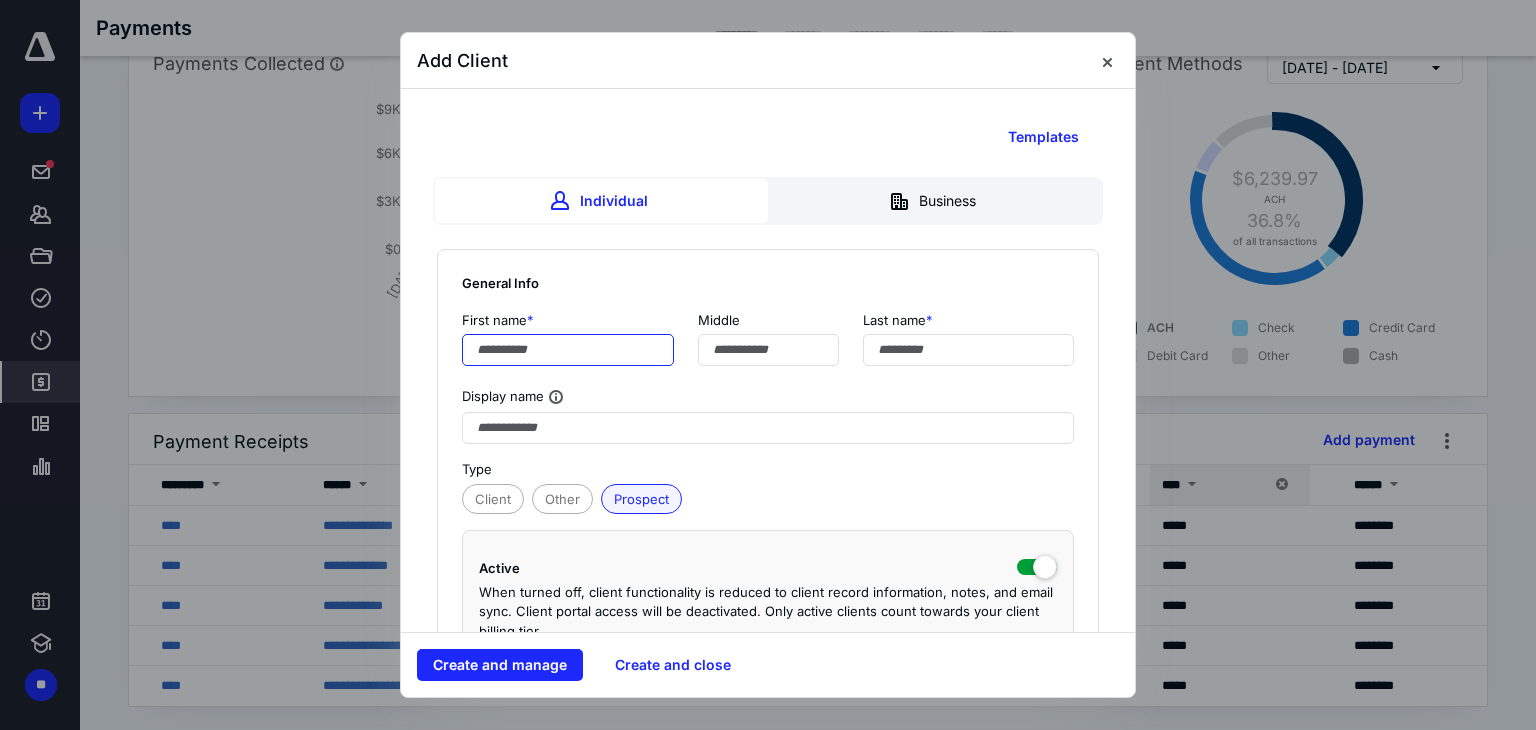 click at bounding box center [568, 350] 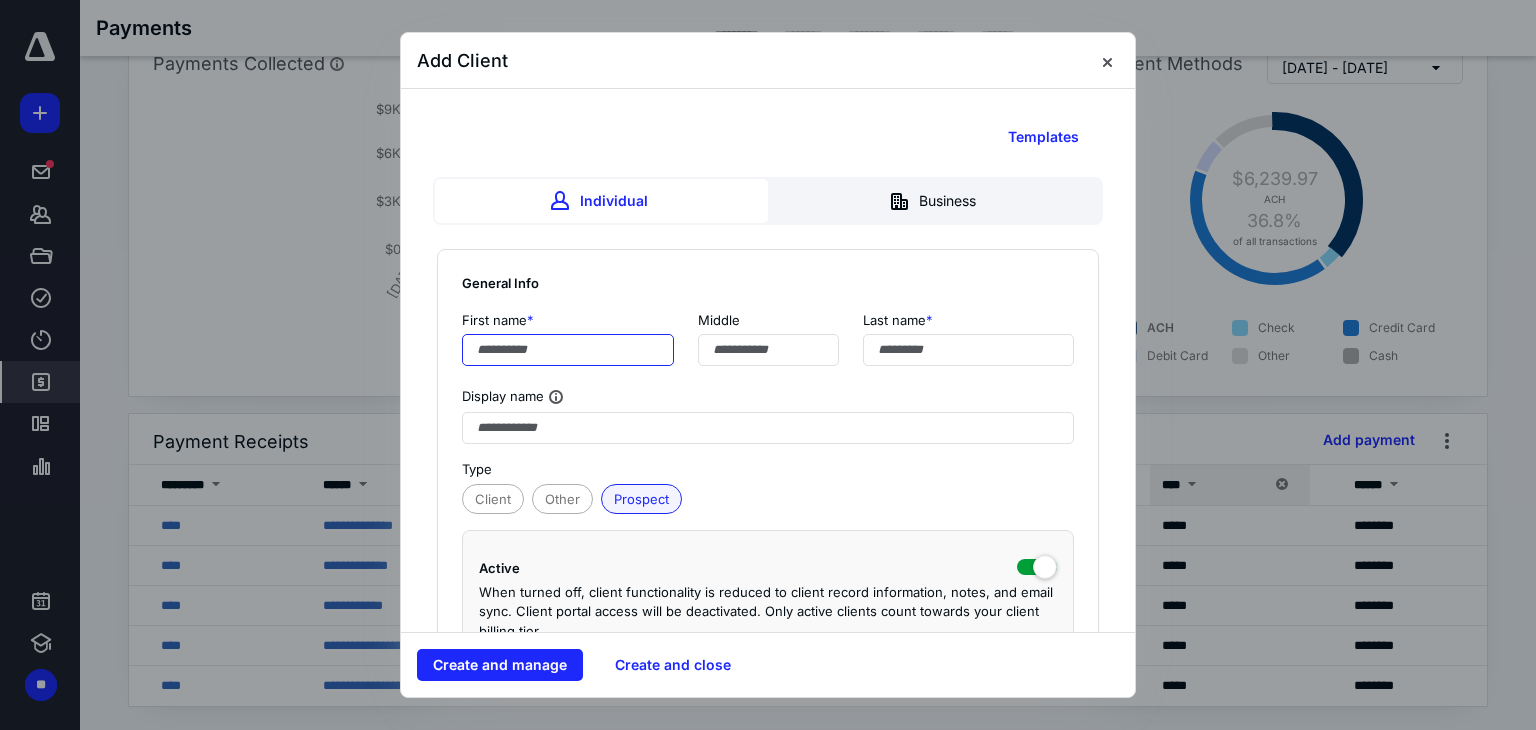 click at bounding box center (568, 350) 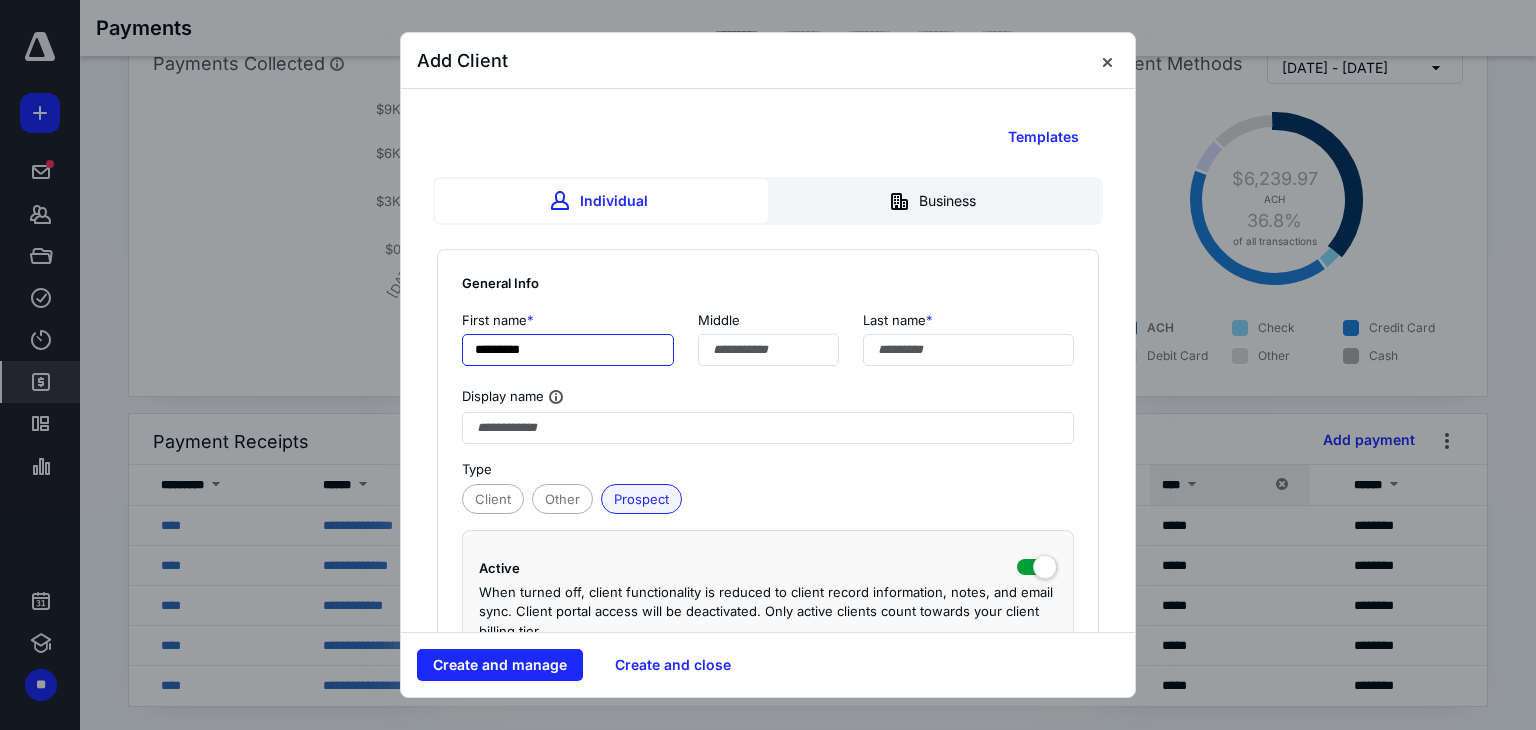 type on "*********" 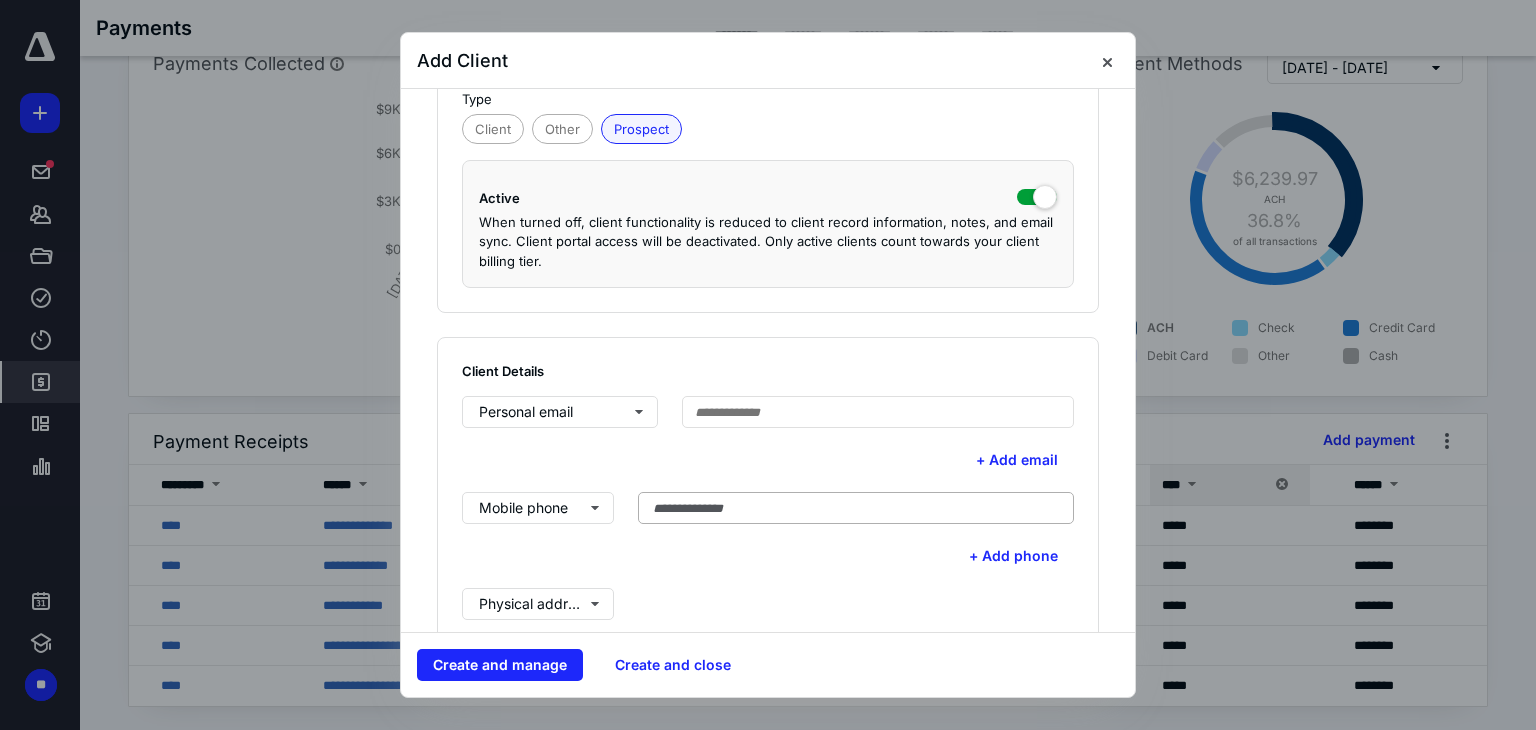scroll, scrollTop: 400, scrollLeft: 0, axis: vertical 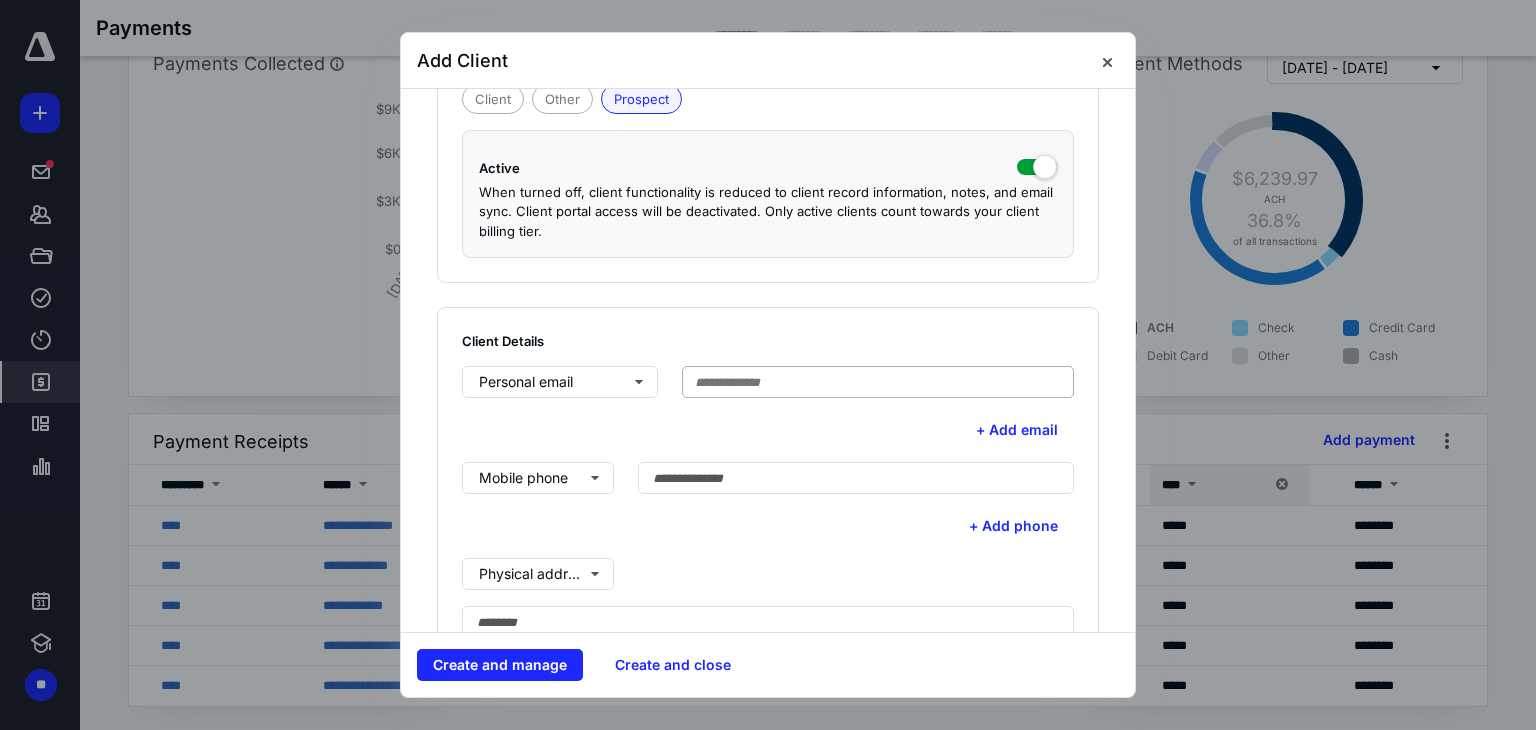 type on "**********" 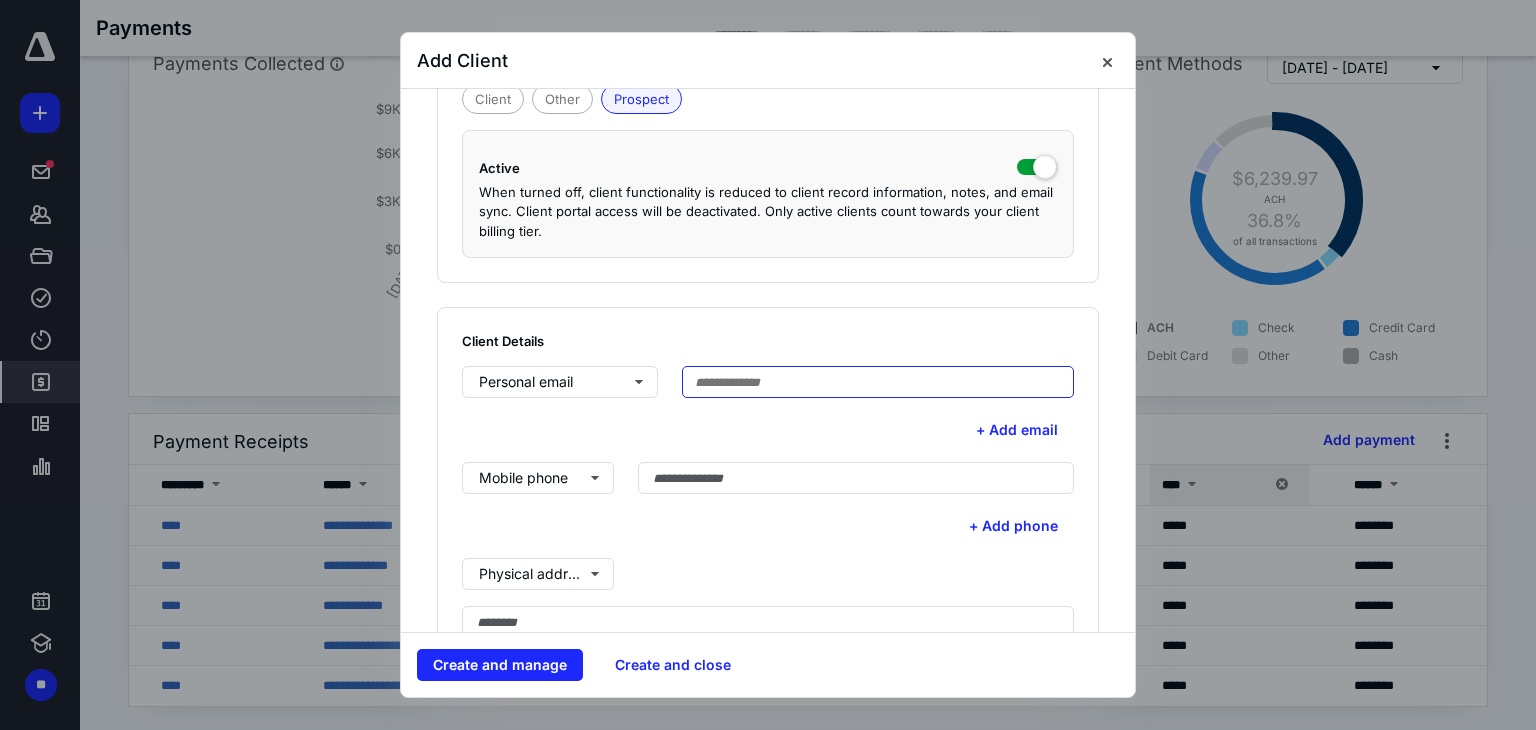 click at bounding box center [878, 382] 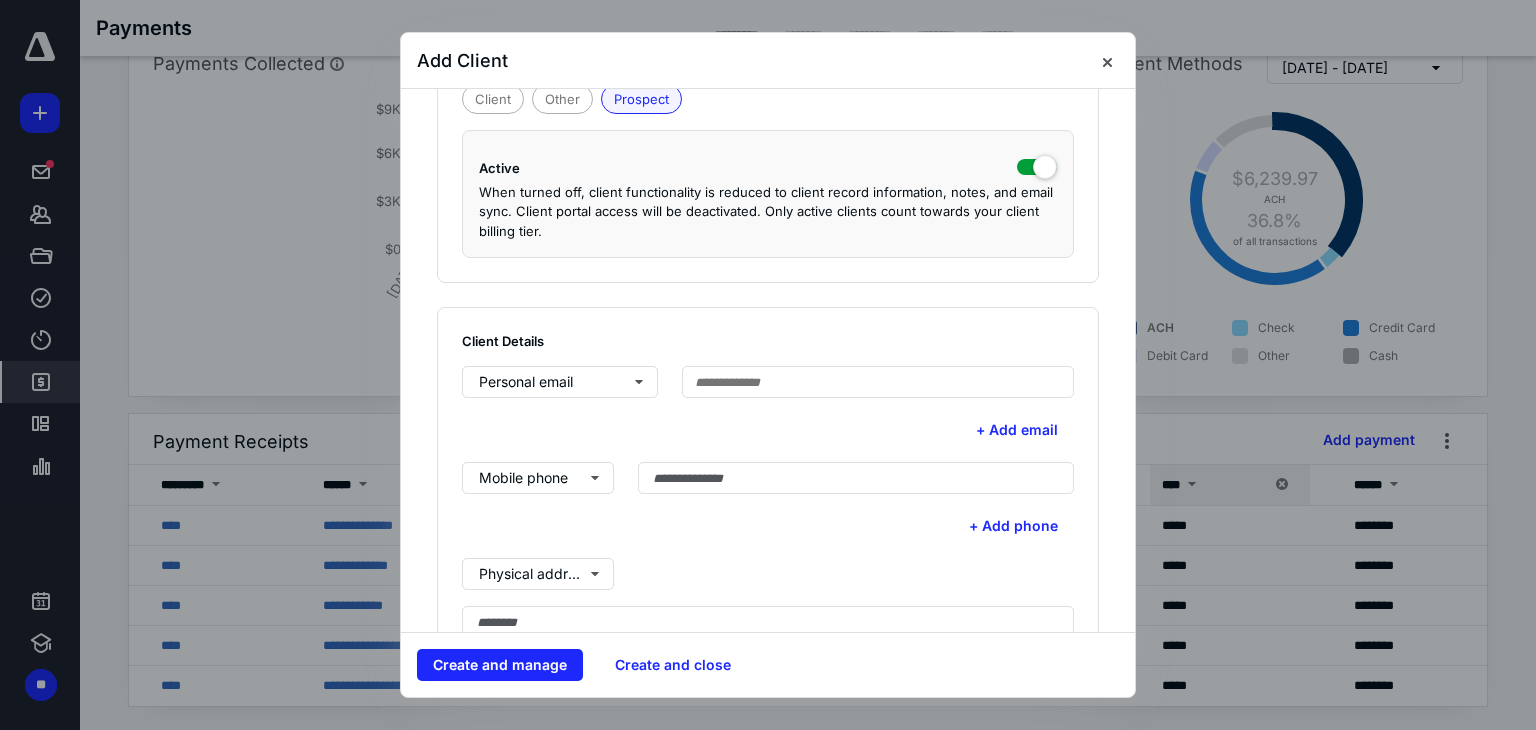 click on "Client Details" at bounding box center [768, 341] 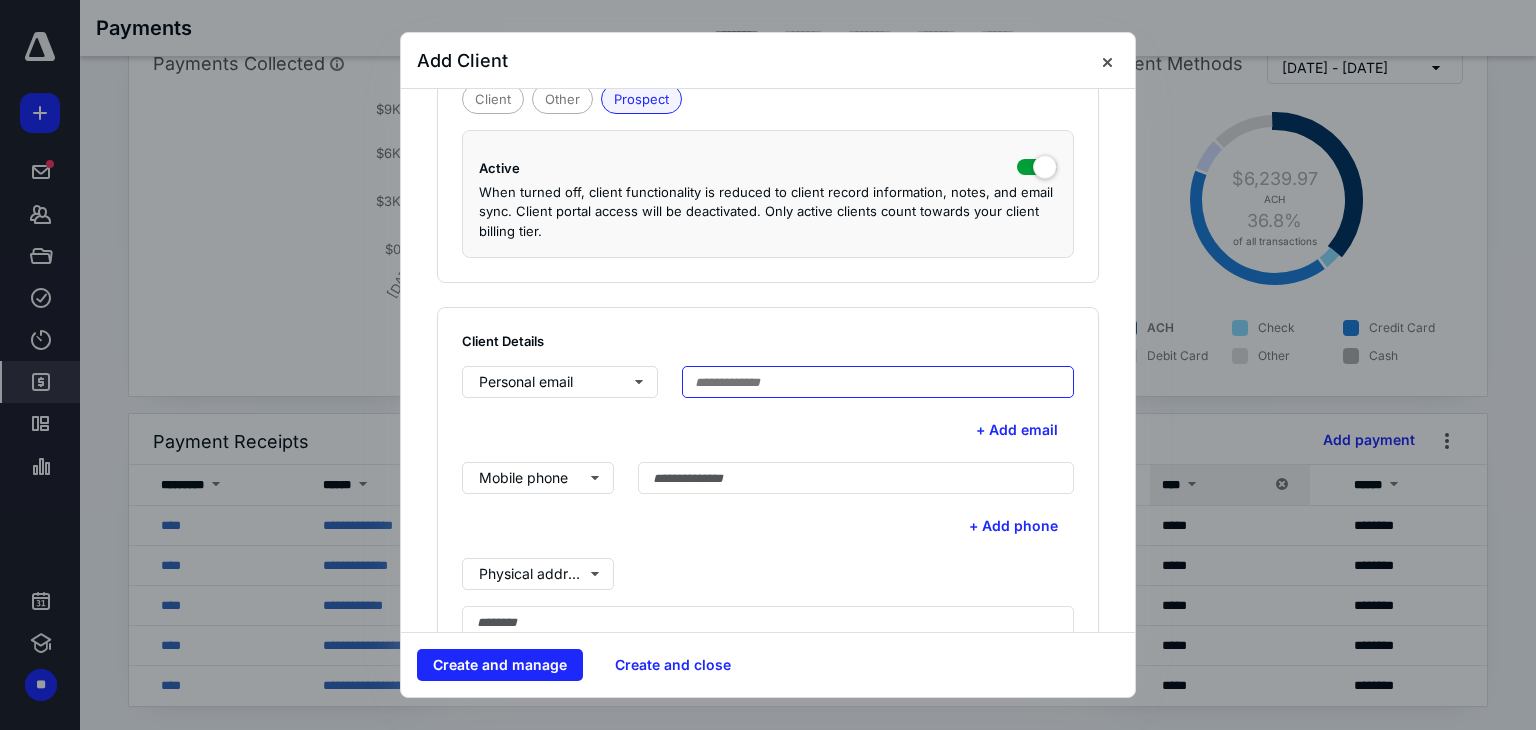 click at bounding box center [878, 382] 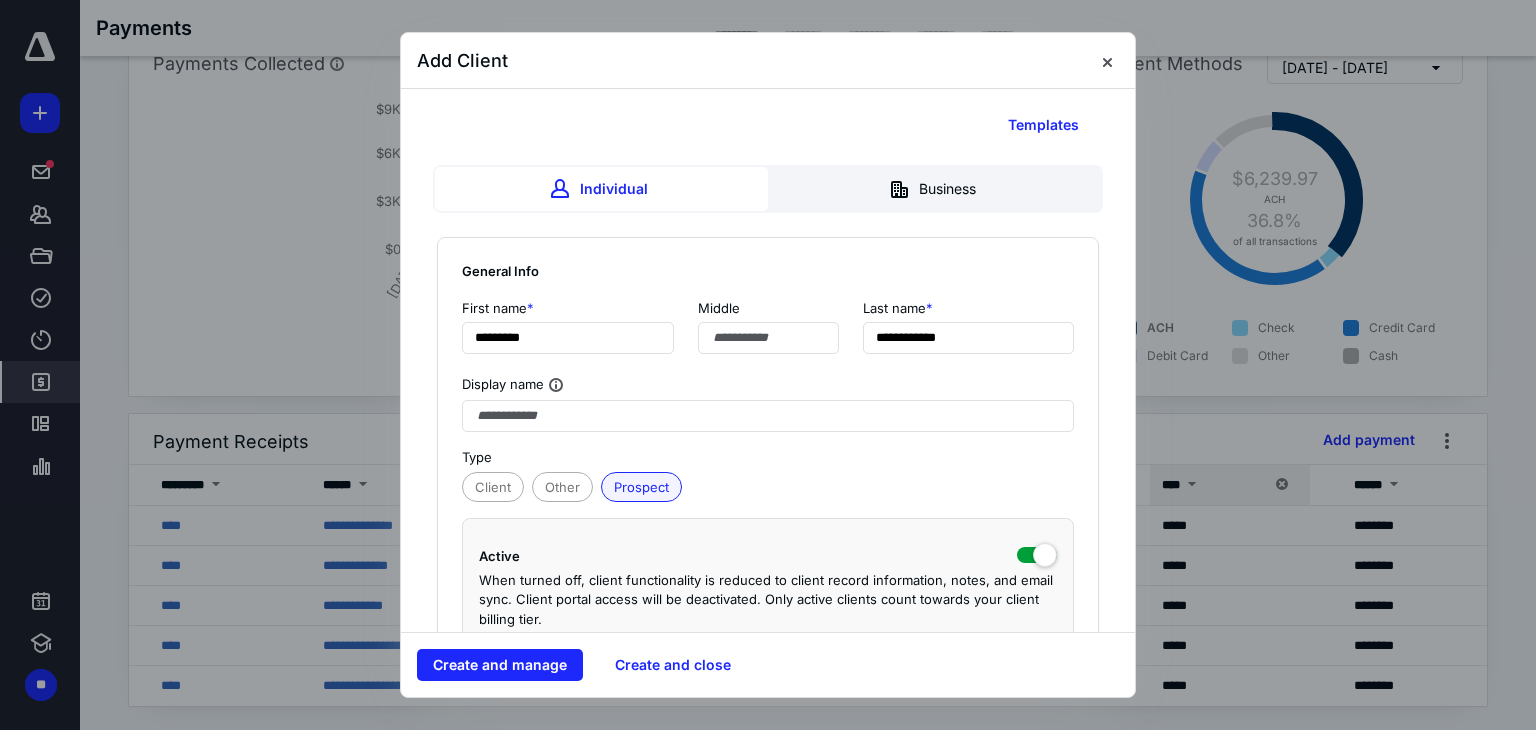 scroll, scrollTop: 0, scrollLeft: 0, axis: both 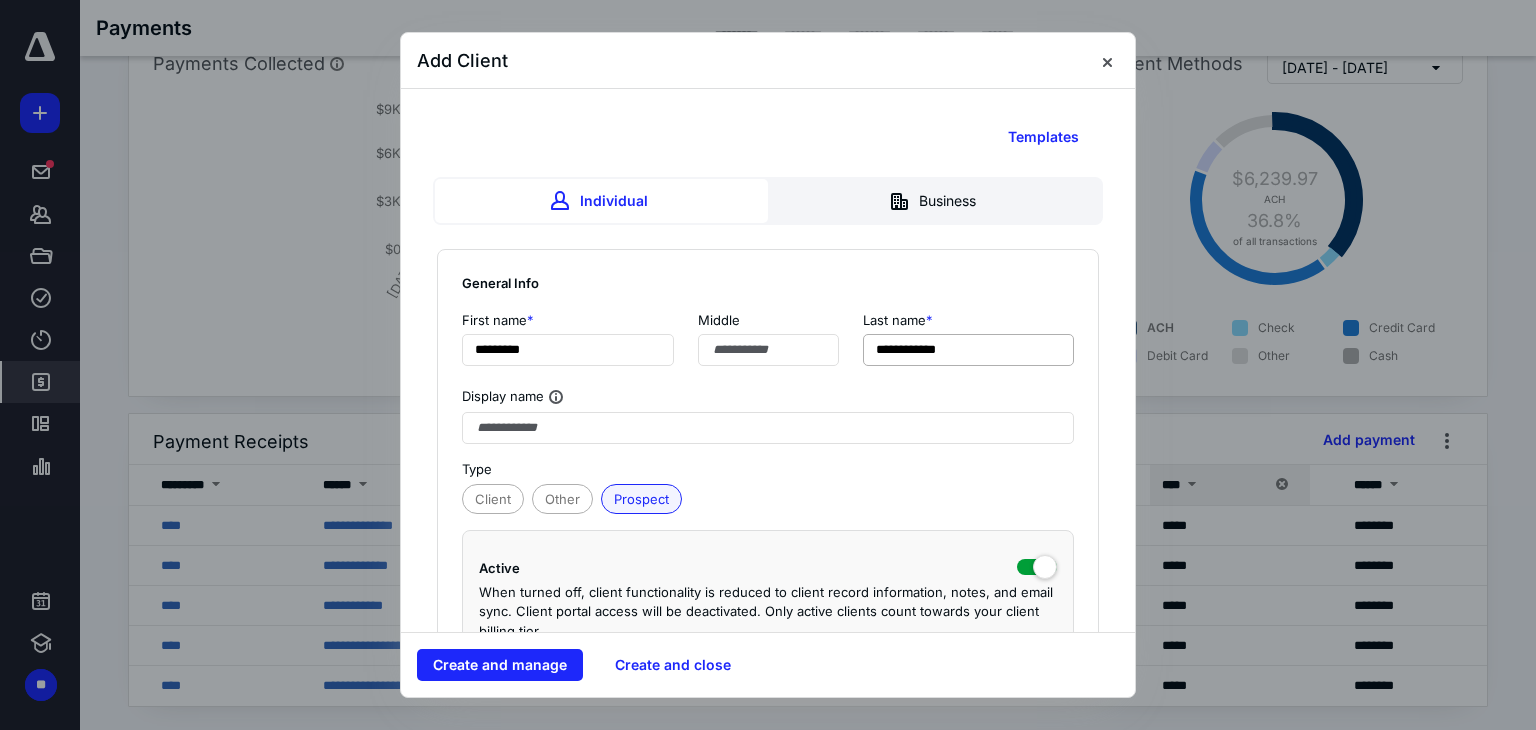 type on "**********" 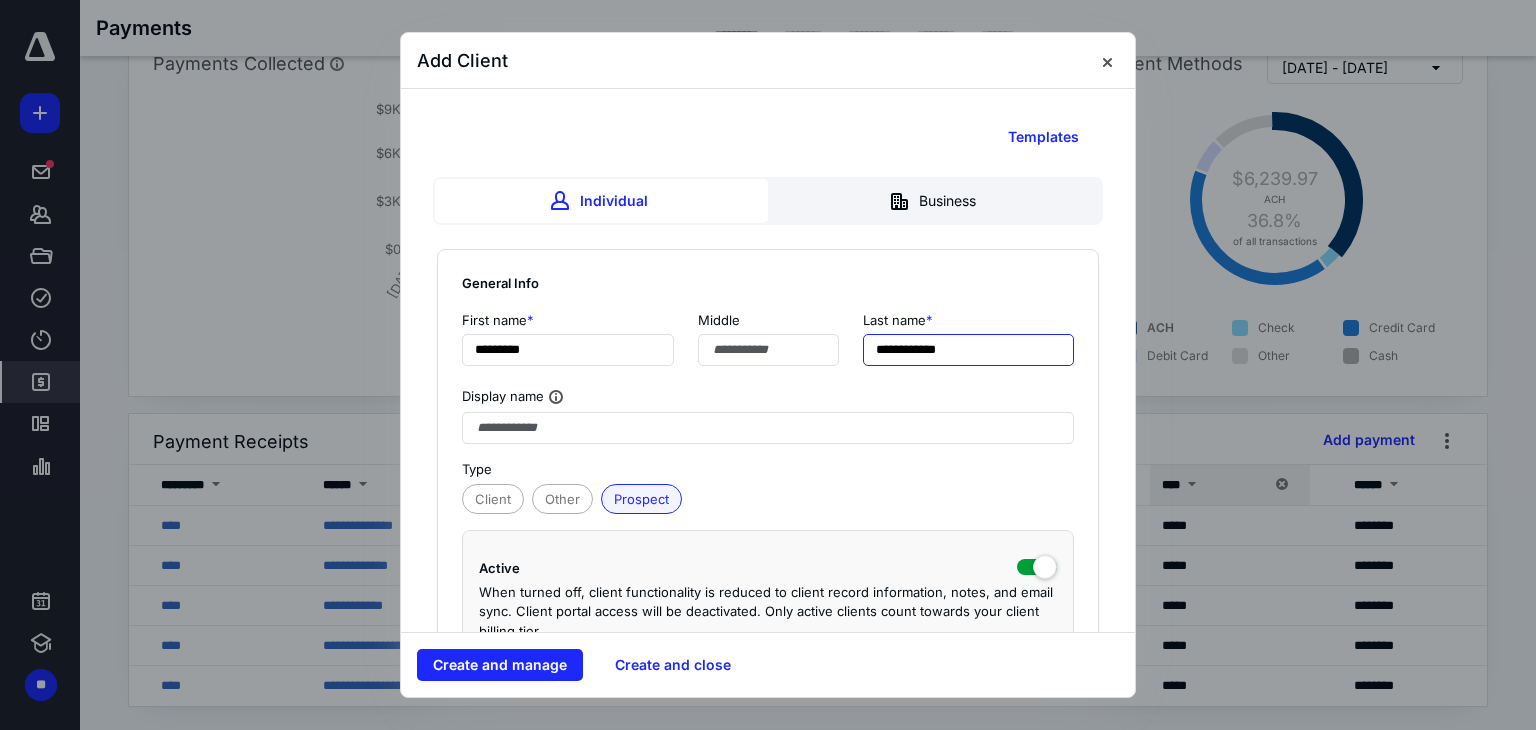 click on "**********" at bounding box center [969, 350] 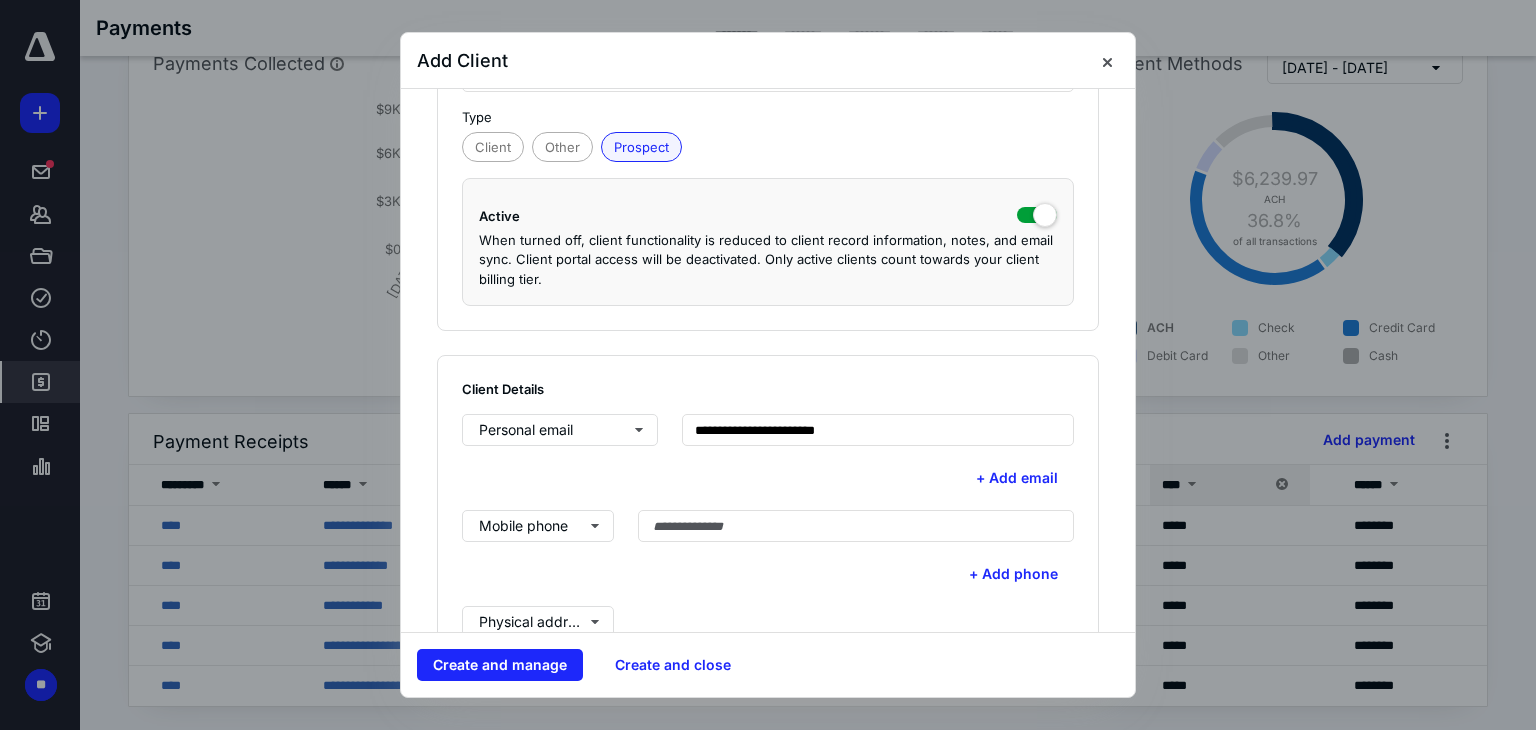 scroll, scrollTop: 400, scrollLeft: 0, axis: vertical 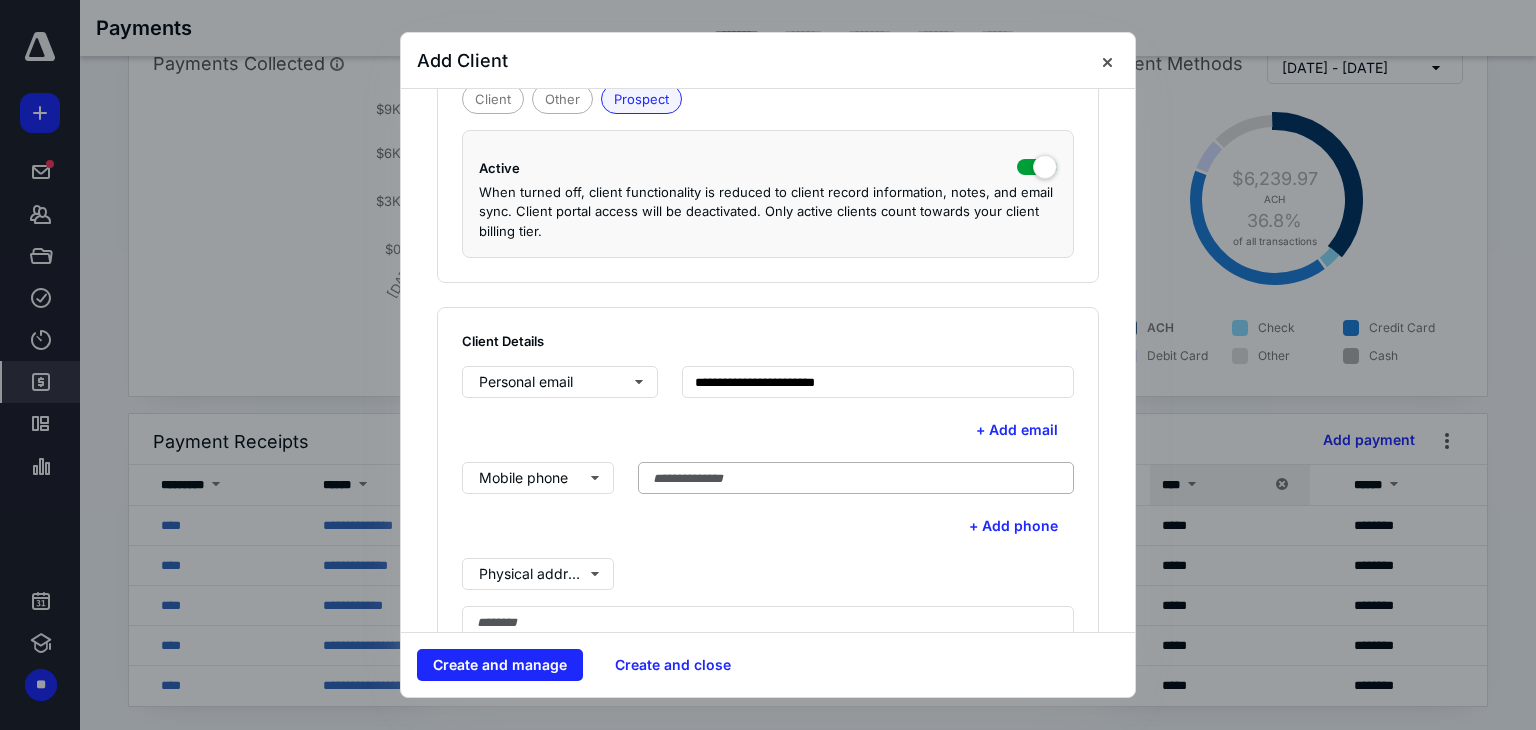 type on "**********" 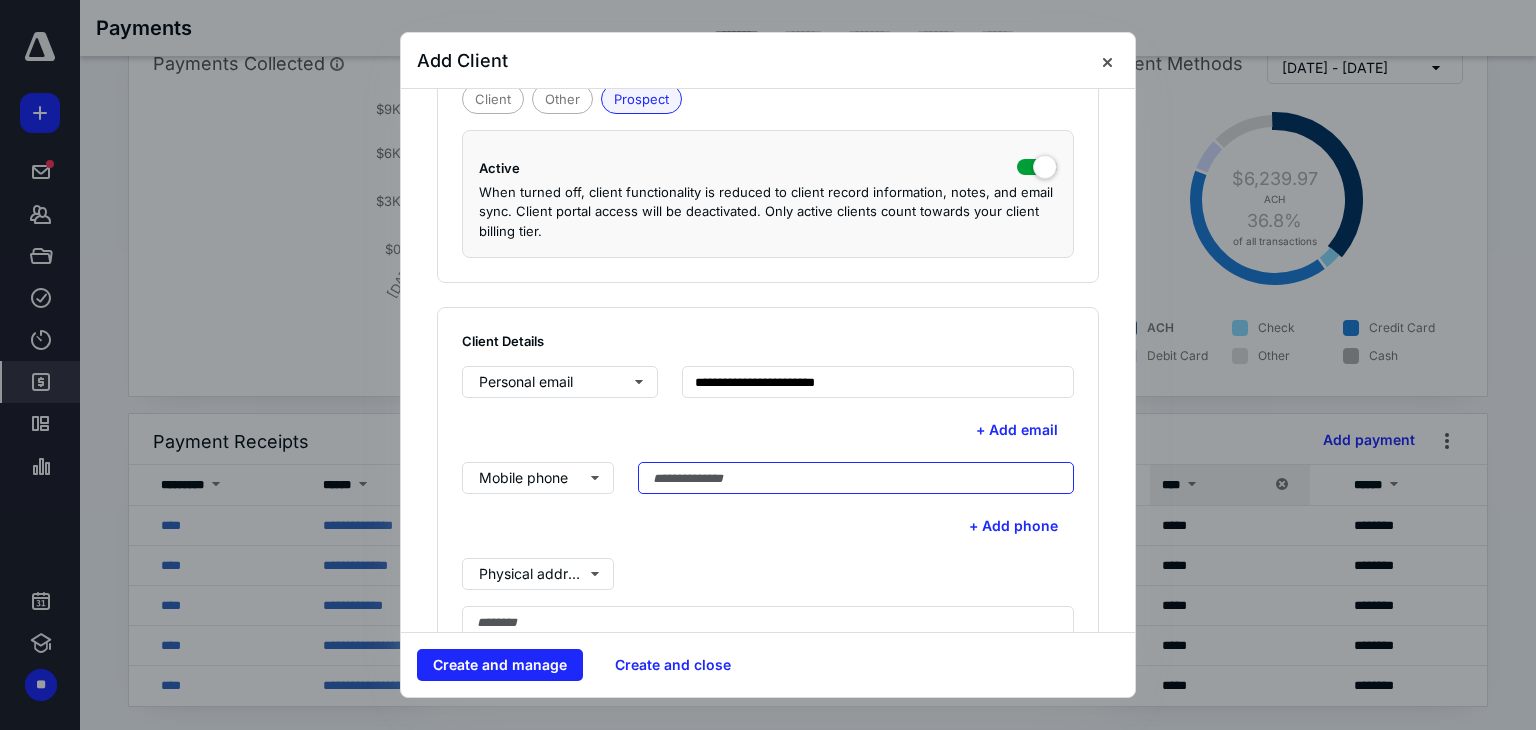 click at bounding box center [856, 478] 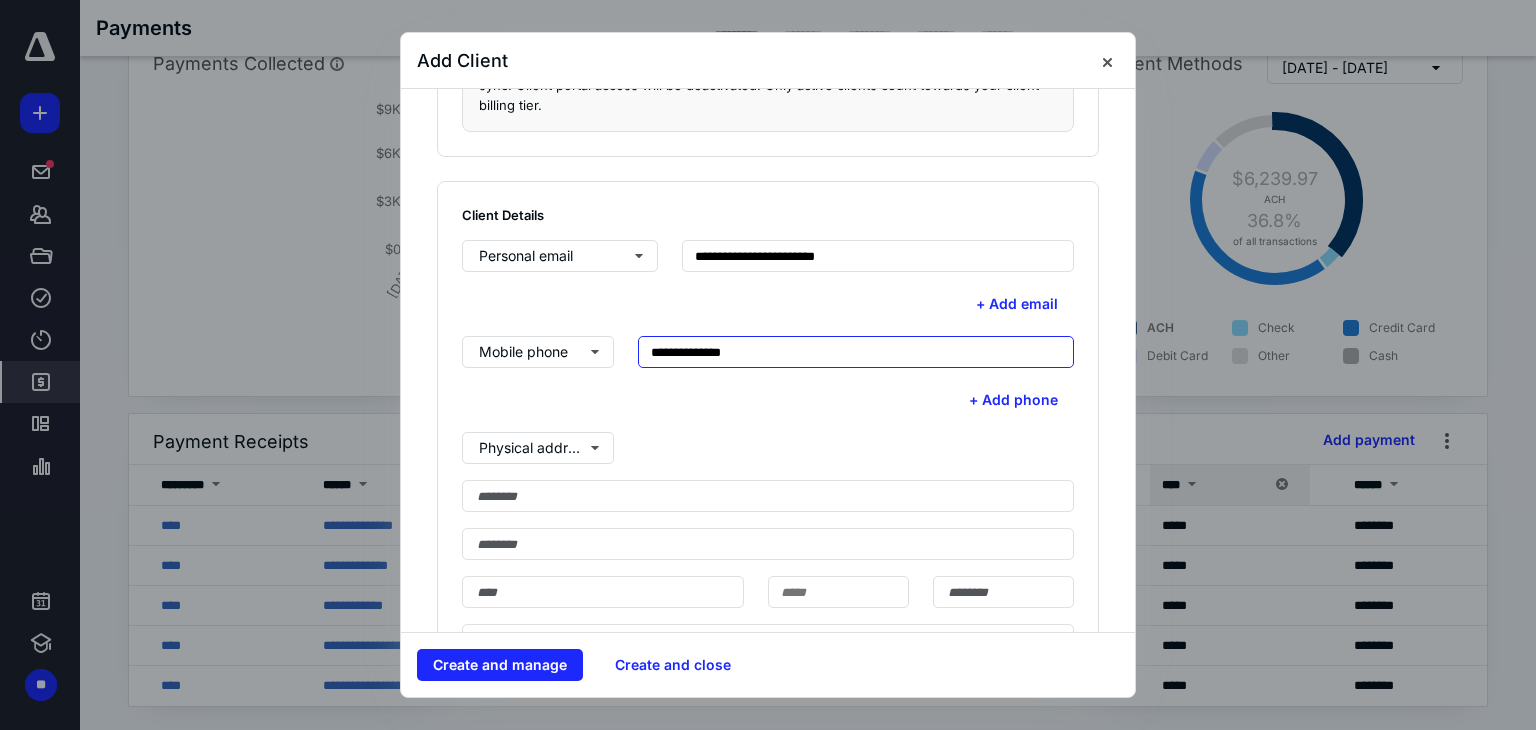 scroll, scrollTop: 700, scrollLeft: 0, axis: vertical 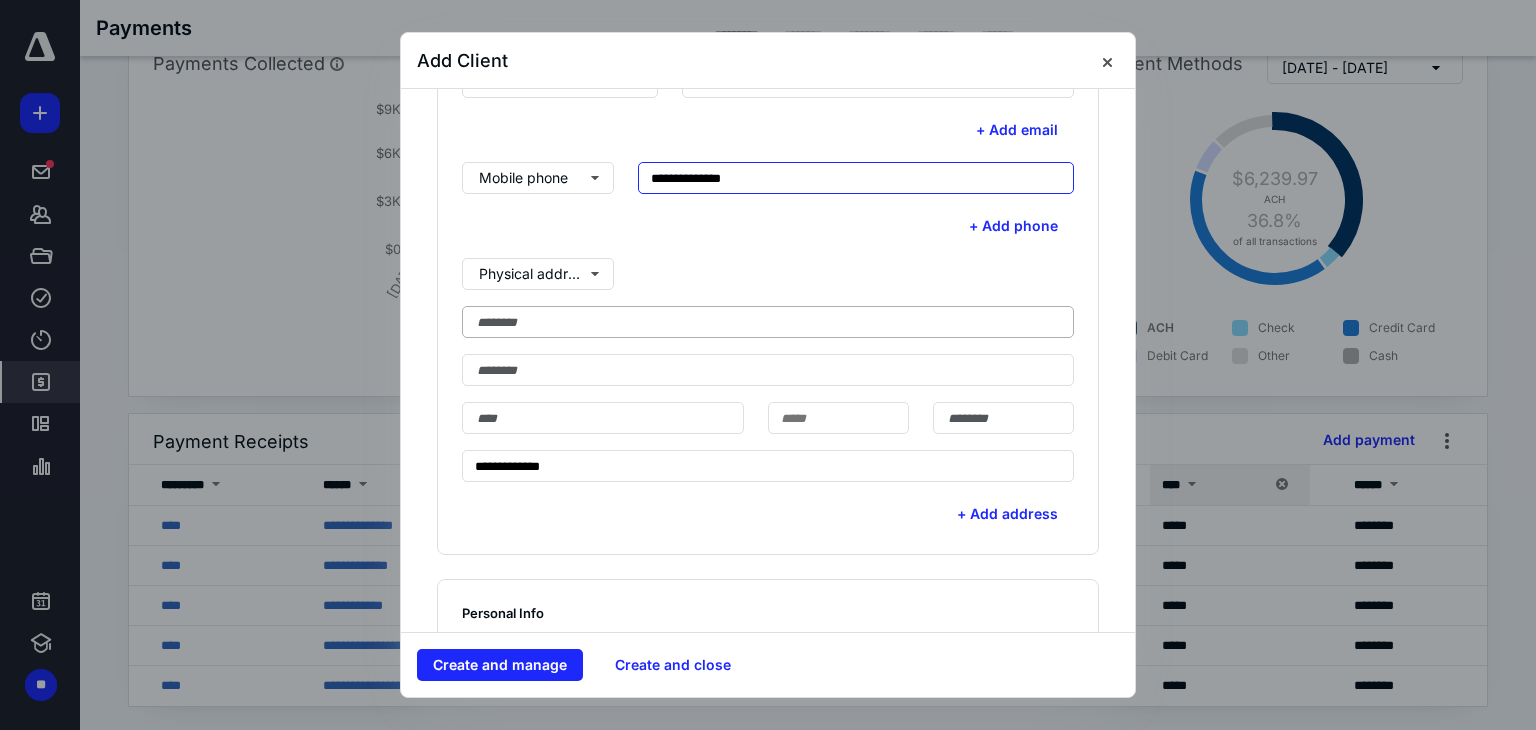 type on "**********" 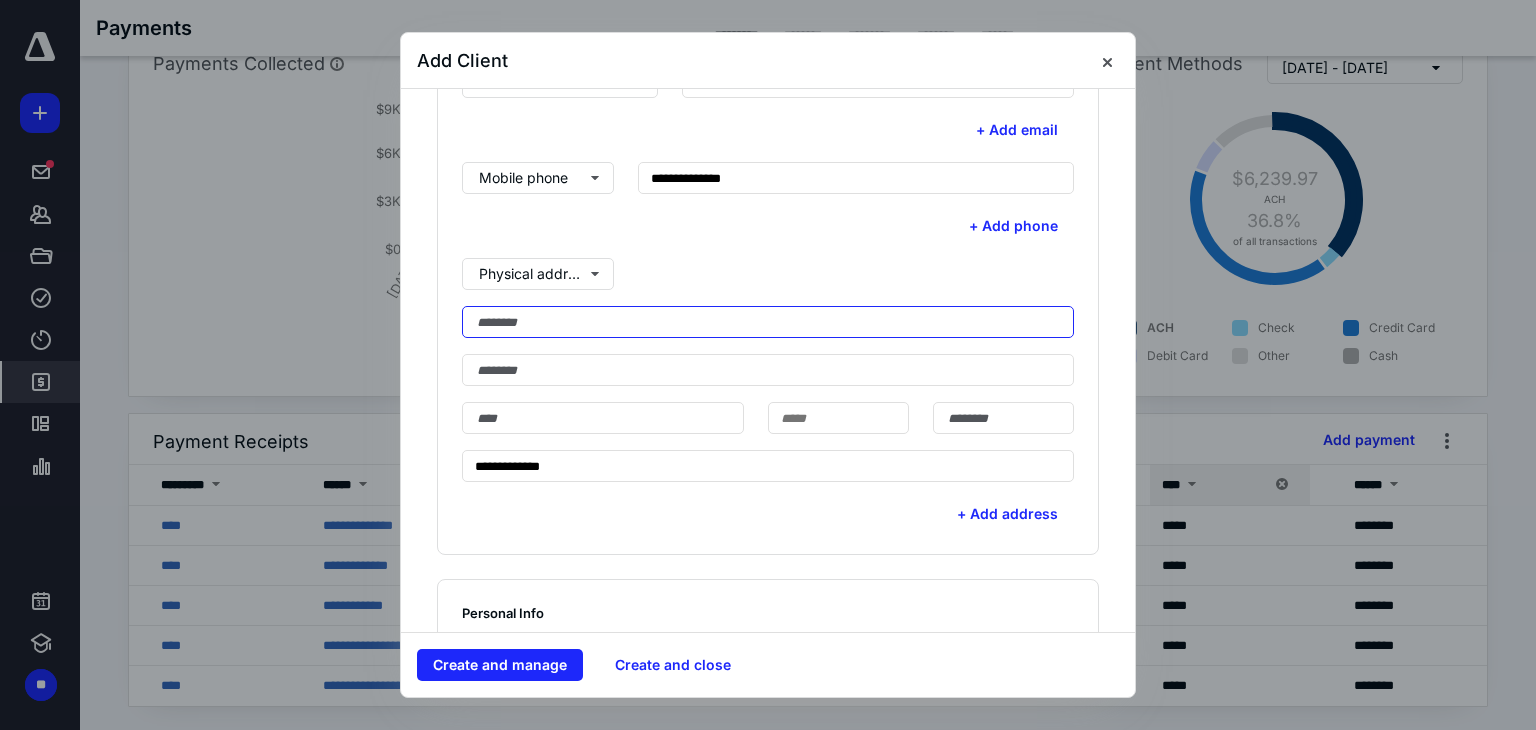 drag, startPoint x: 515, startPoint y: 322, endPoint x: 569, endPoint y: 335, distance: 55.542778 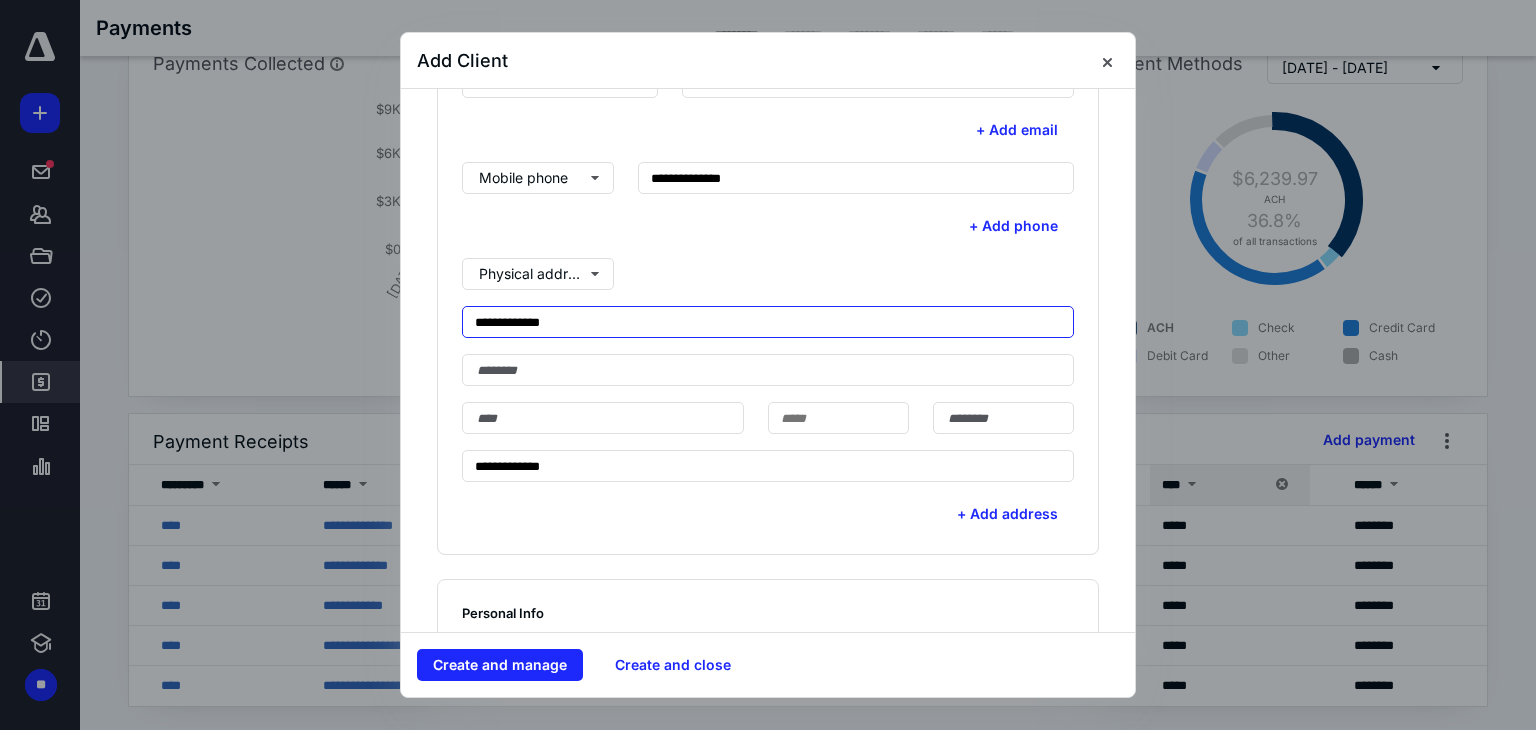 type on "**********" 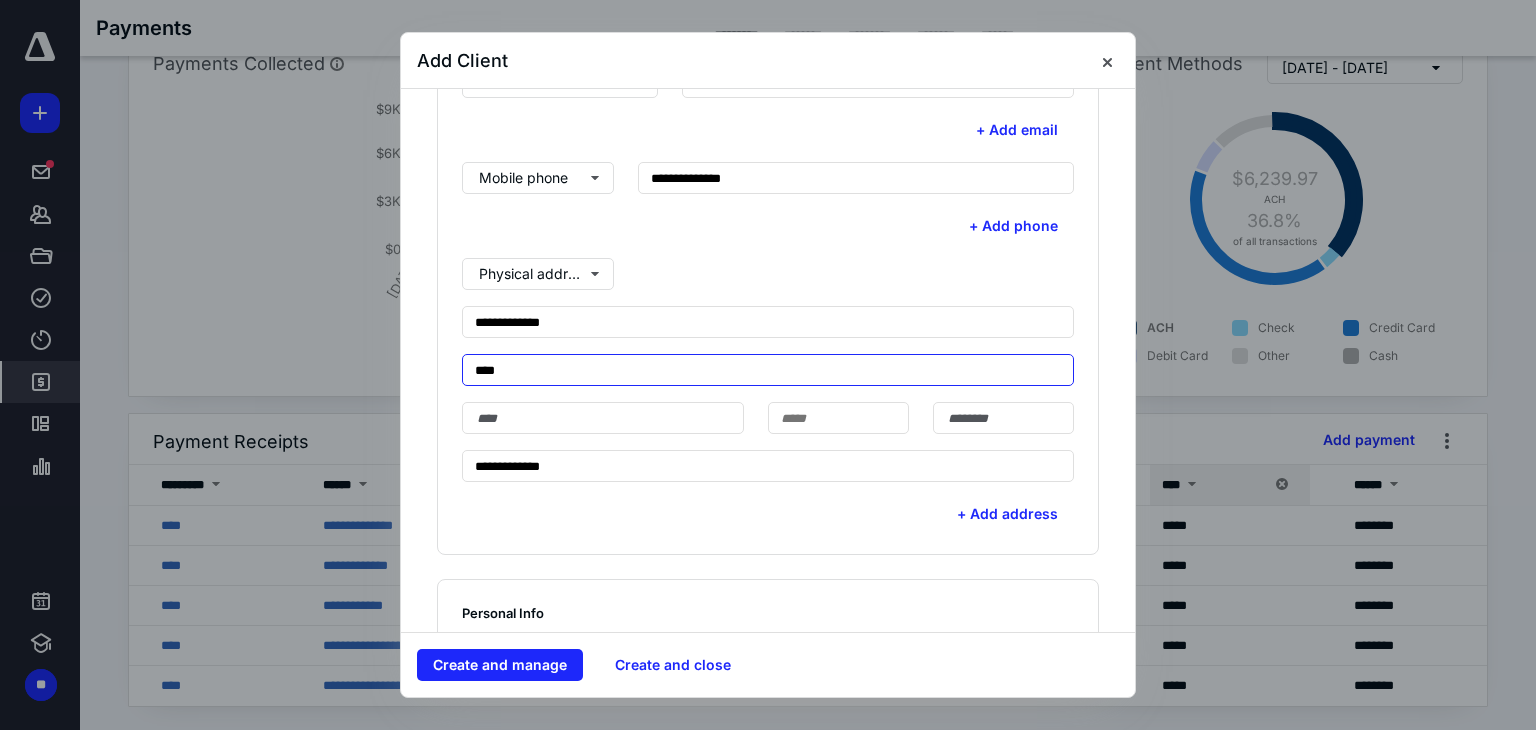 type on "****" 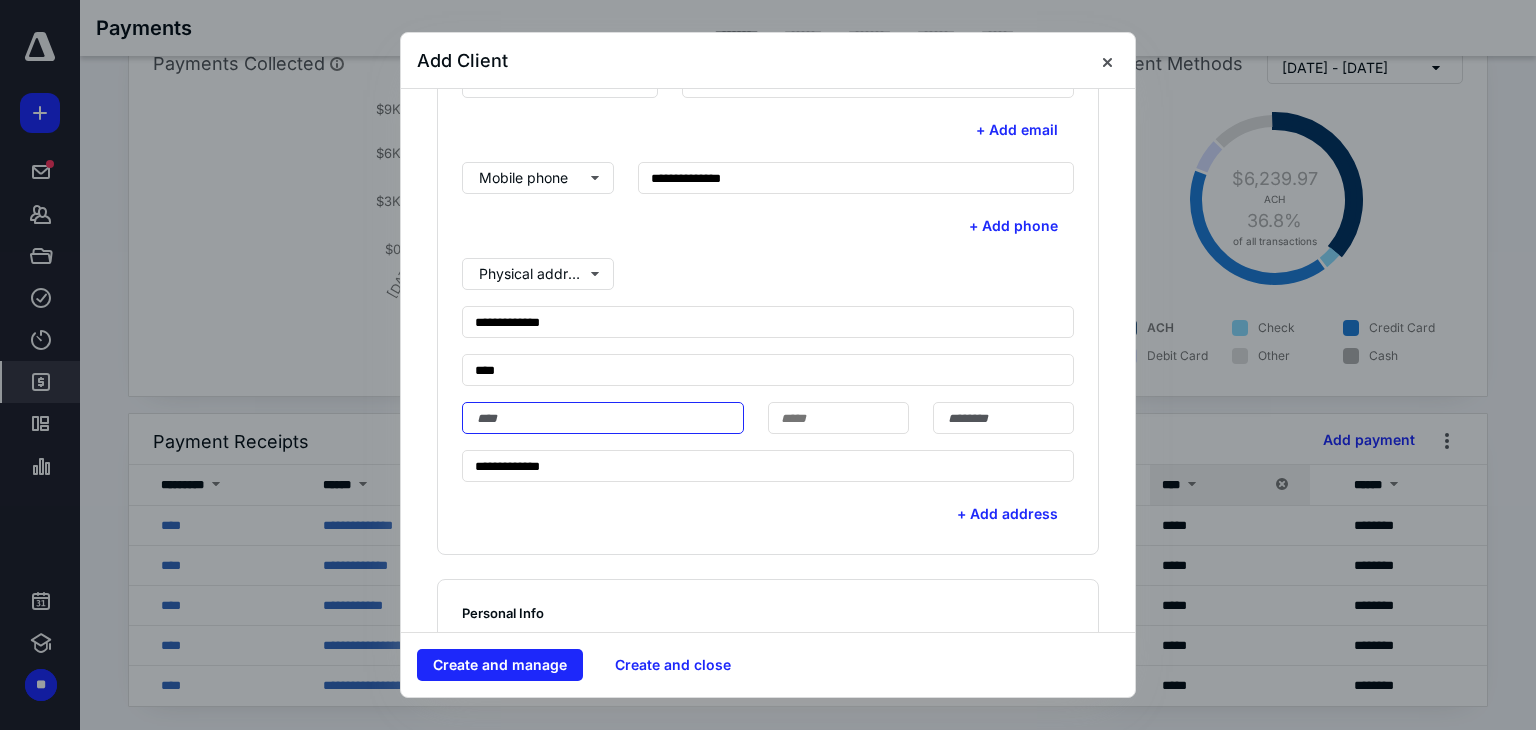 type on "*" 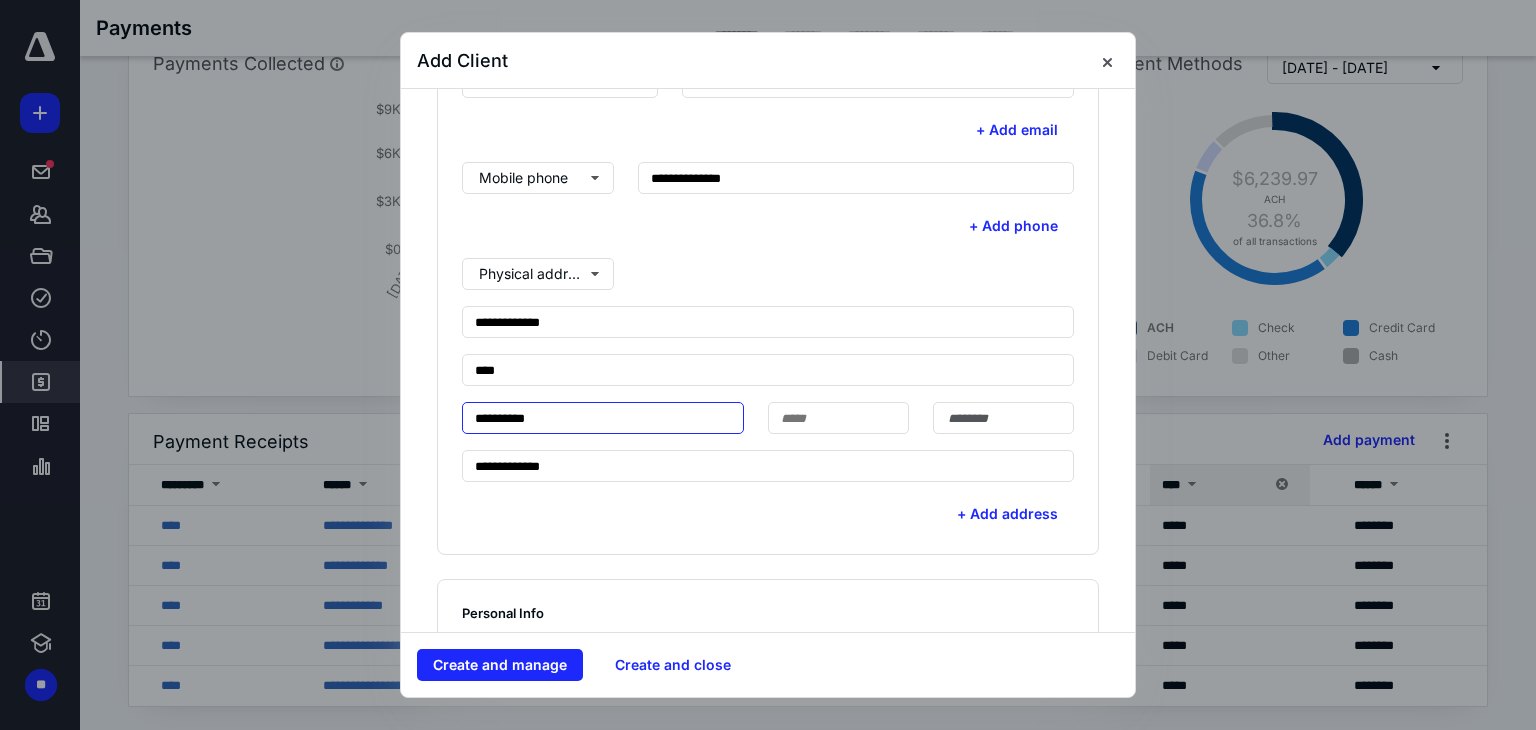 type on "**********" 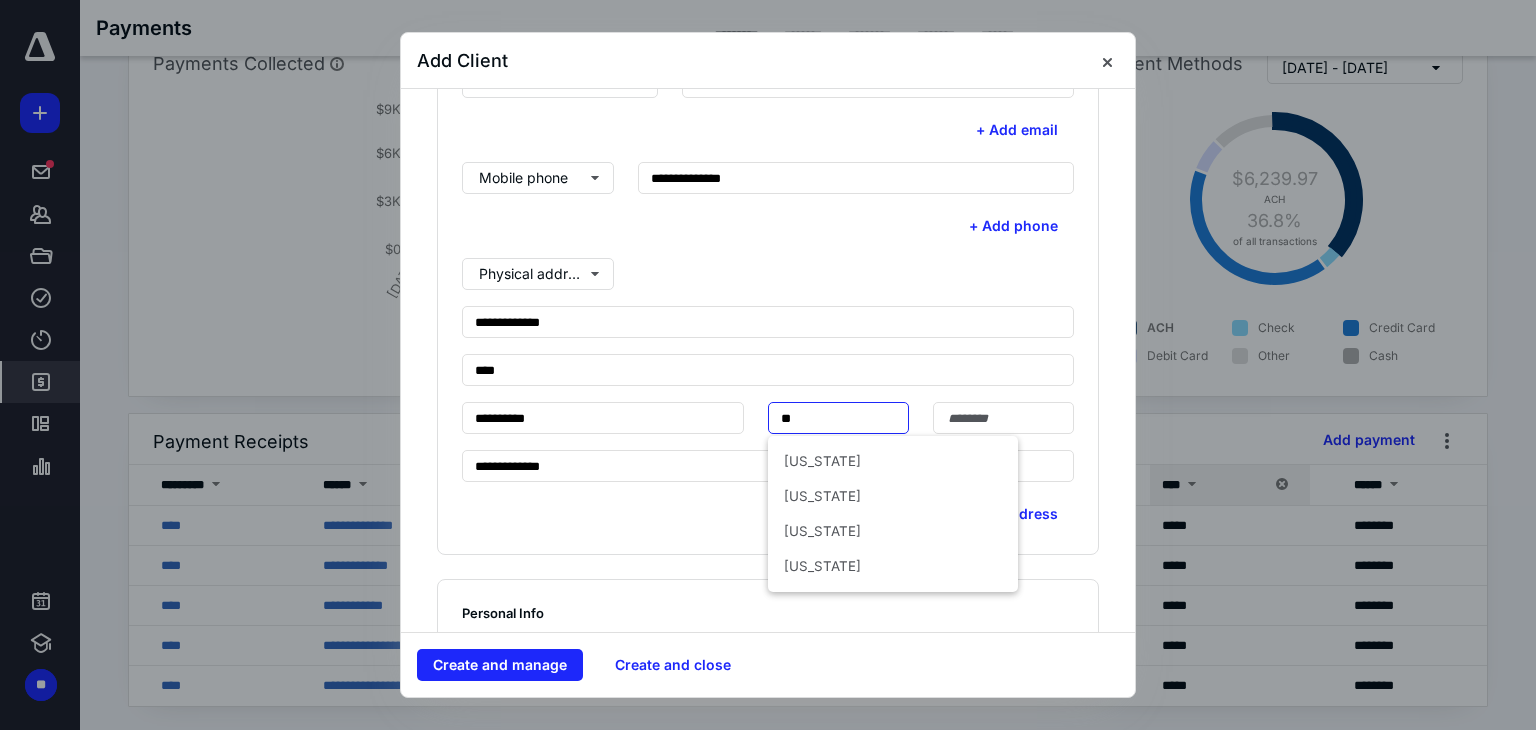 type on "**" 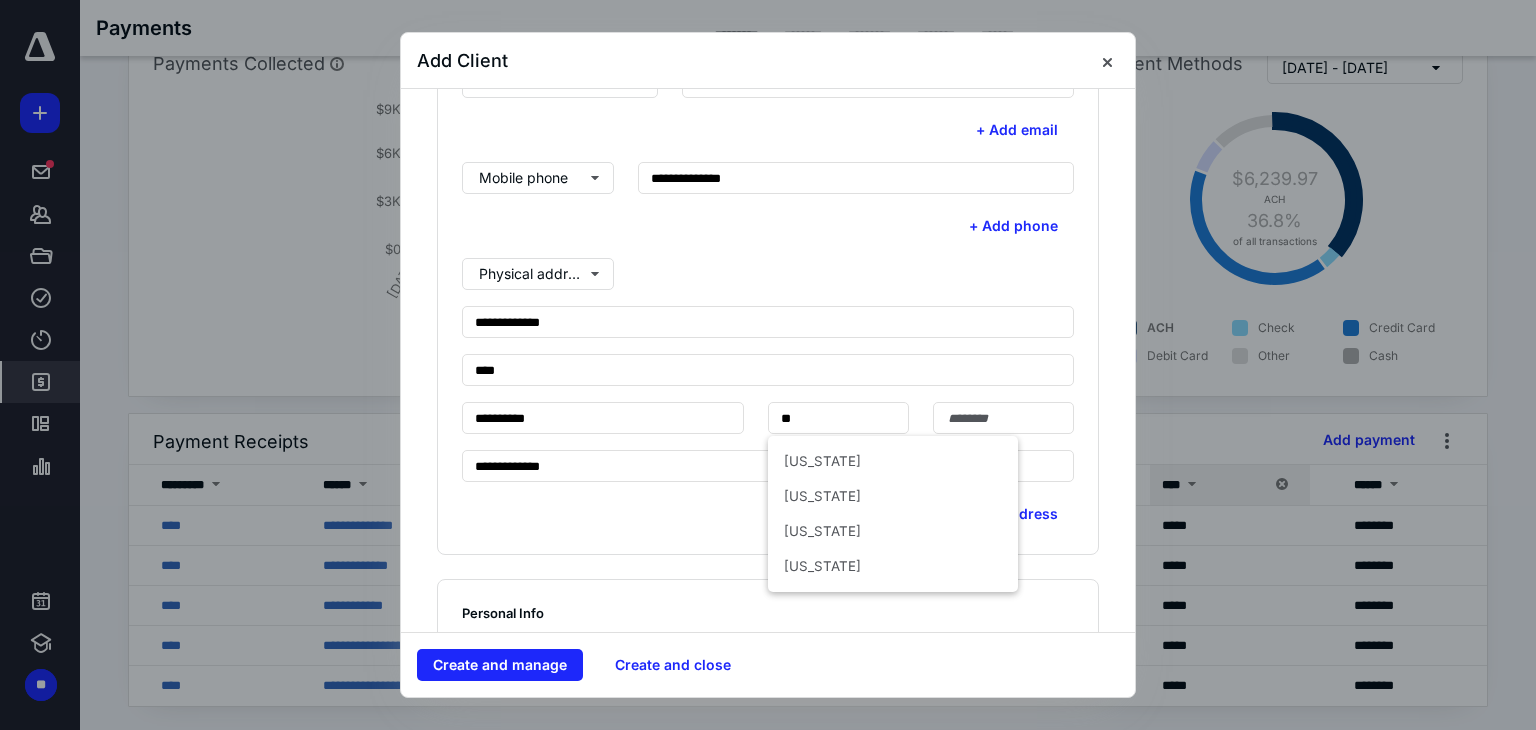 type 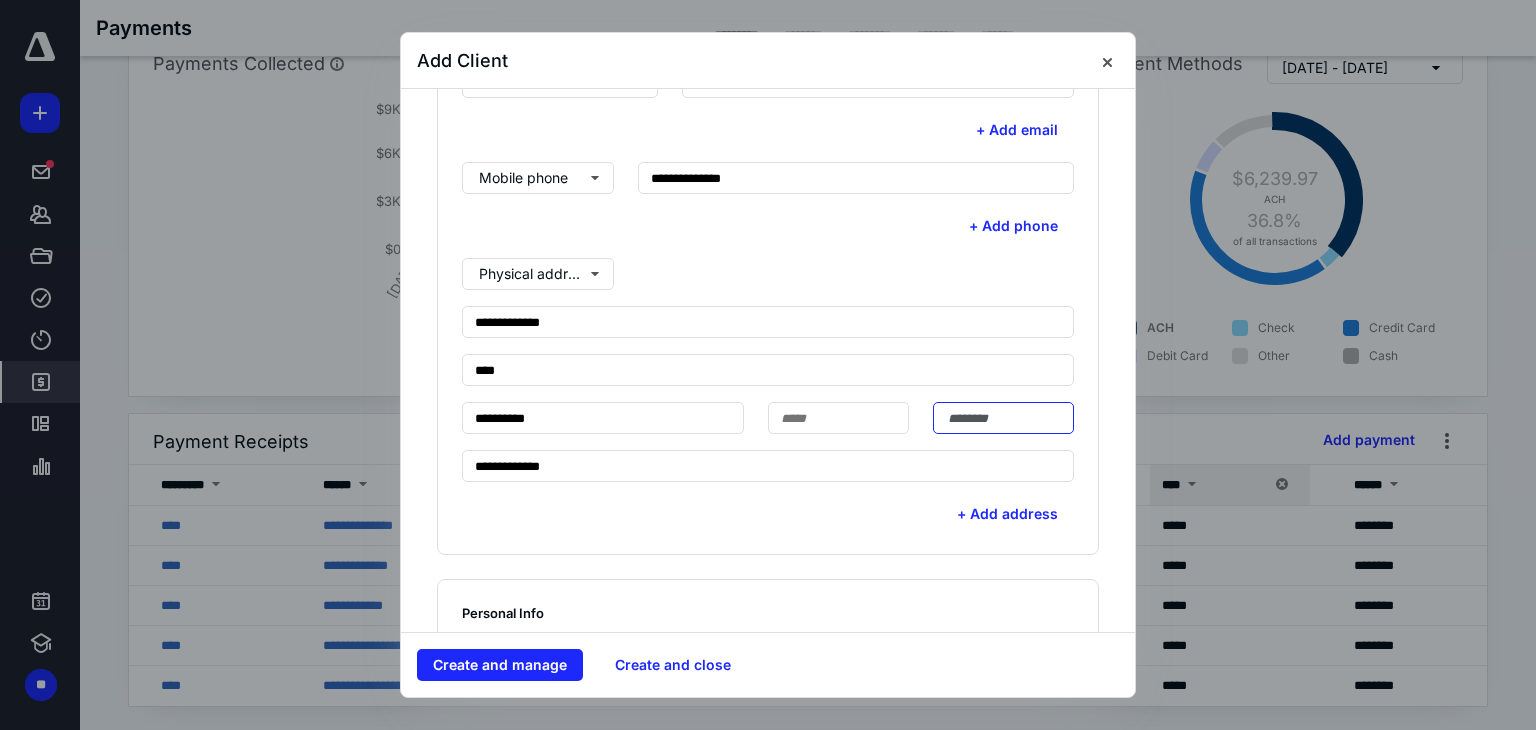 click at bounding box center (1003, 418) 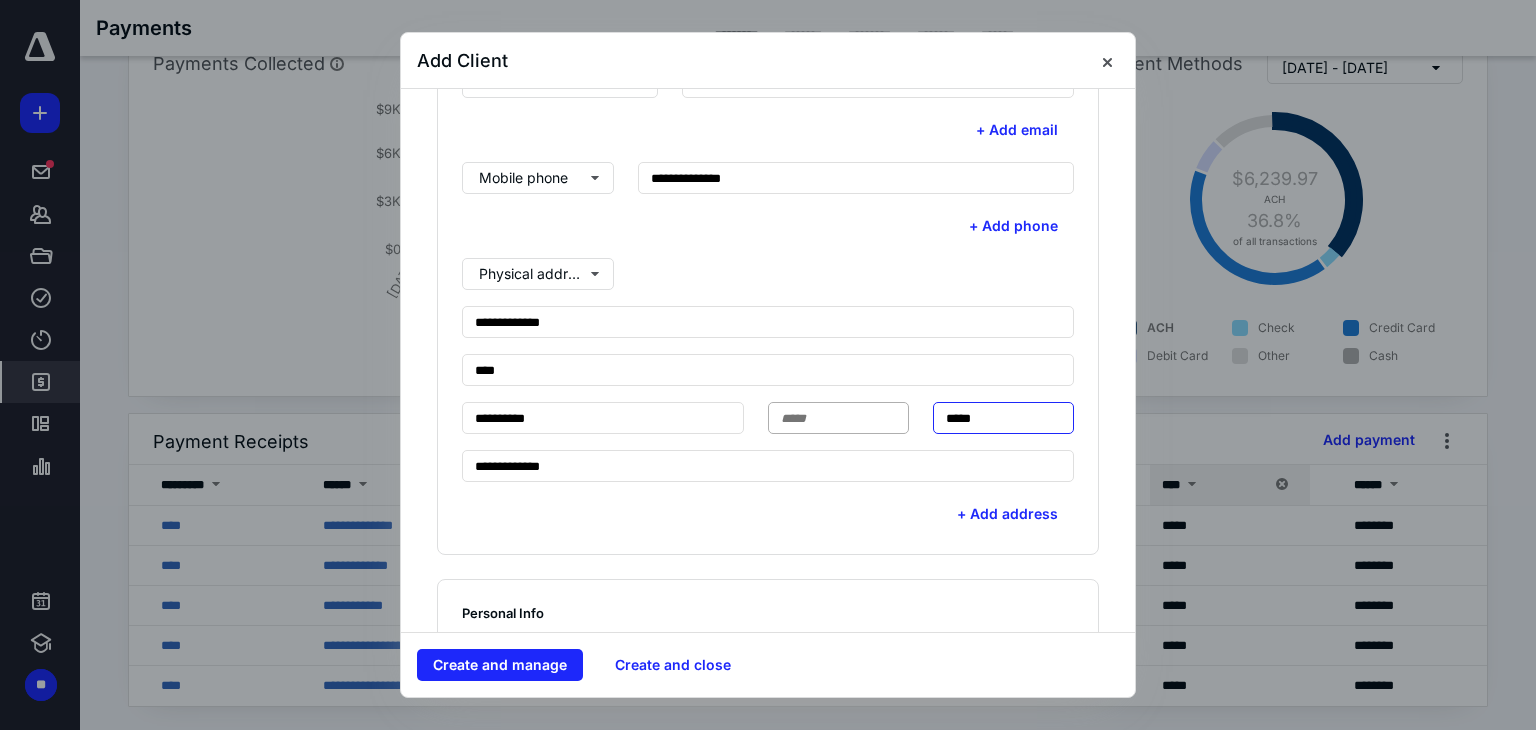 type on "*****" 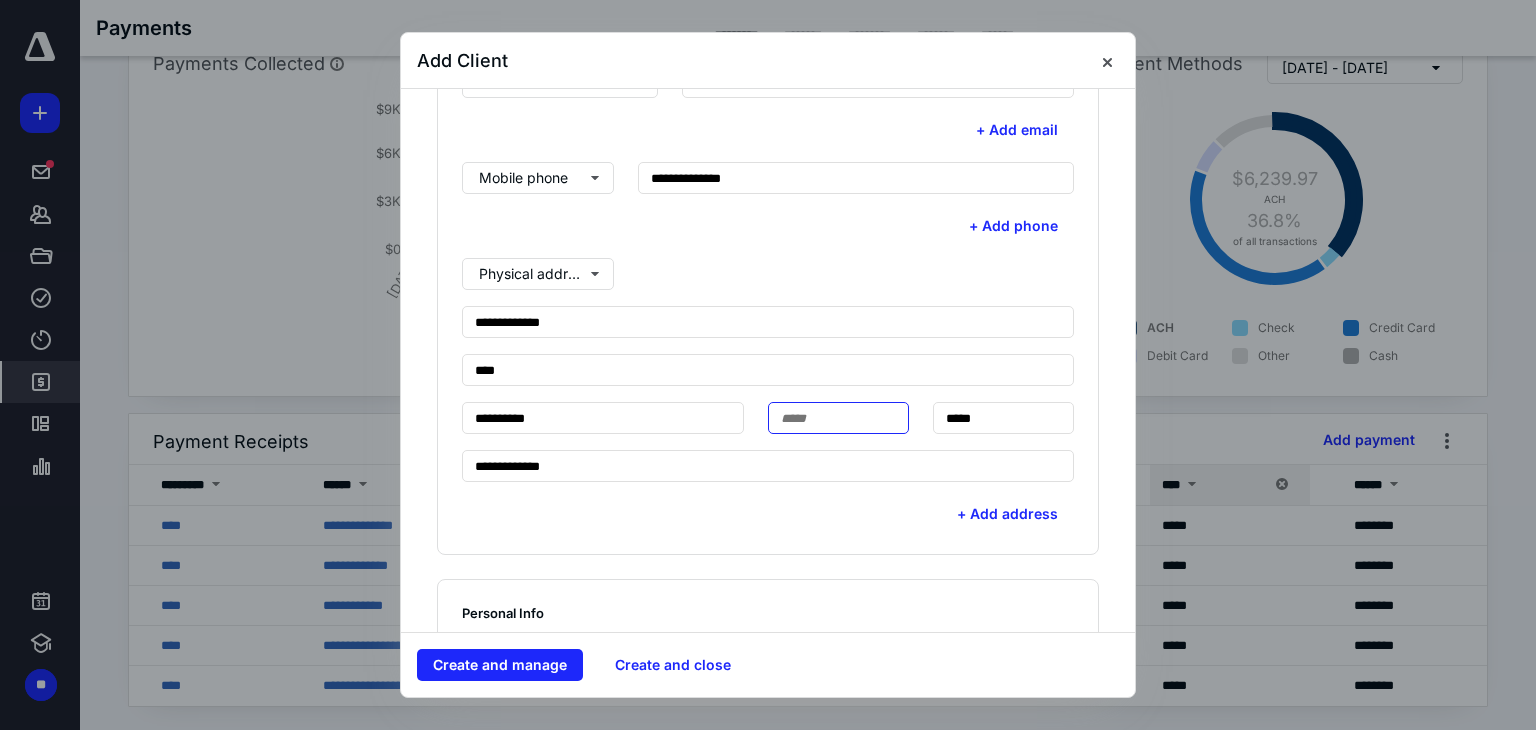 drag, startPoint x: 792, startPoint y: 426, endPoint x: 805, endPoint y: 428, distance: 13.152946 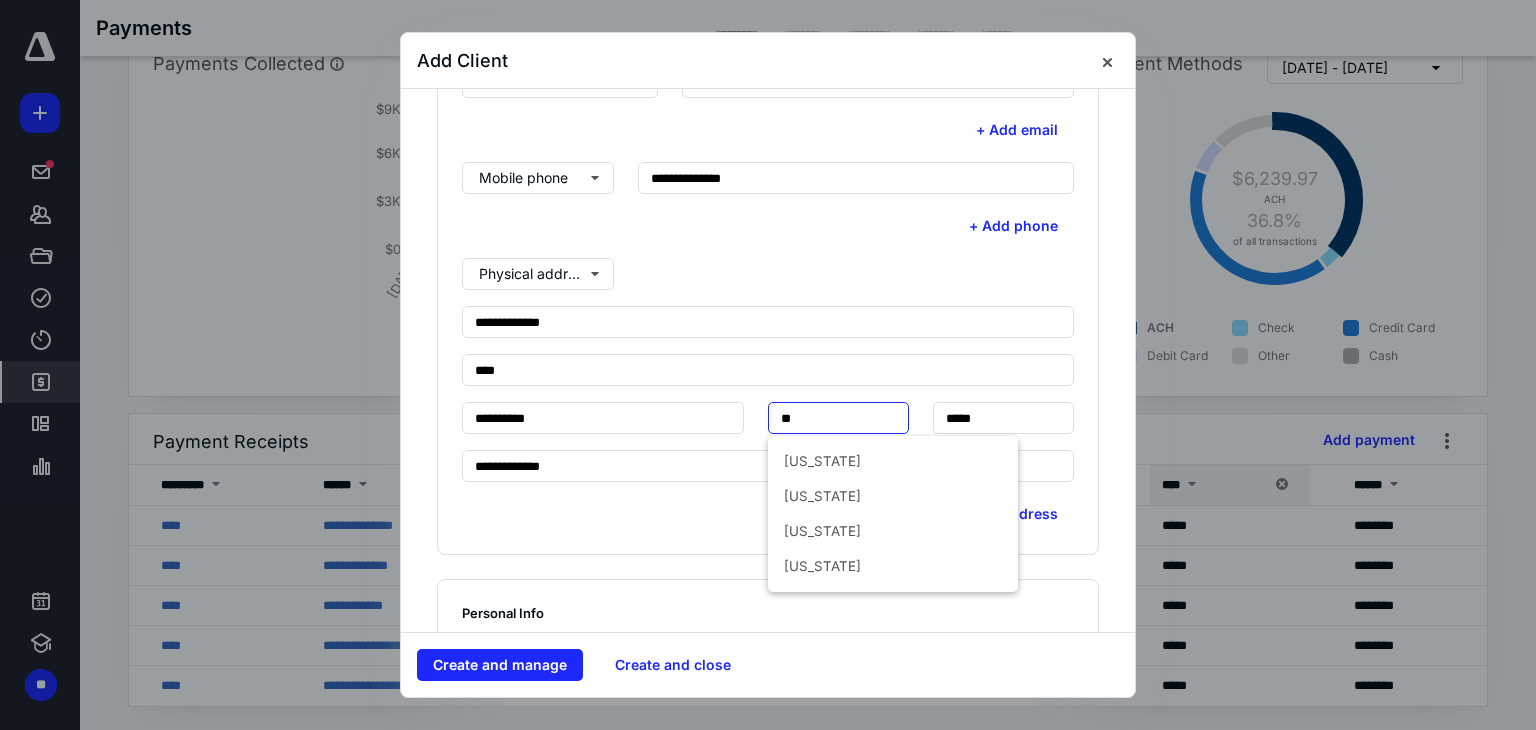 type on "**" 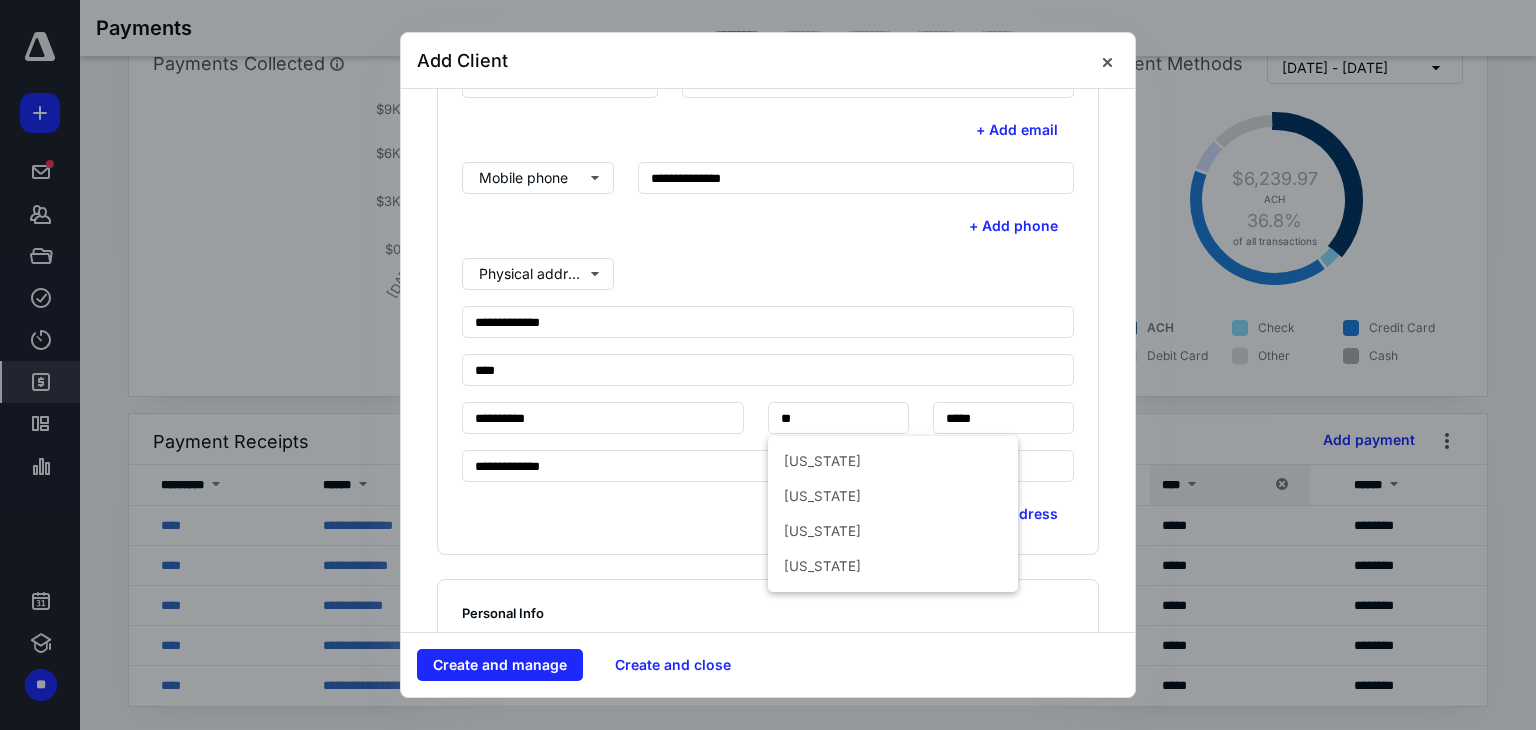 drag, startPoint x: 617, startPoint y: 494, endPoint x: 653, endPoint y: 521, distance: 45 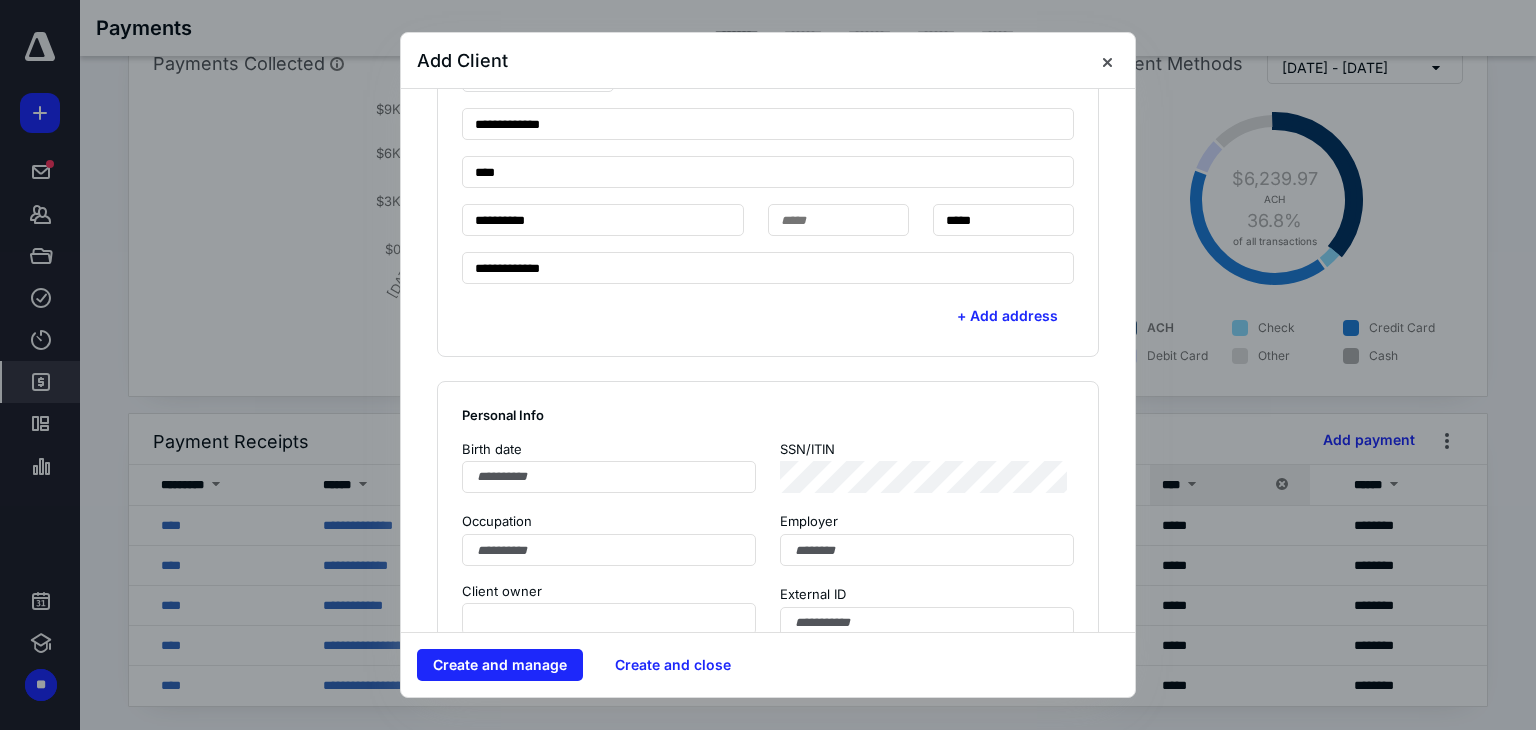 scroll, scrollTop: 900, scrollLeft: 0, axis: vertical 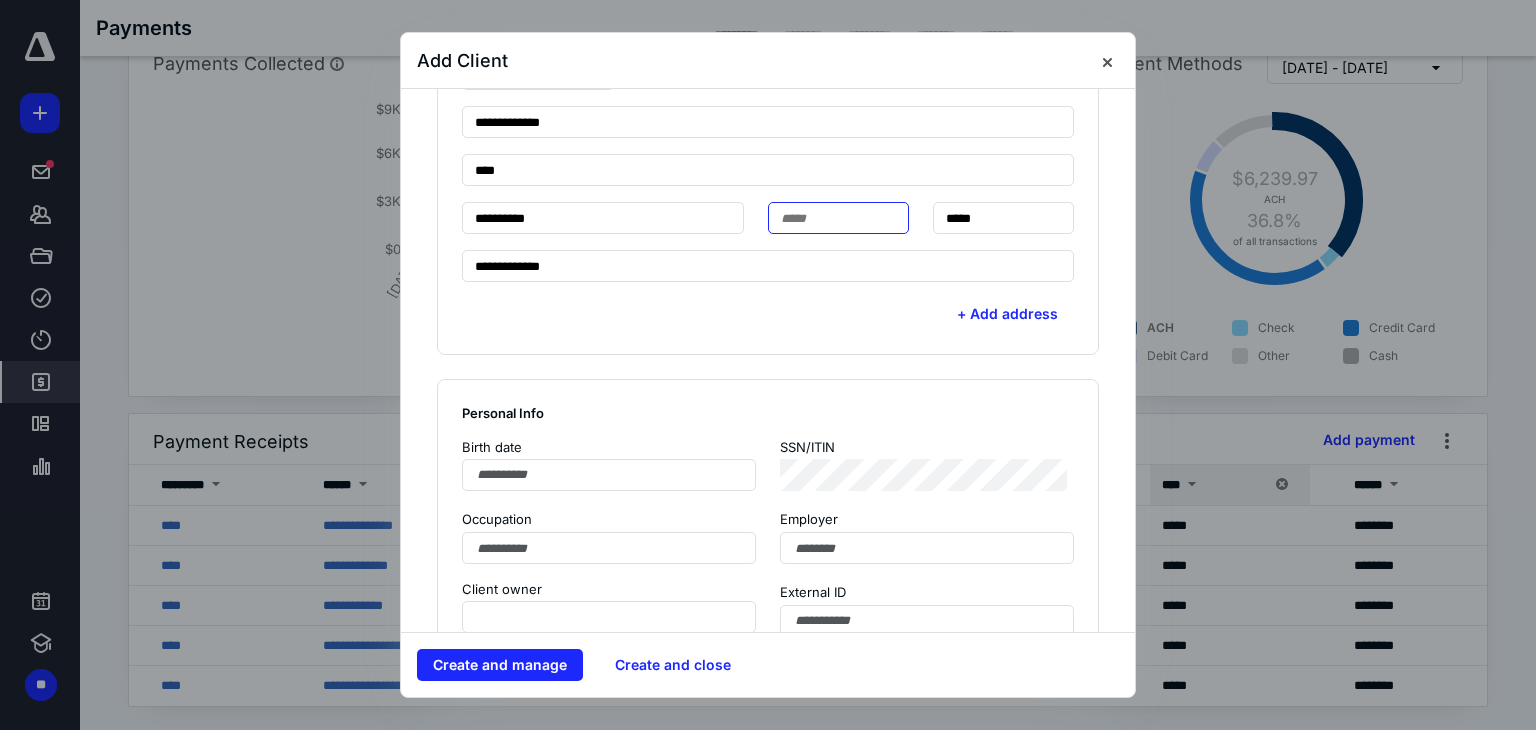 click at bounding box center [838, 218] 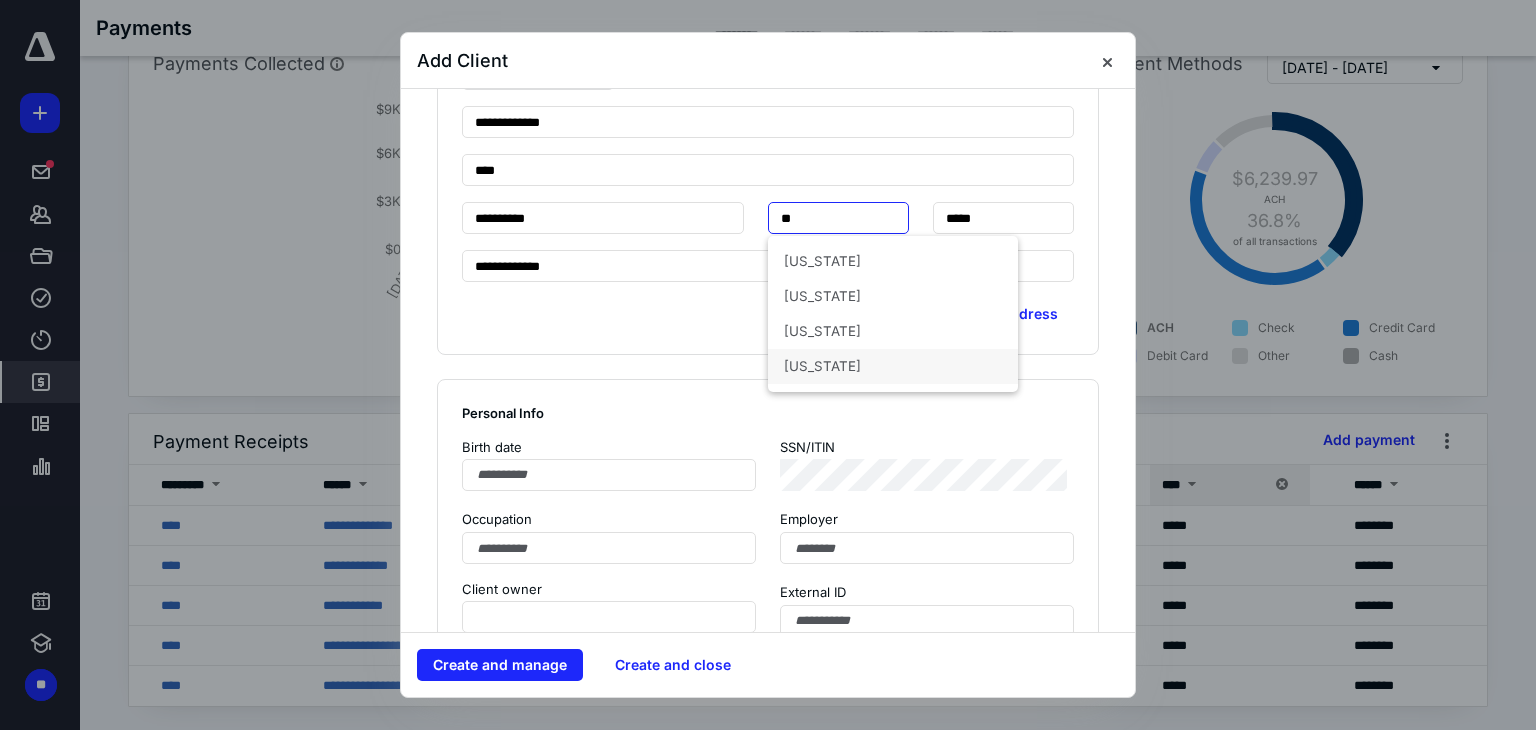 click on "Washington" at bounding box center [893, 366] 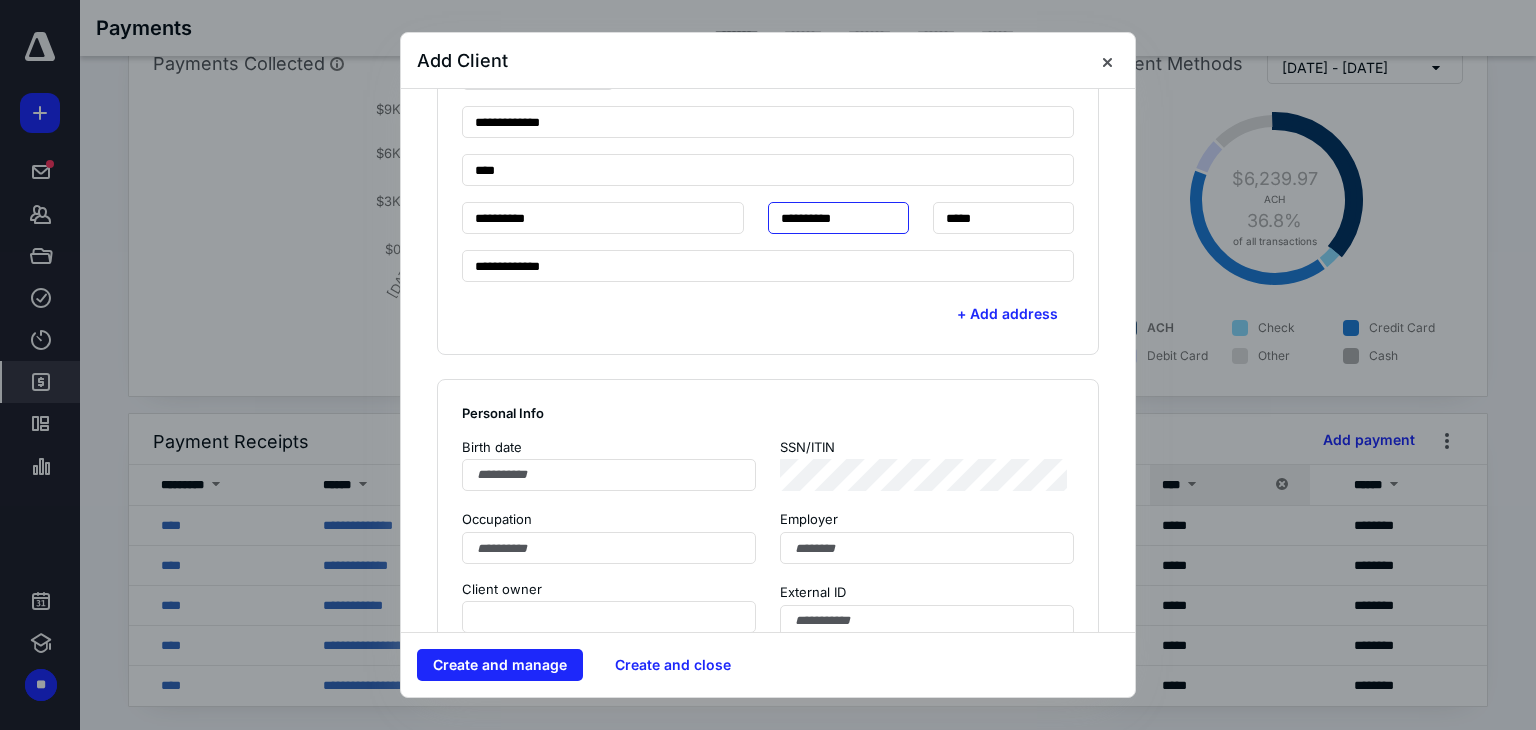type on "**********" 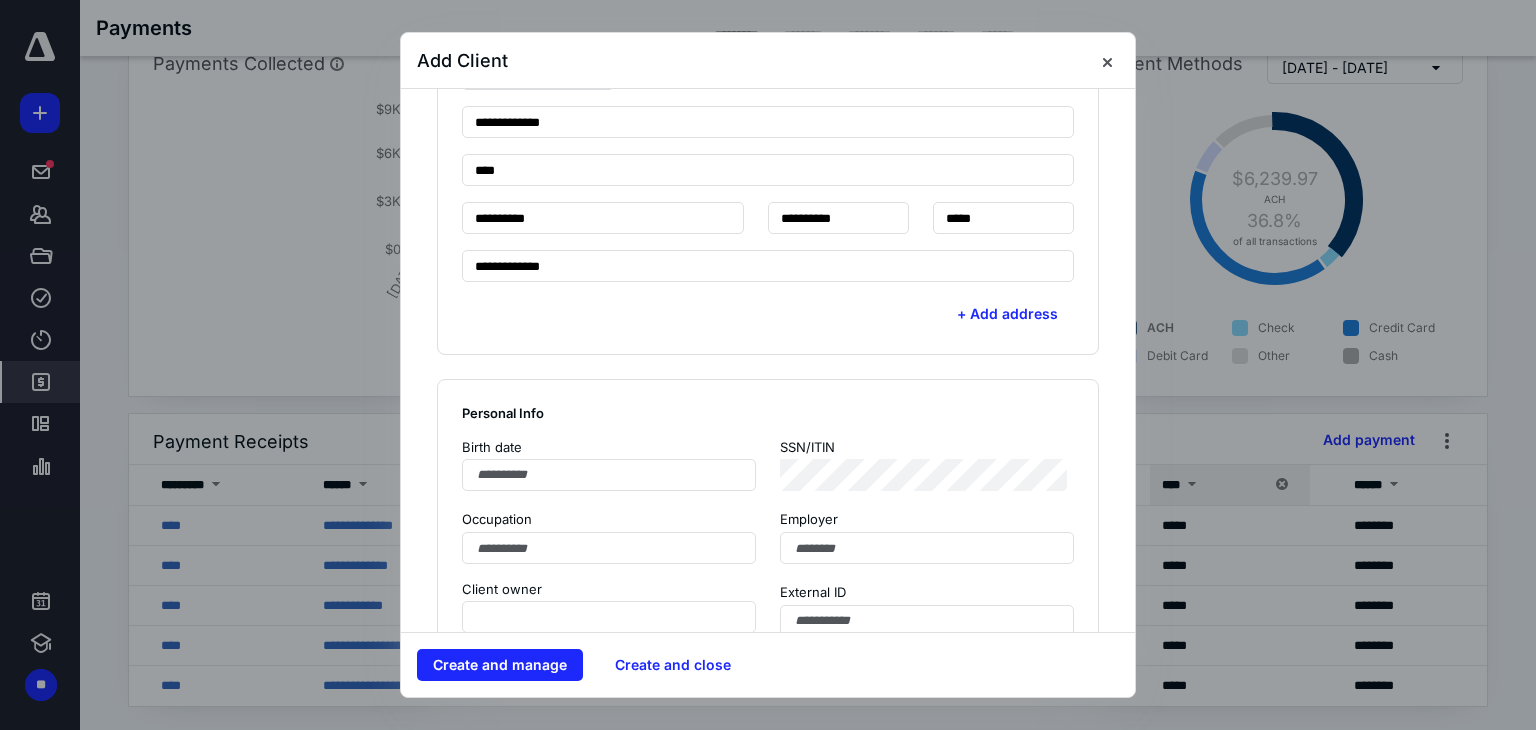 click on "**********" at bounding box center [768, 406] 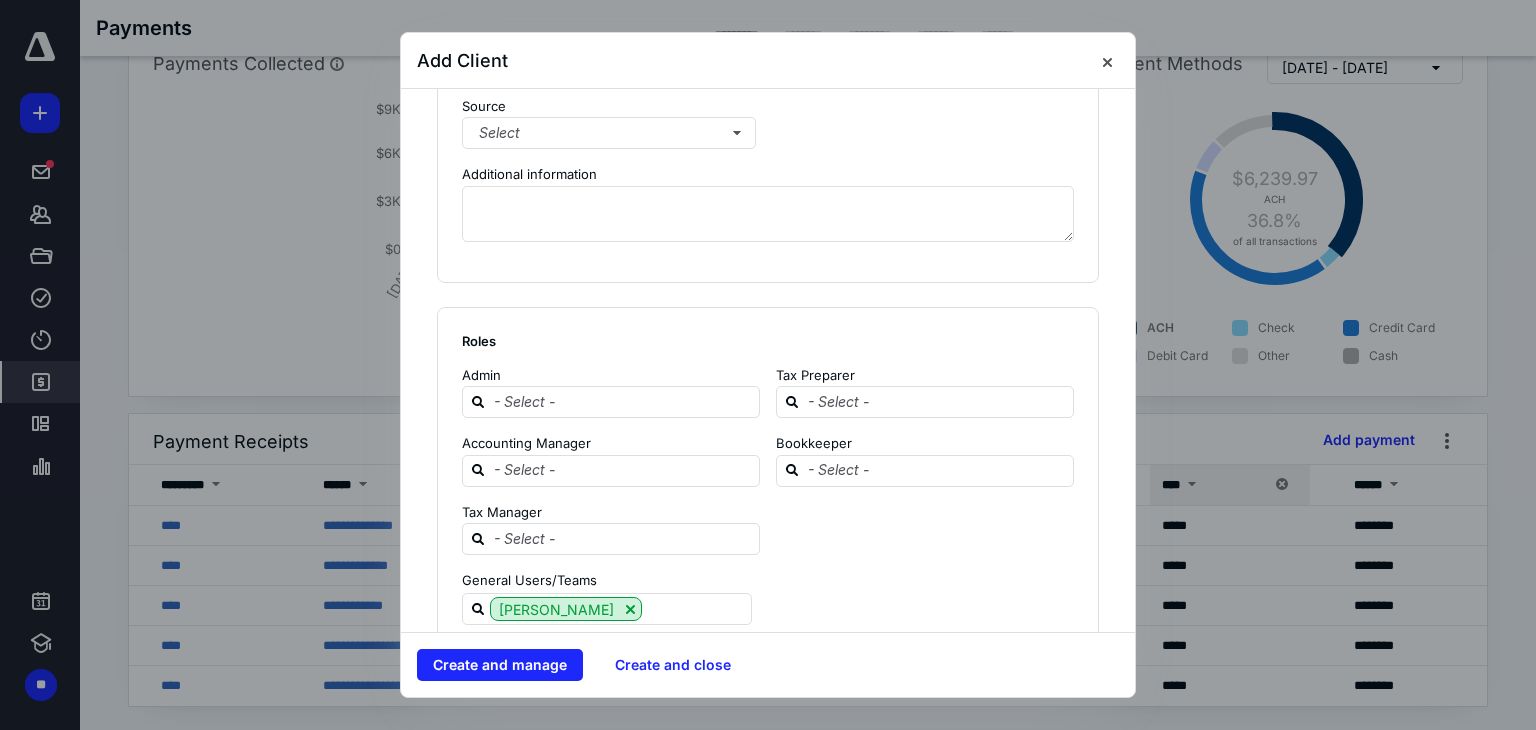 scroll, scrollTop: 1888, scrollLeft: 0, axis: vertical 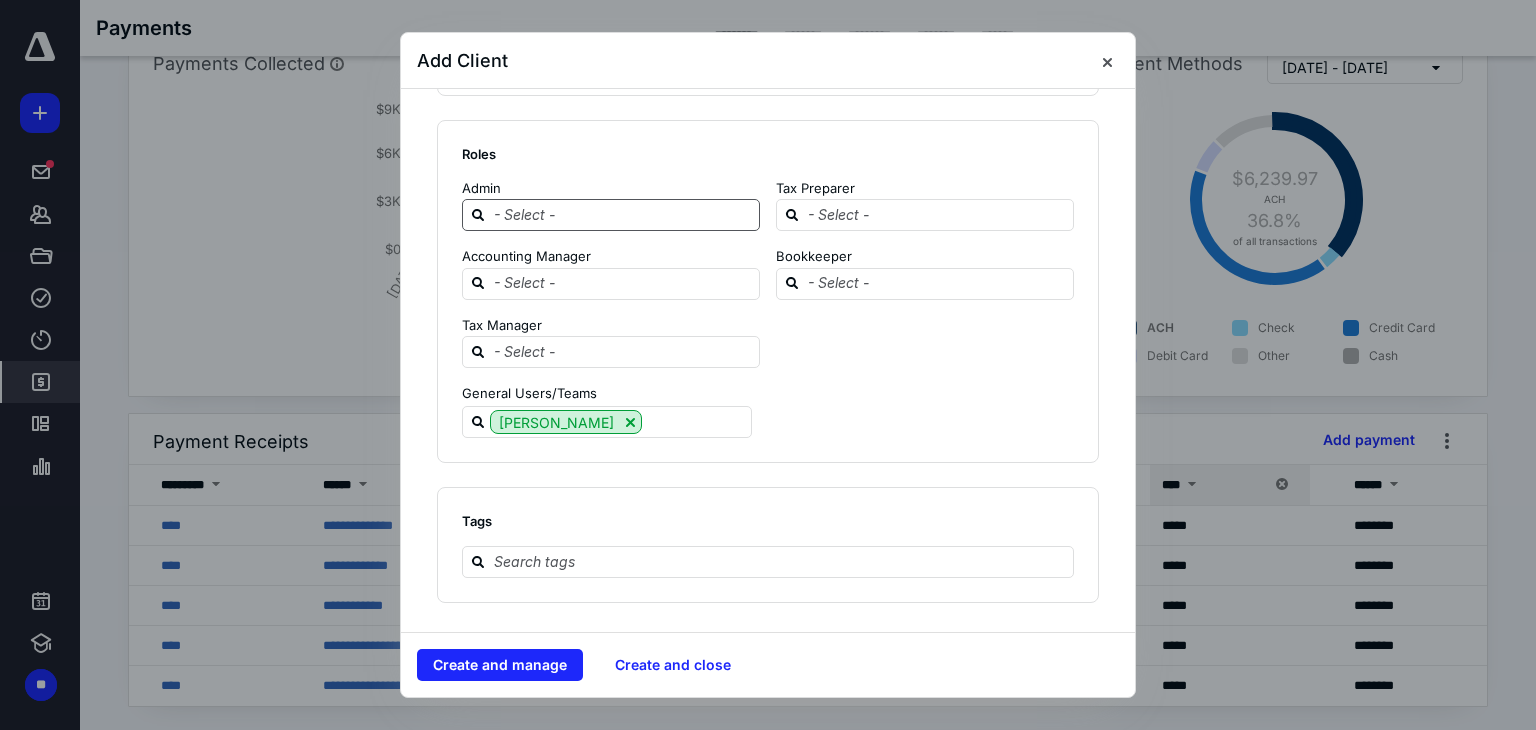 click at bounding box center [623, 214] 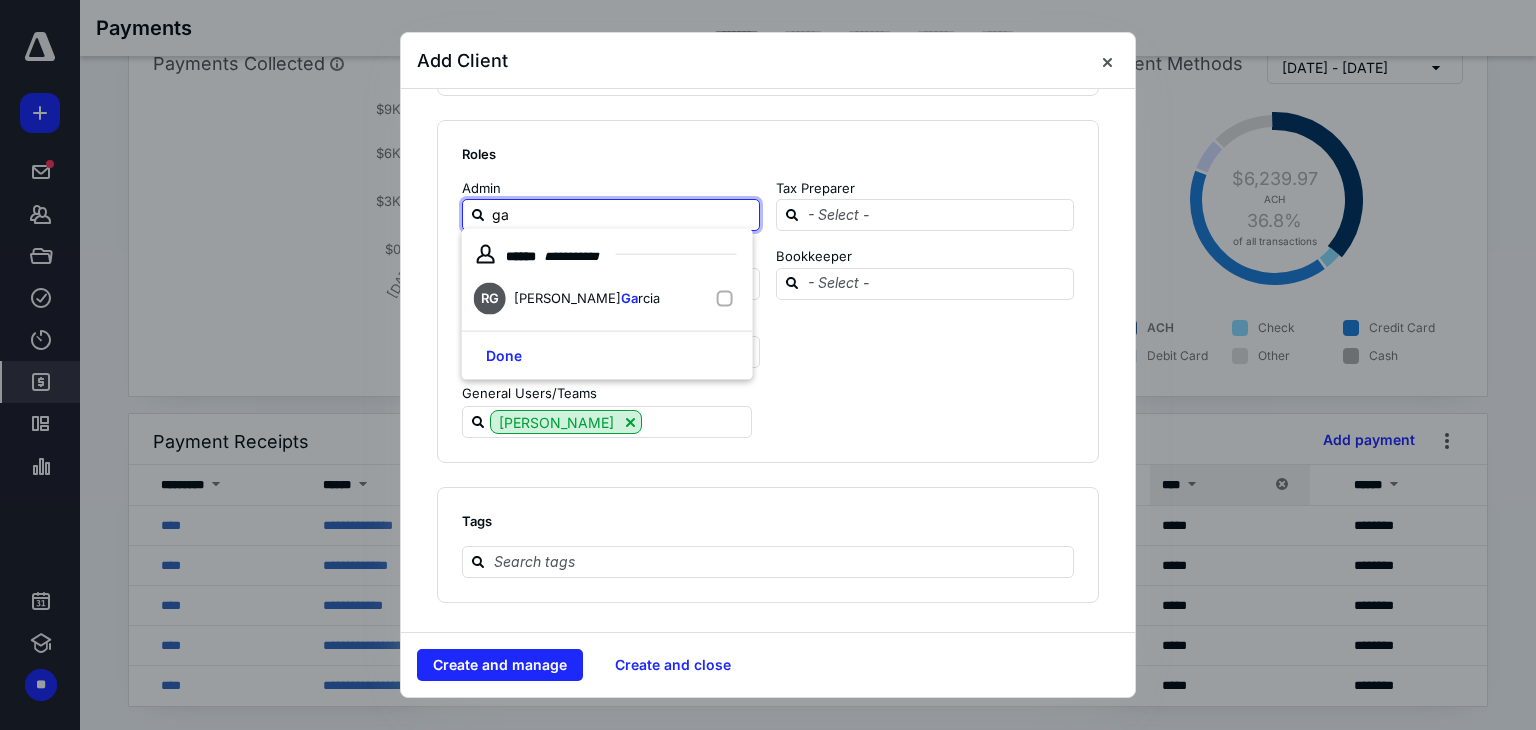 type on "gar" 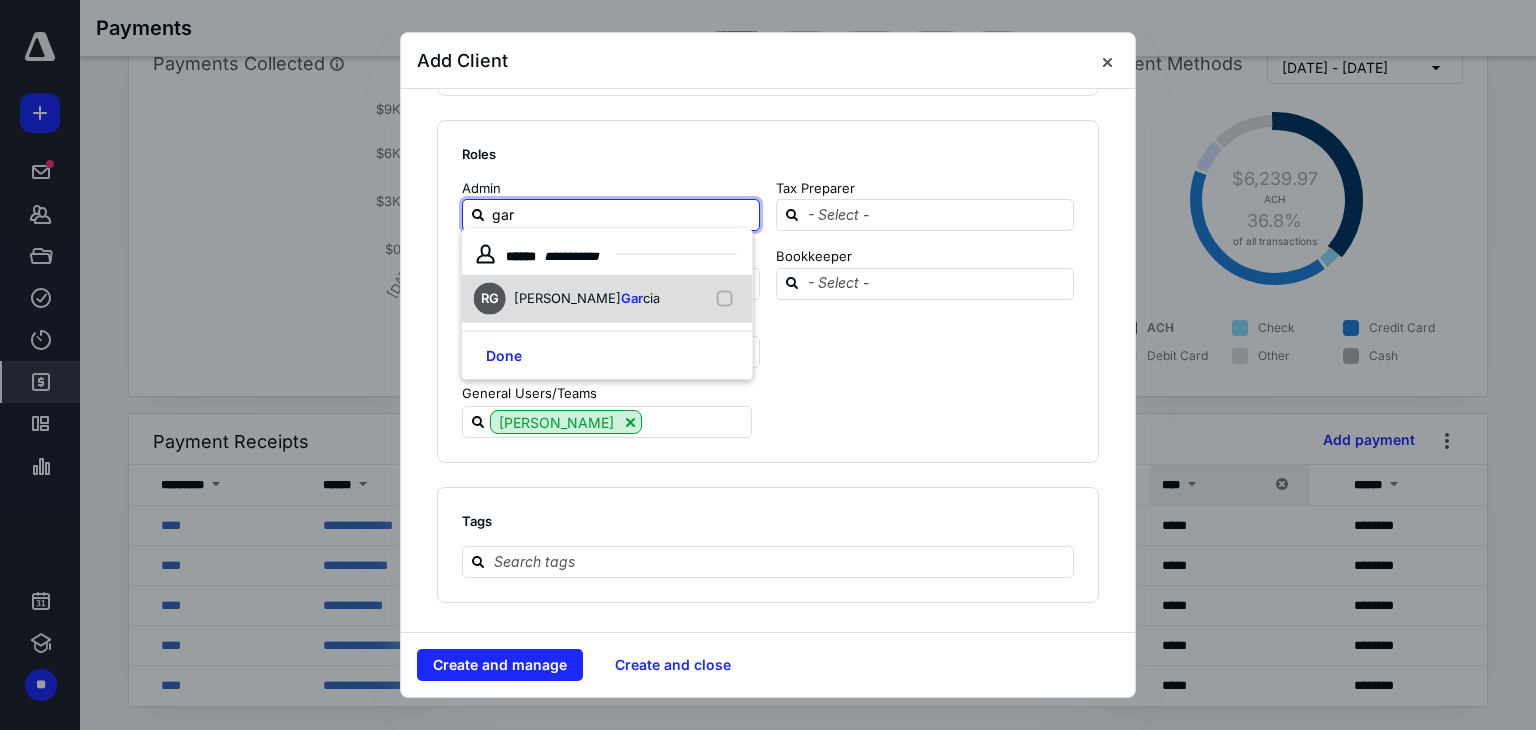 drag, startPoint x: 580, startPoint y: 284, endPoint x: 618, endPoint y: 321, distance: 53.037724 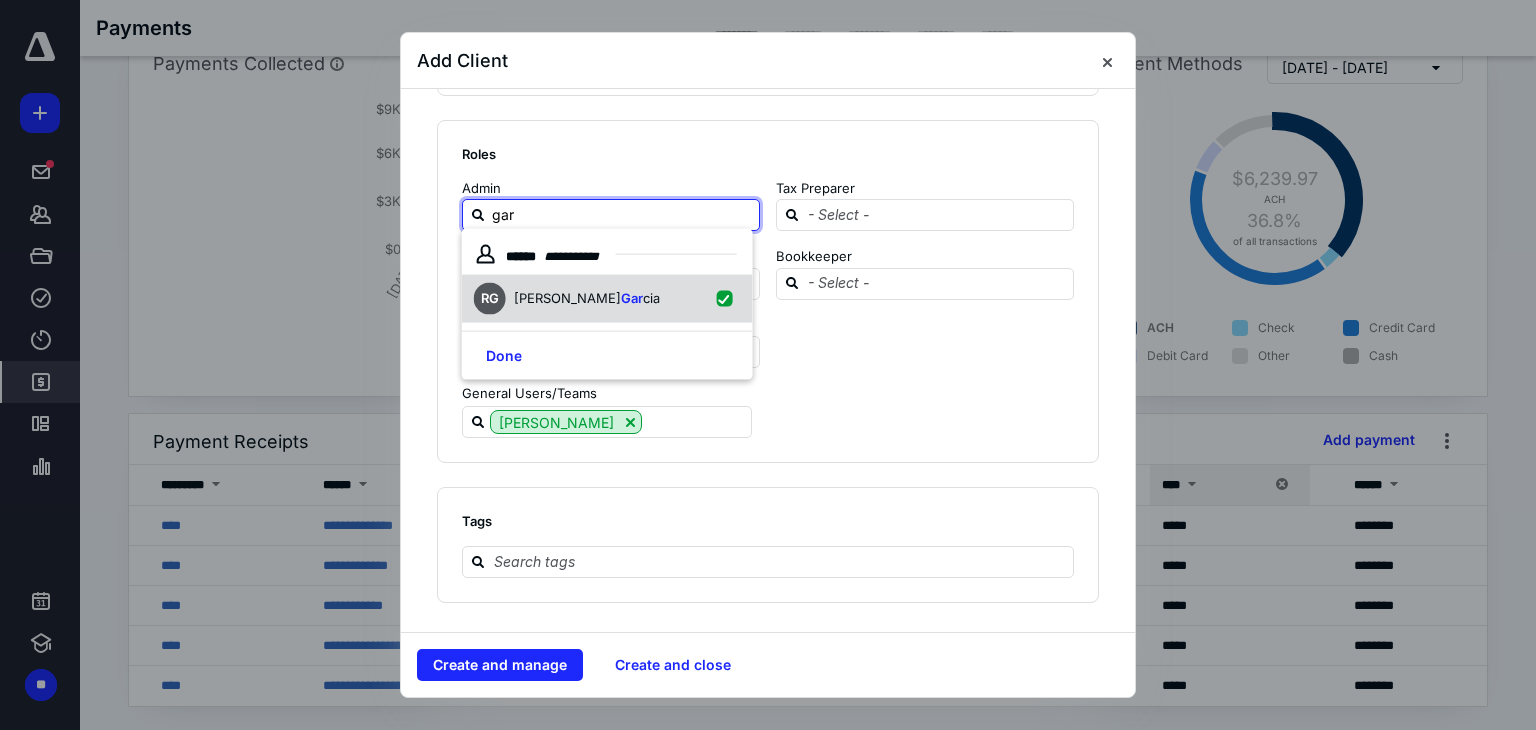 checkbox on "true" 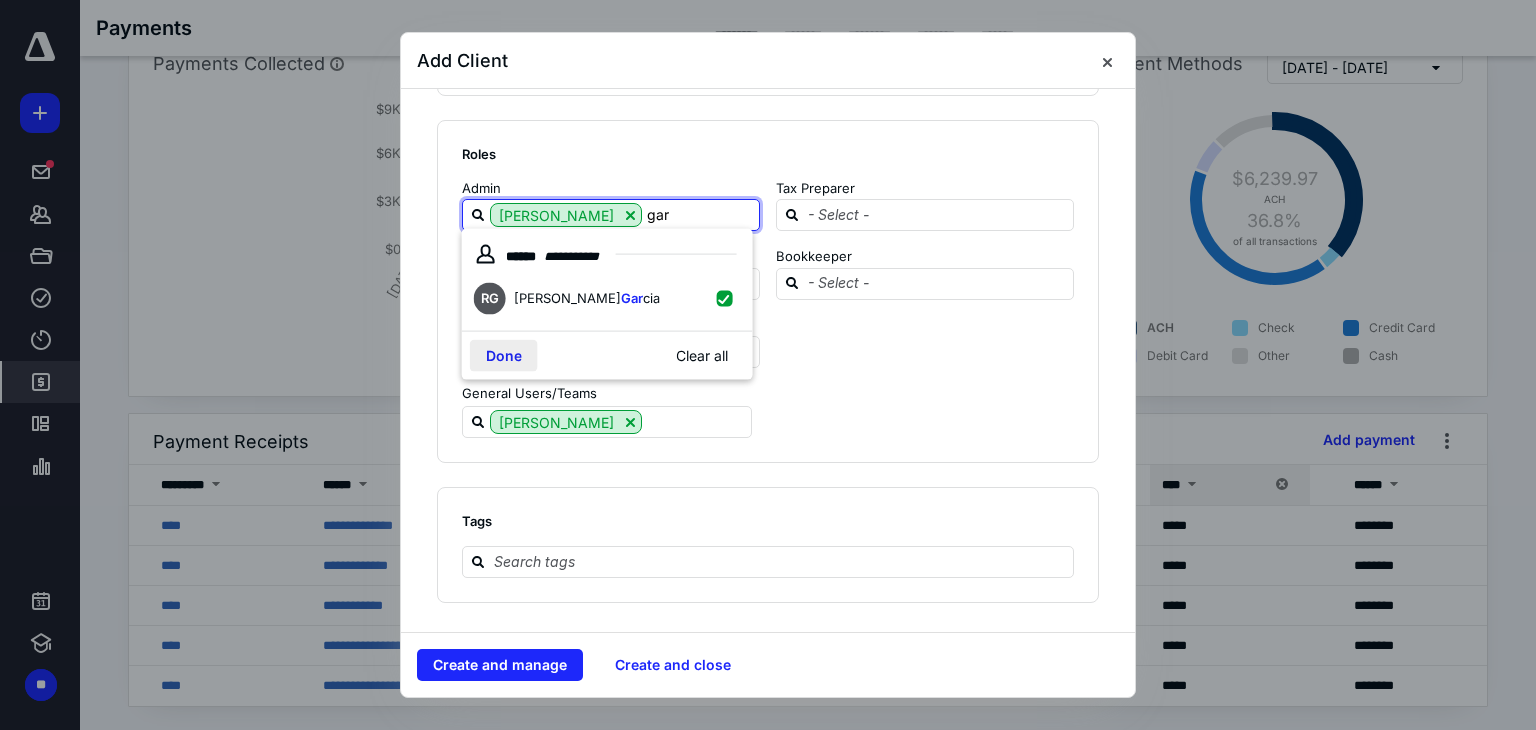 type on "gar" 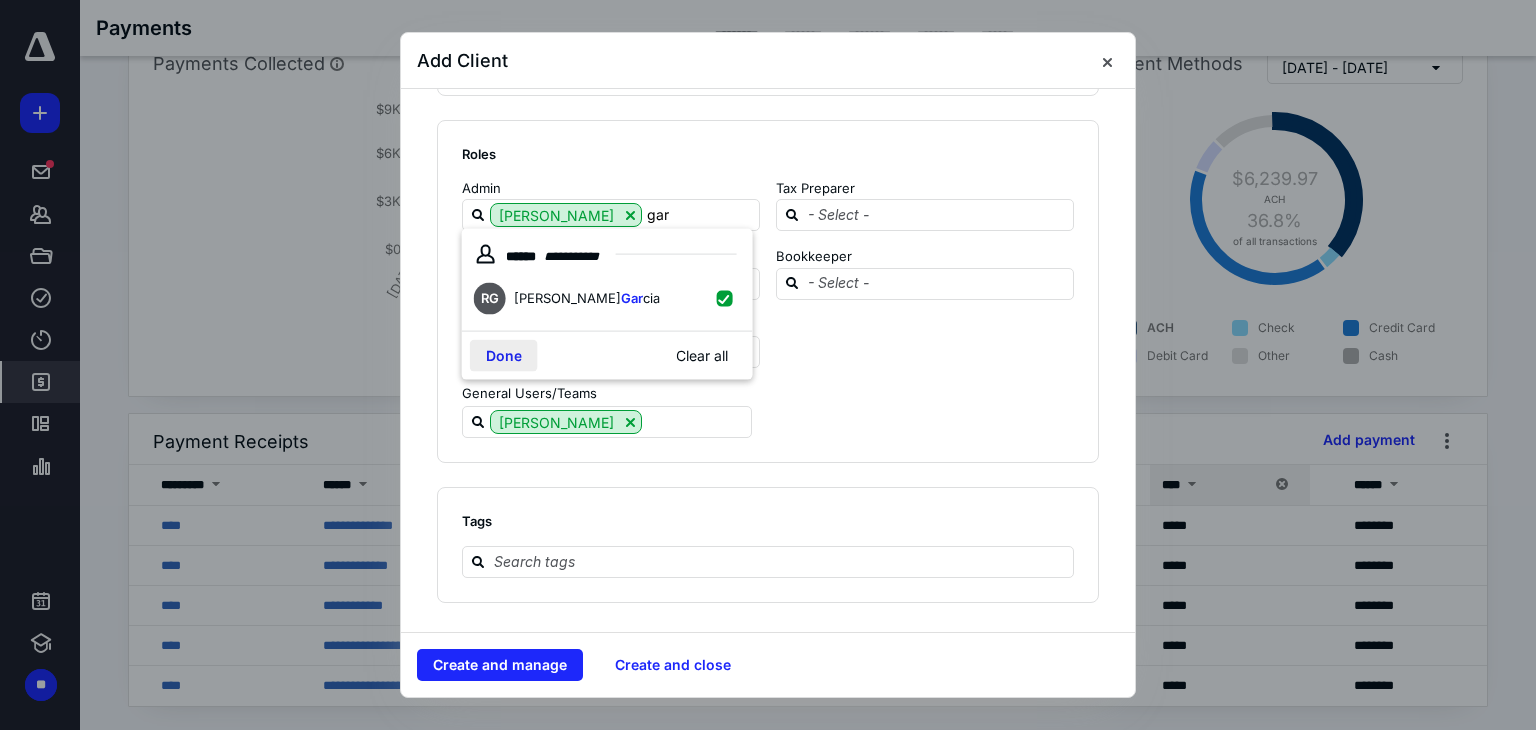 click on "Done" at bounding box center (504, 356) 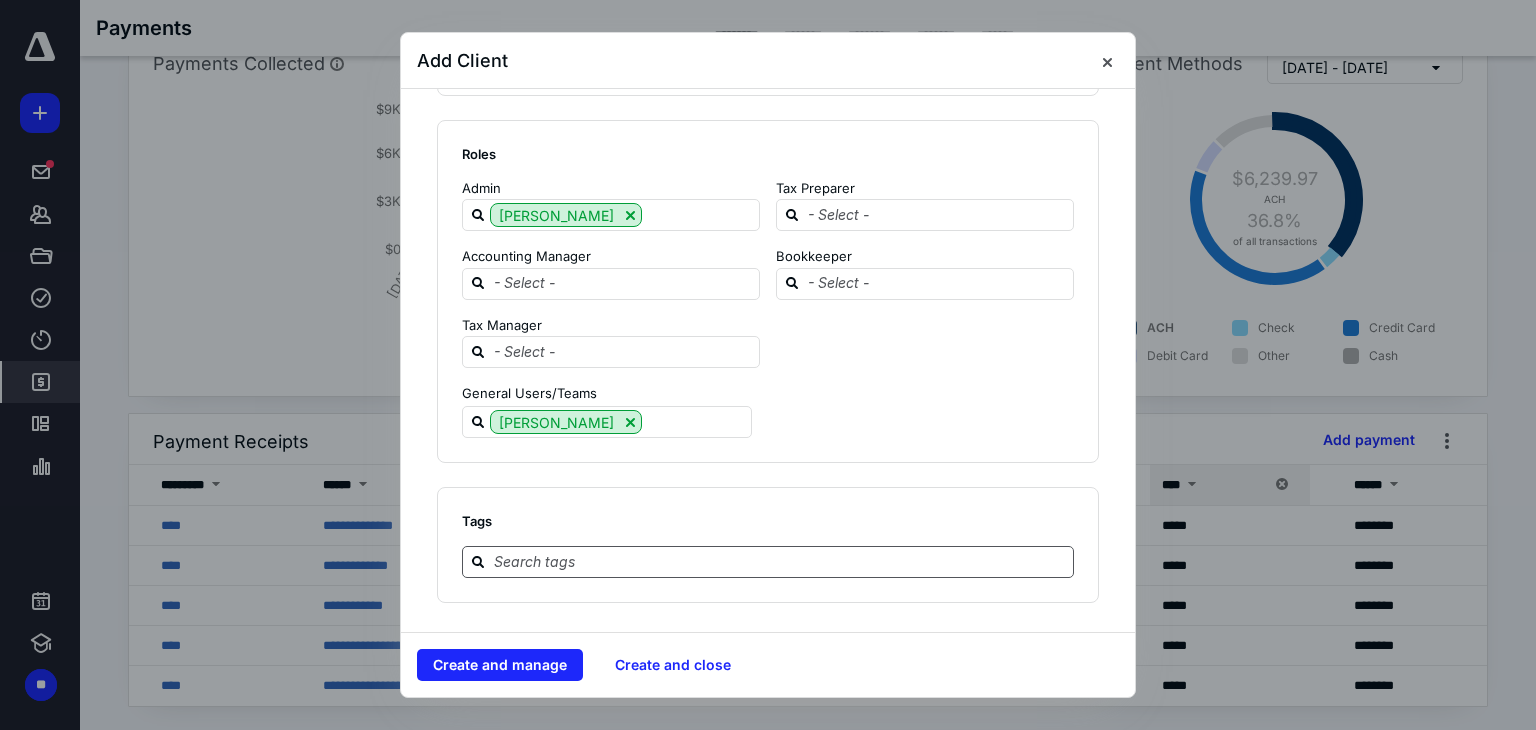 click at bounding box center [780, 561] 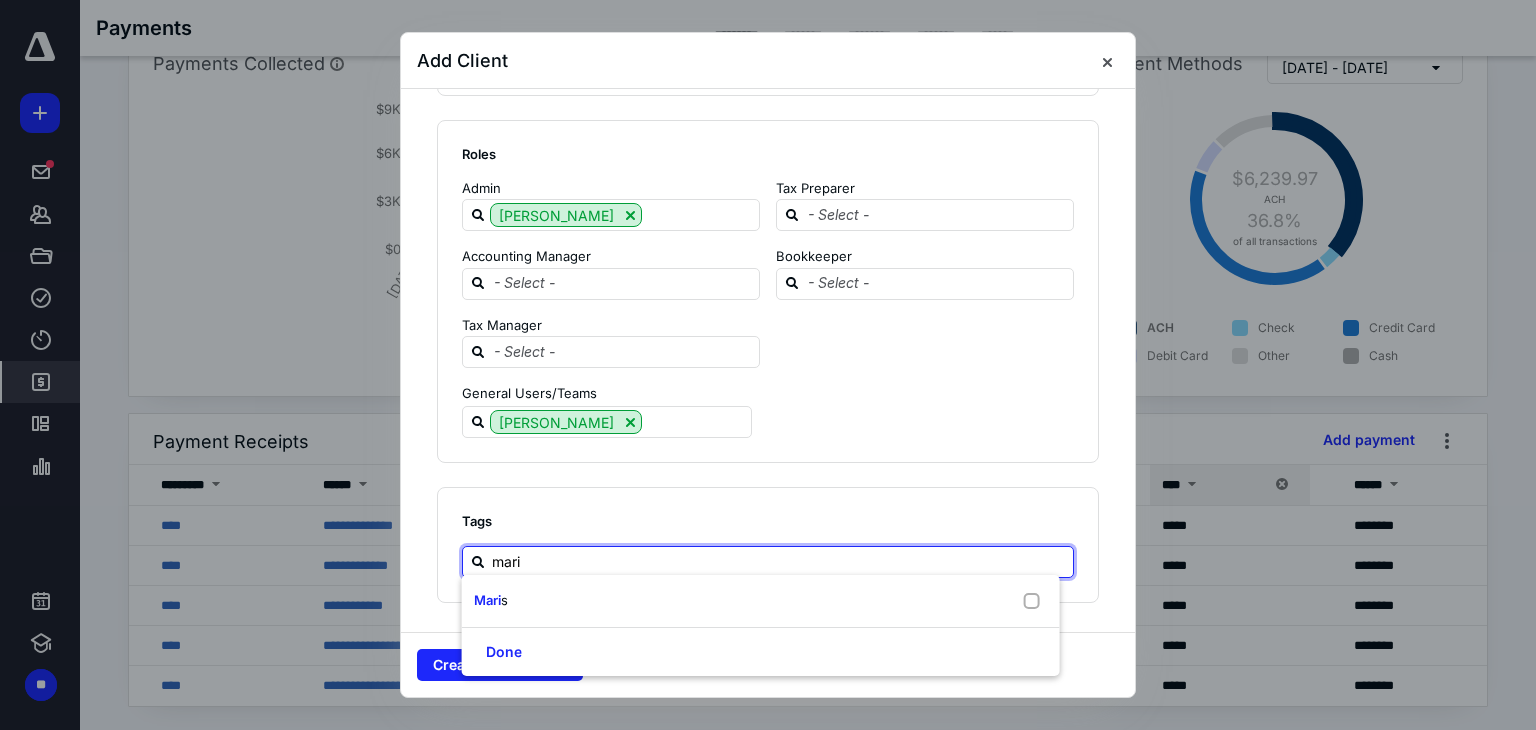 type on "maris" 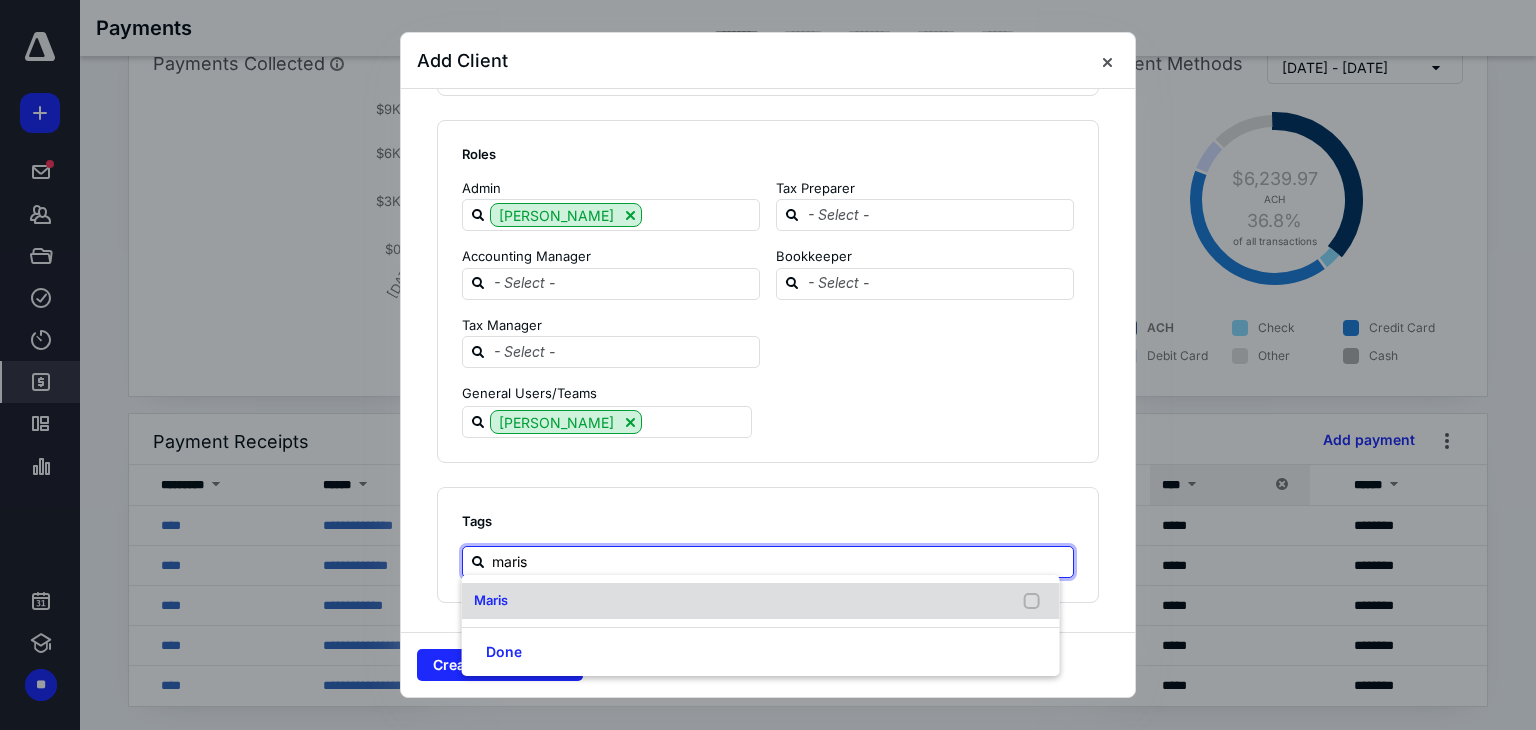 click on "Maris" at bounding box center (761, 601) 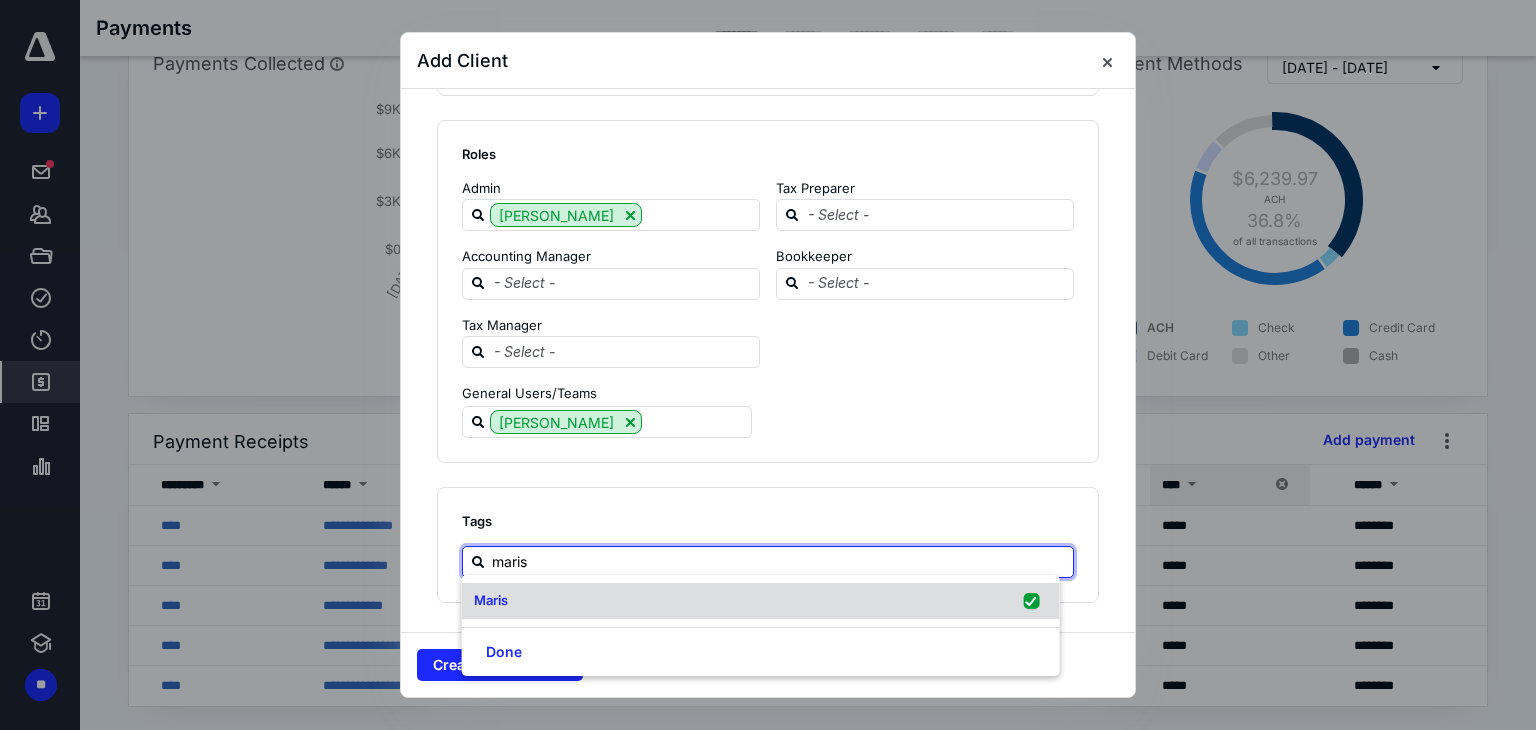 checkbox on "true" 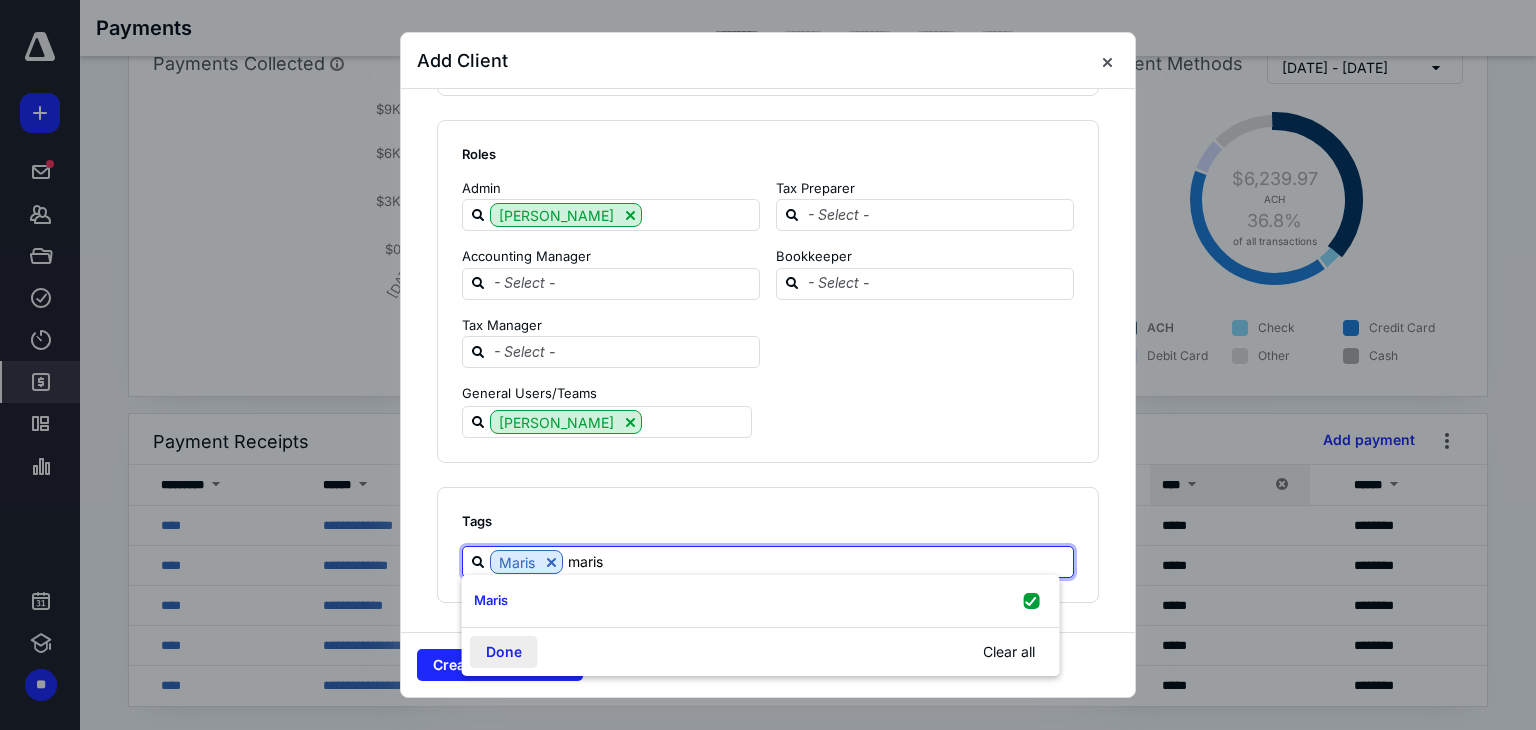 type on "maris" 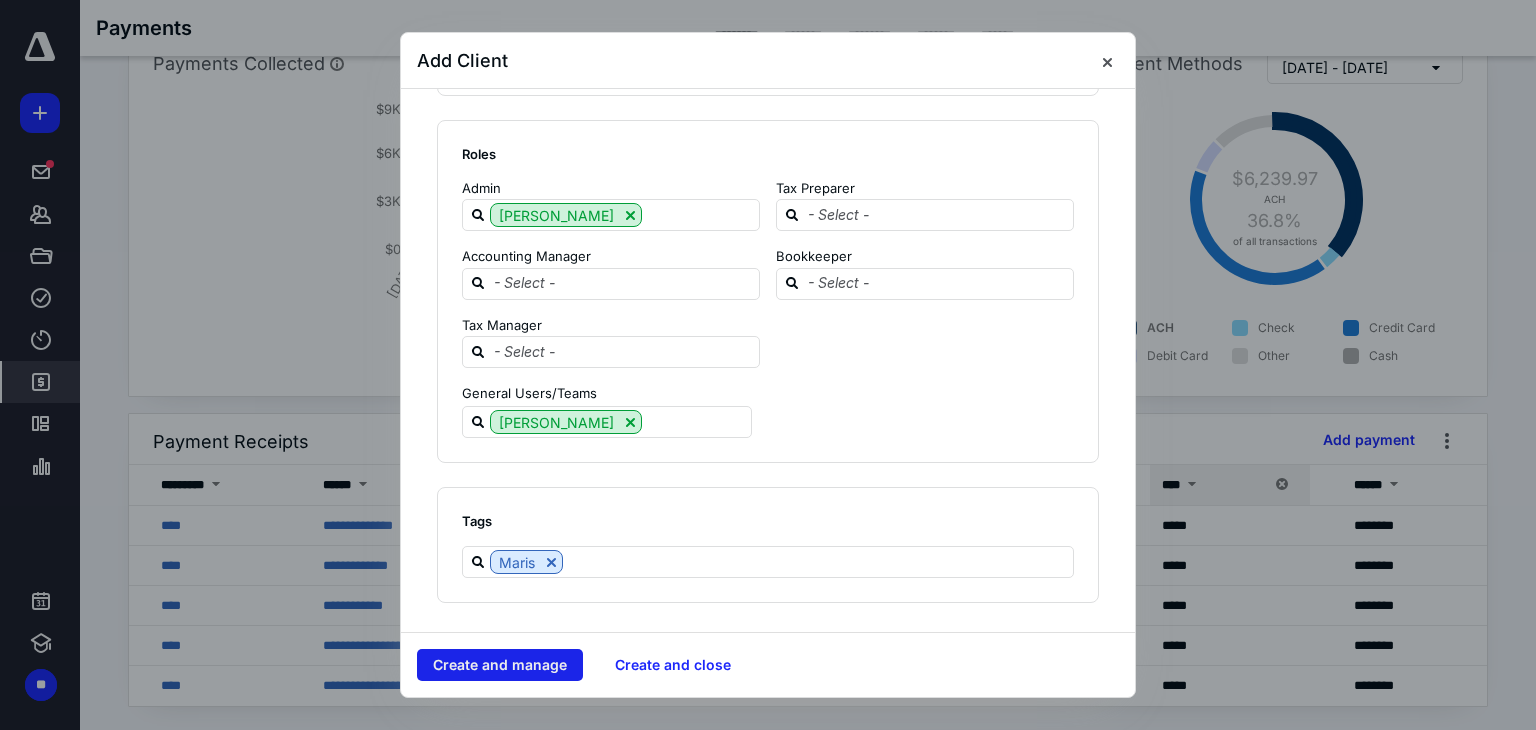 click on "Create and manage" at bounding box center [500, 665] 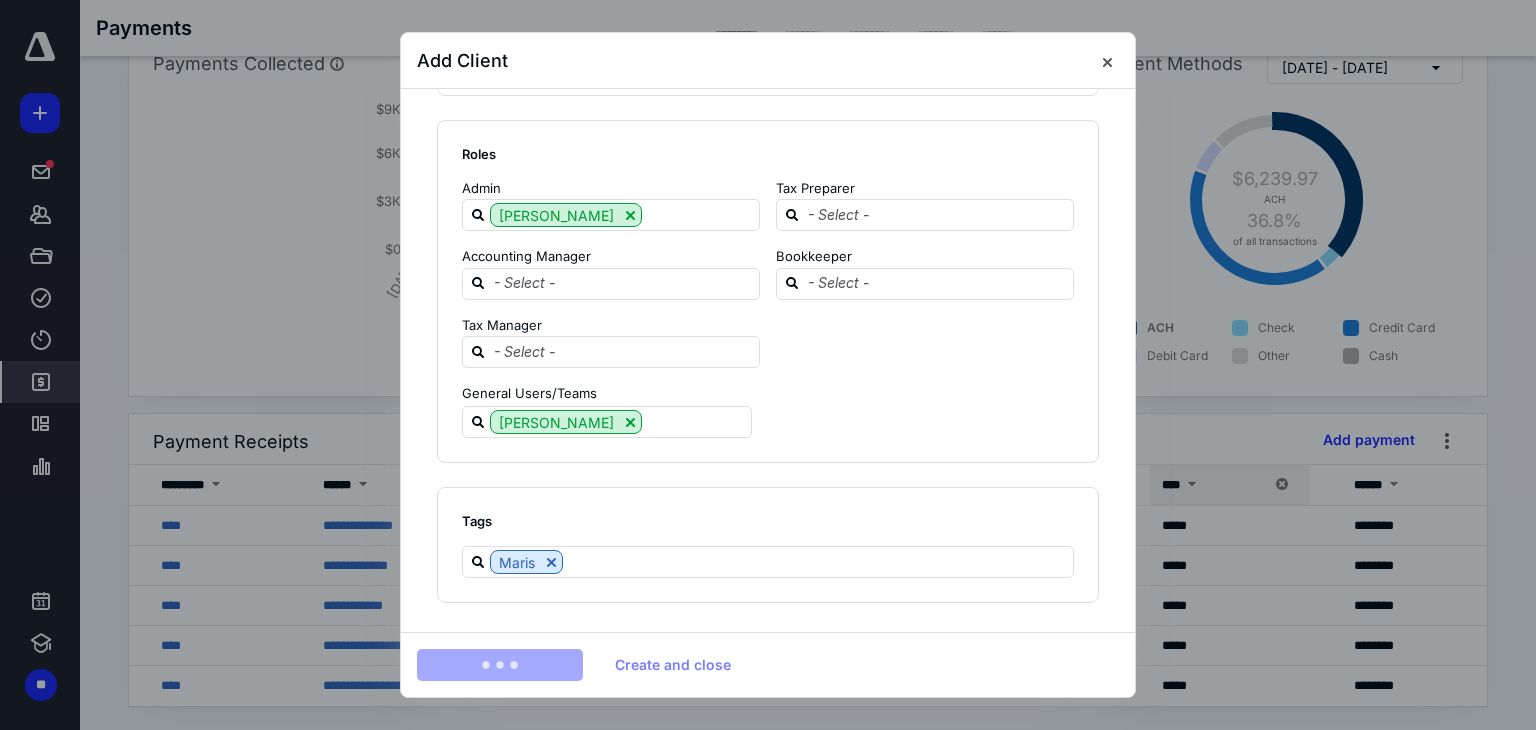 scroll, scrollTop: 0, scrollLeft: 0, axis: both 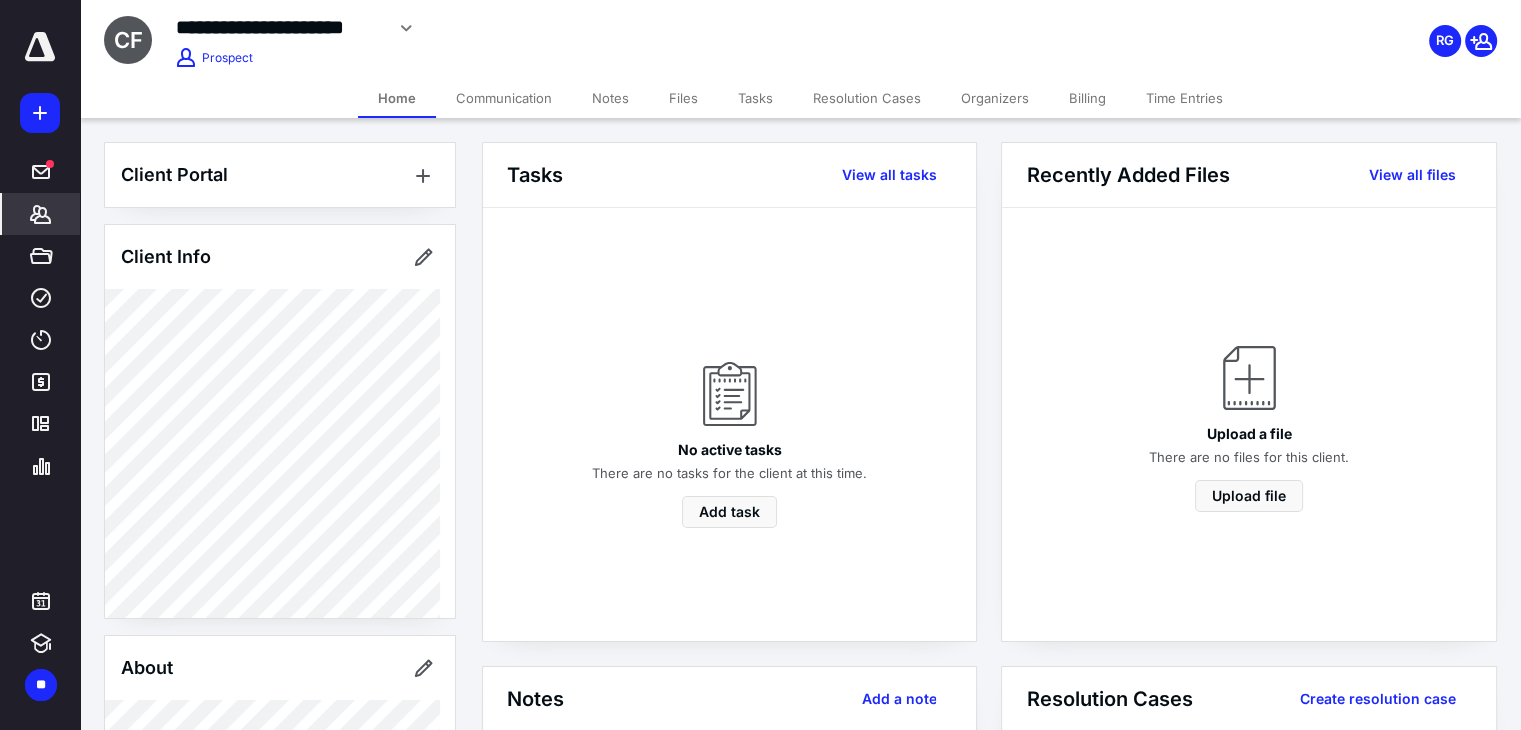 click on "Files" at bounding box center (683, 98) 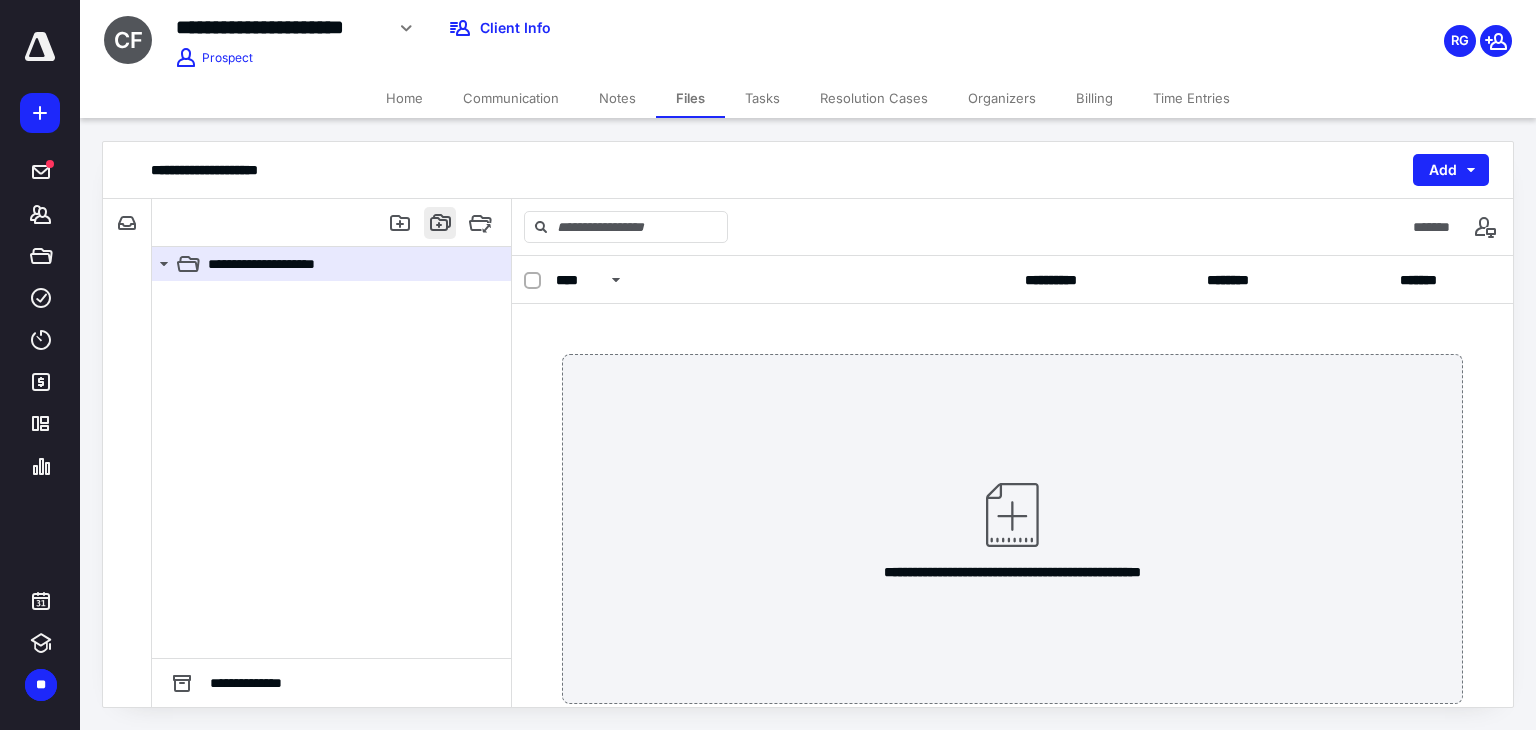 click at bounding box center [440, 223] 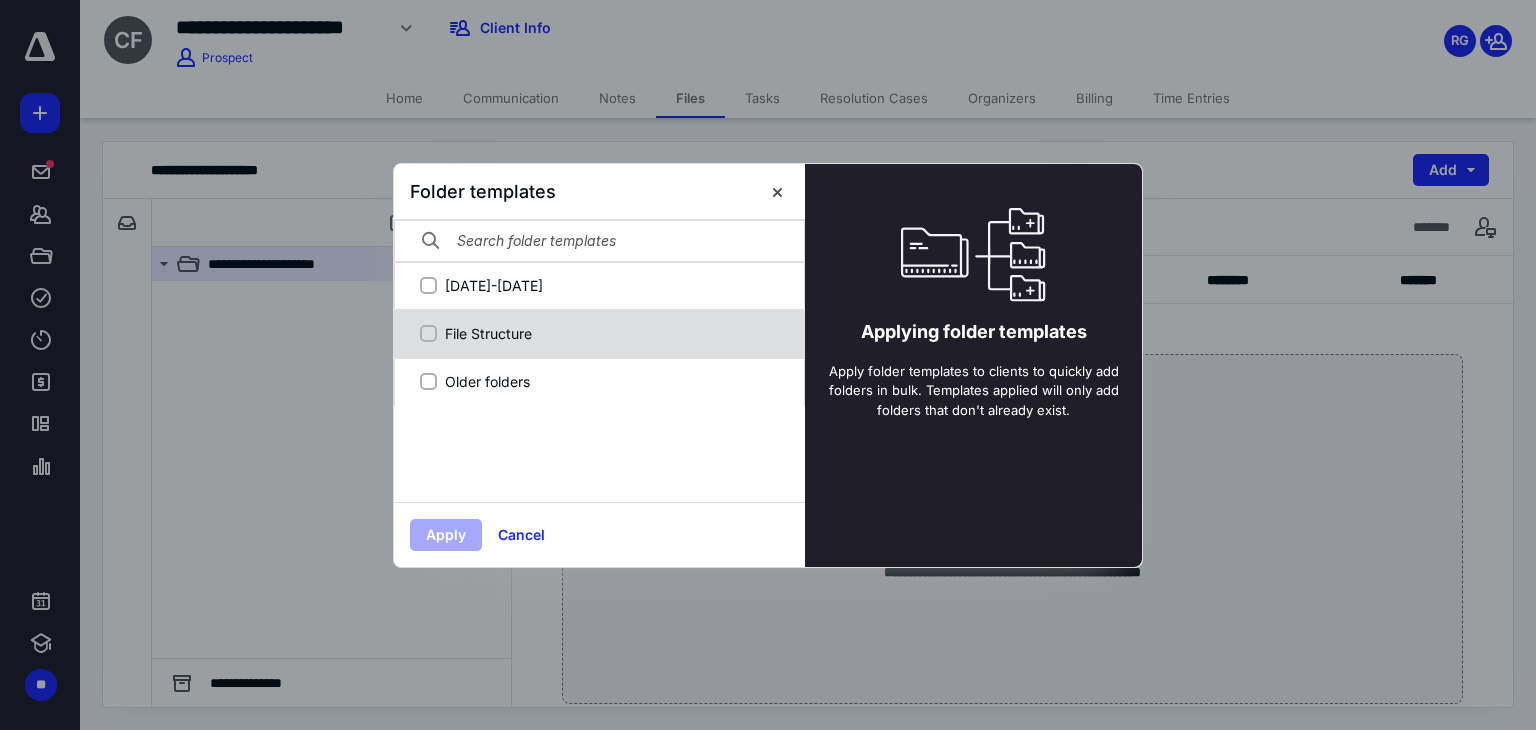 click on "File Structure" at bounding box center (610, 333) 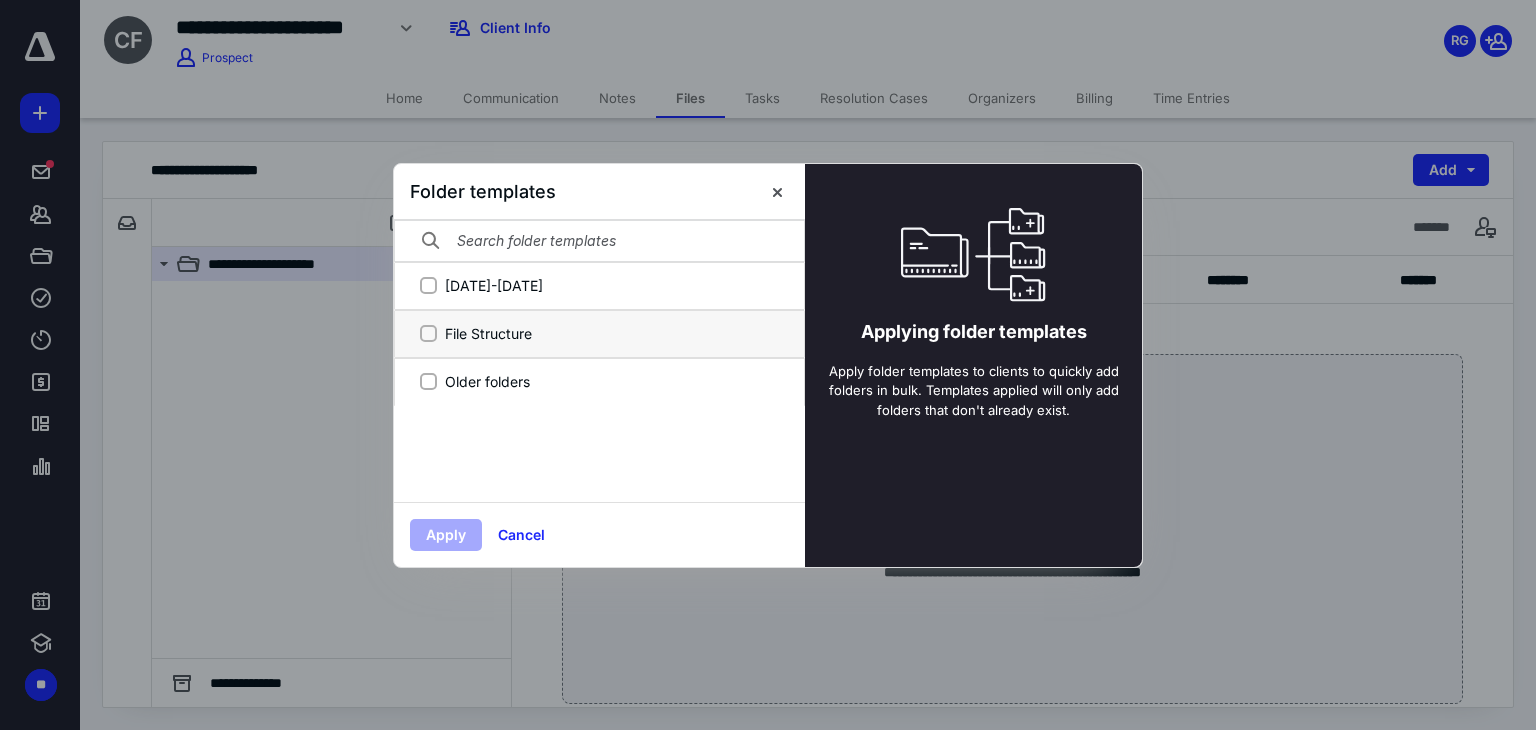 click on "File Structure" at bounding box center [428, 333] 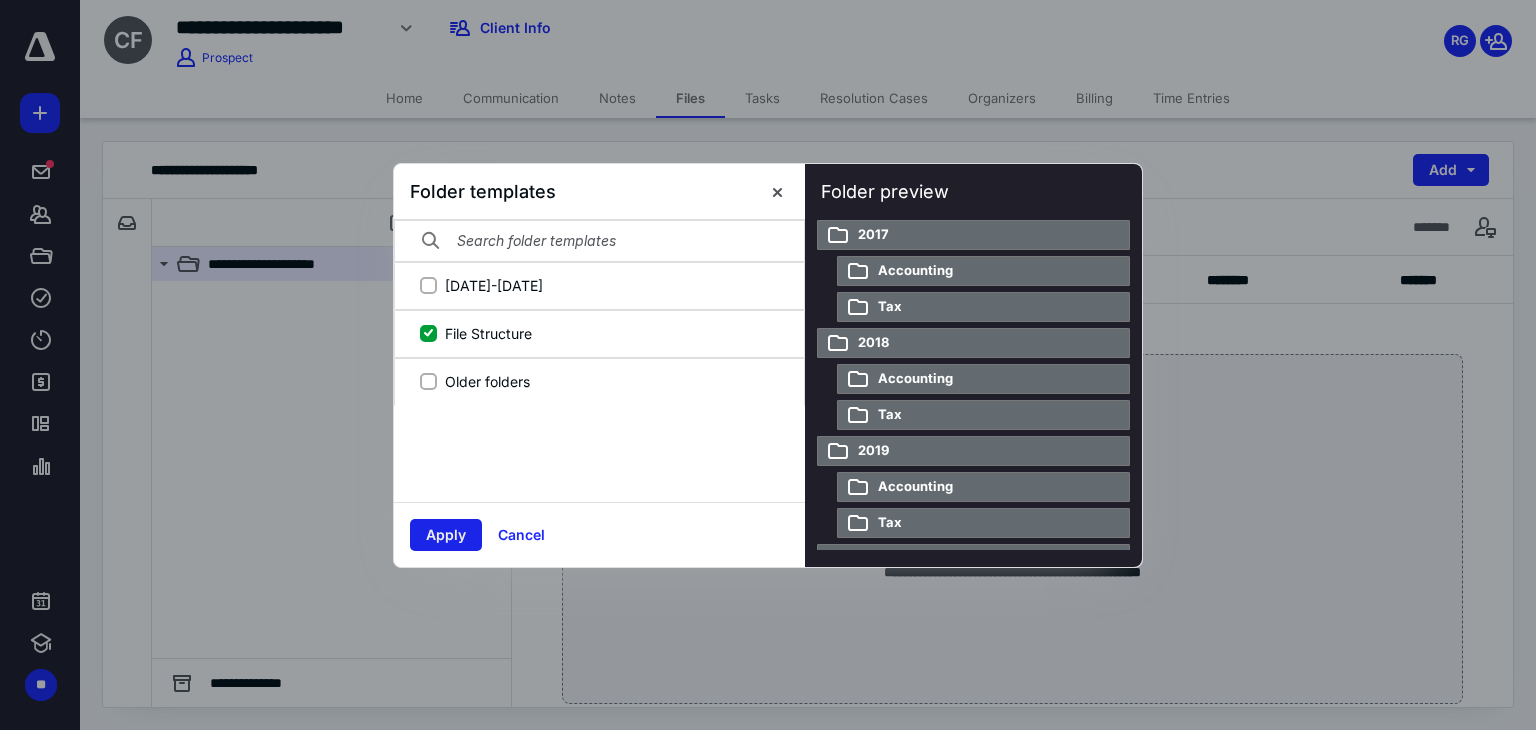 click on "Apply" at bounding box center [446, 535] 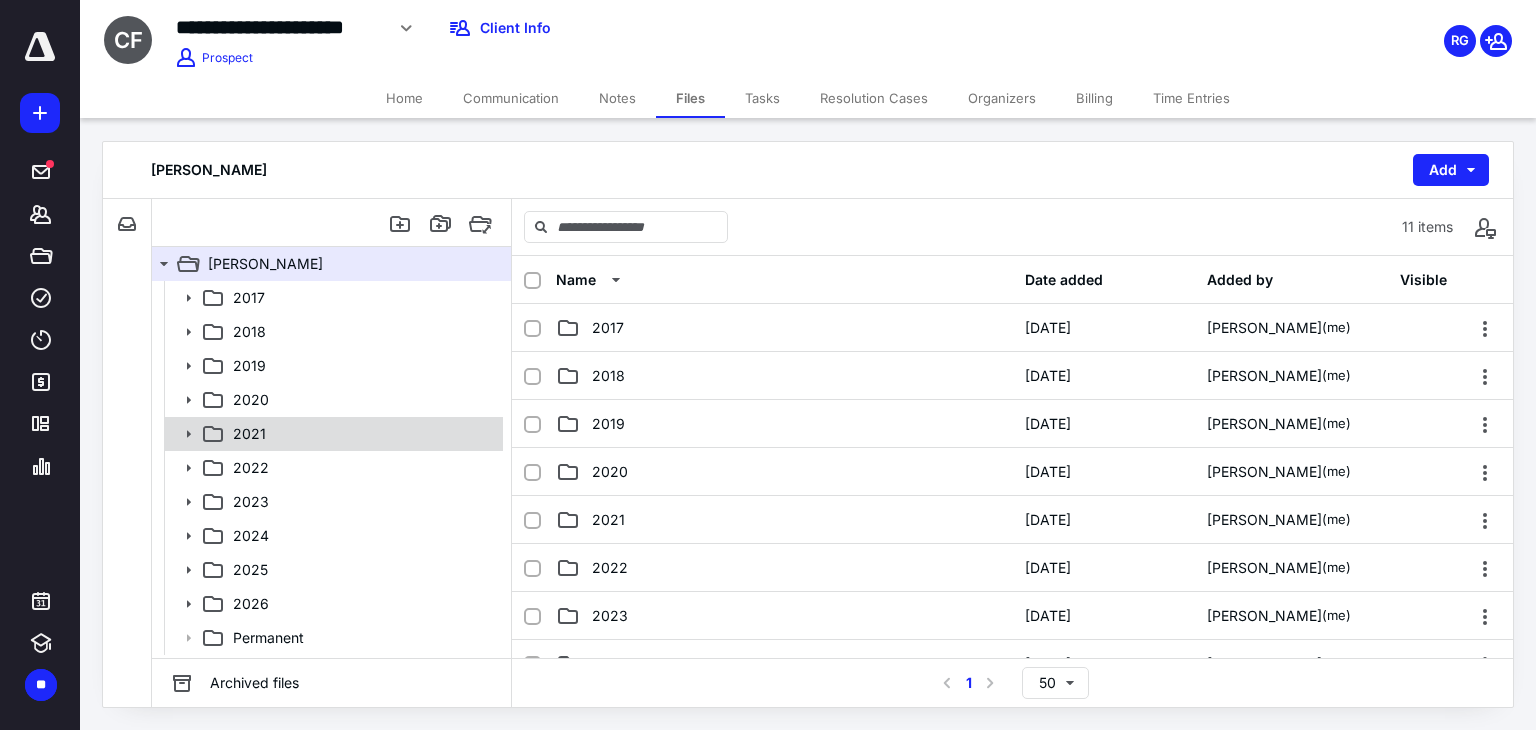 click 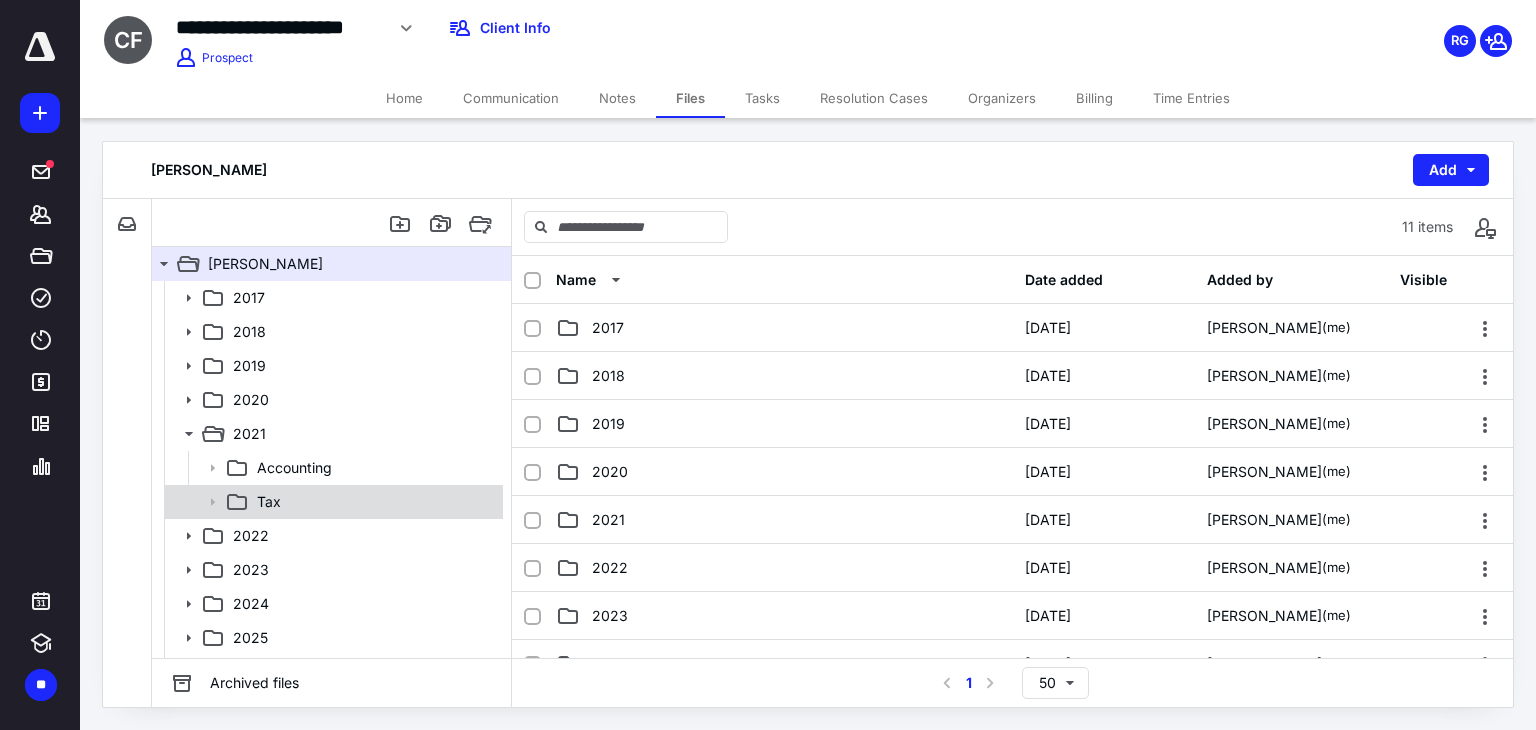click on "Tax" at bounding box center (374, 502) 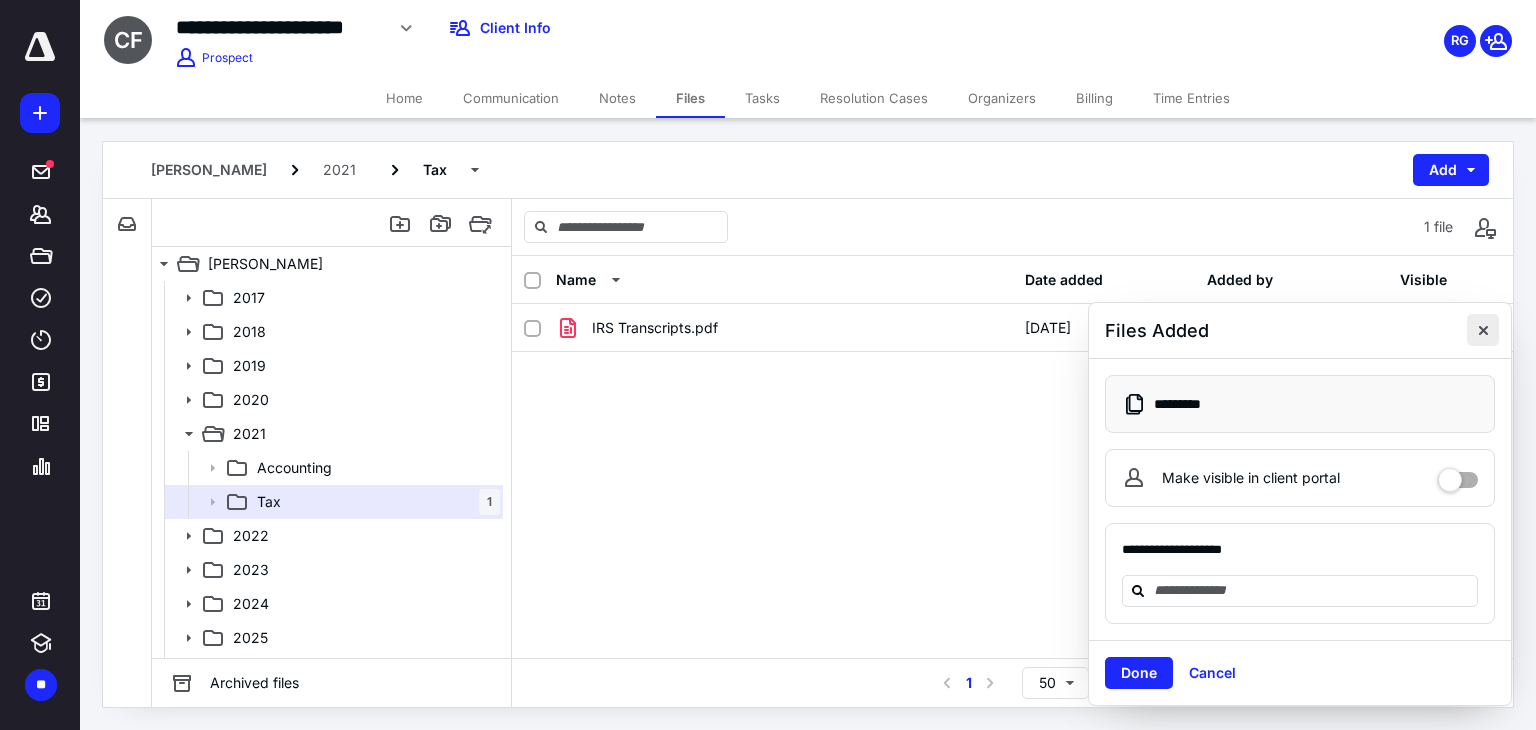 click on "Files Added" at bounding box center (1300, 331) 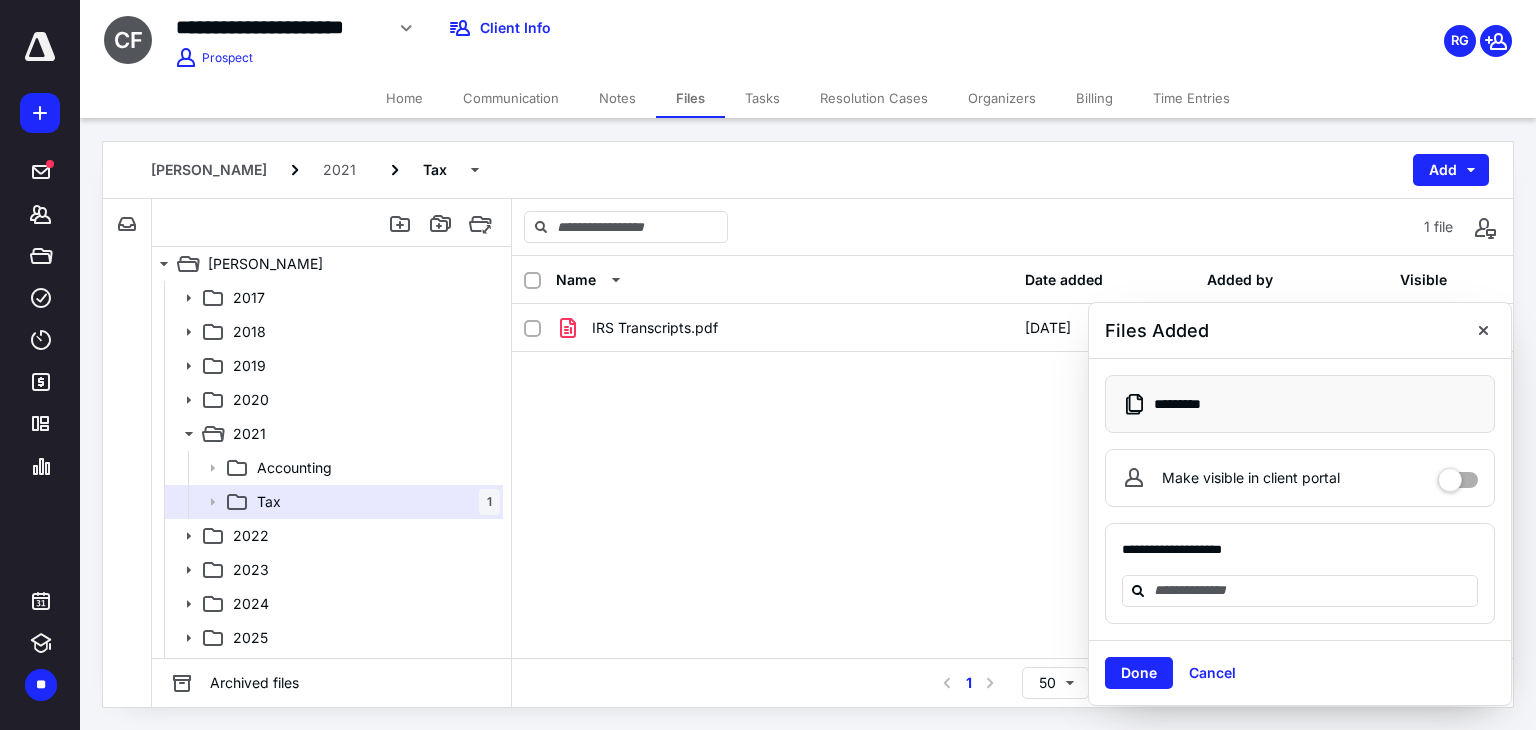 drag, startPoint x: 1476, startPoint y: 329, endPoint x: 1416, endPoint y: 481, distance: 163.41359 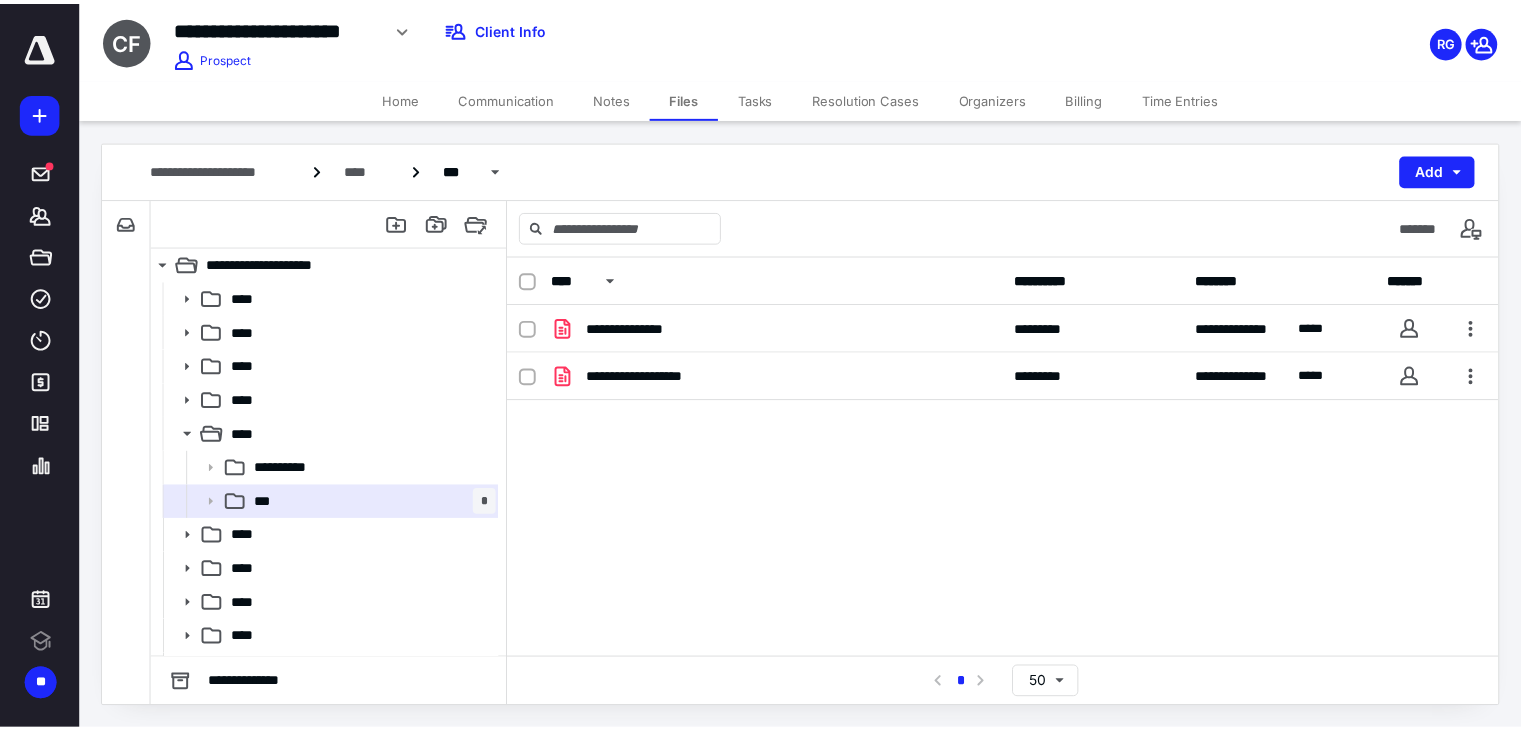 scroll, scrollTop: 0, scrollLeft: 0, axis: both 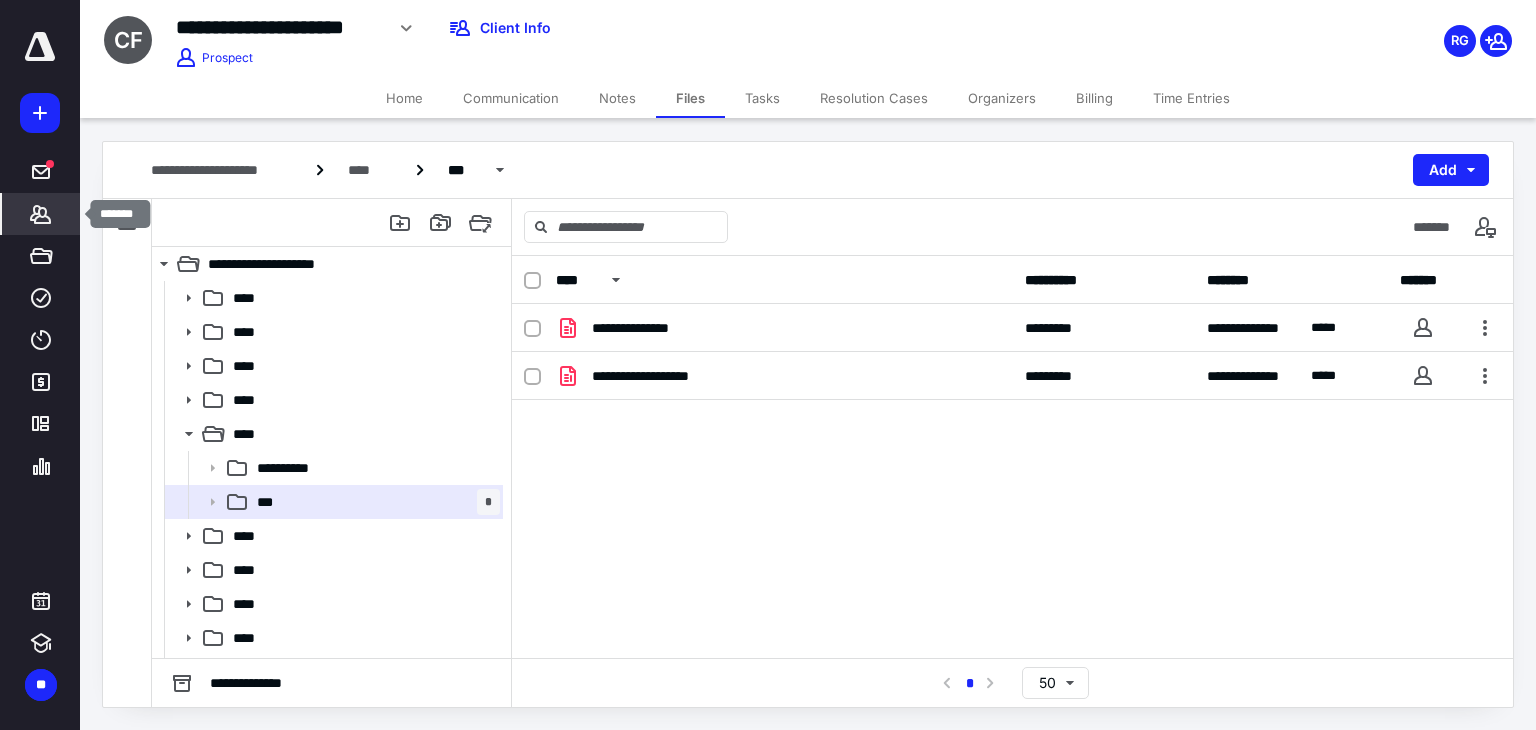 click 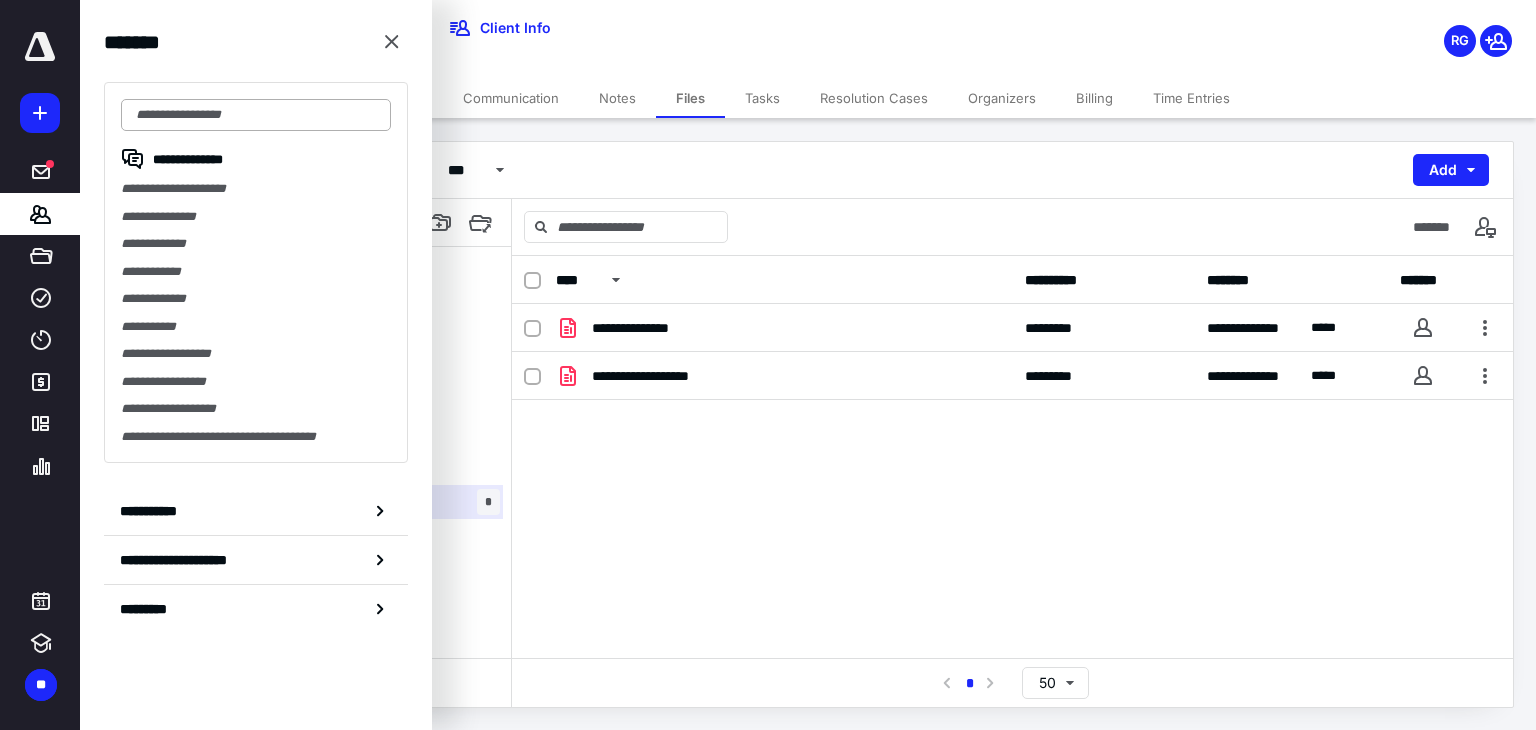 click at bounding box center [256, 115] 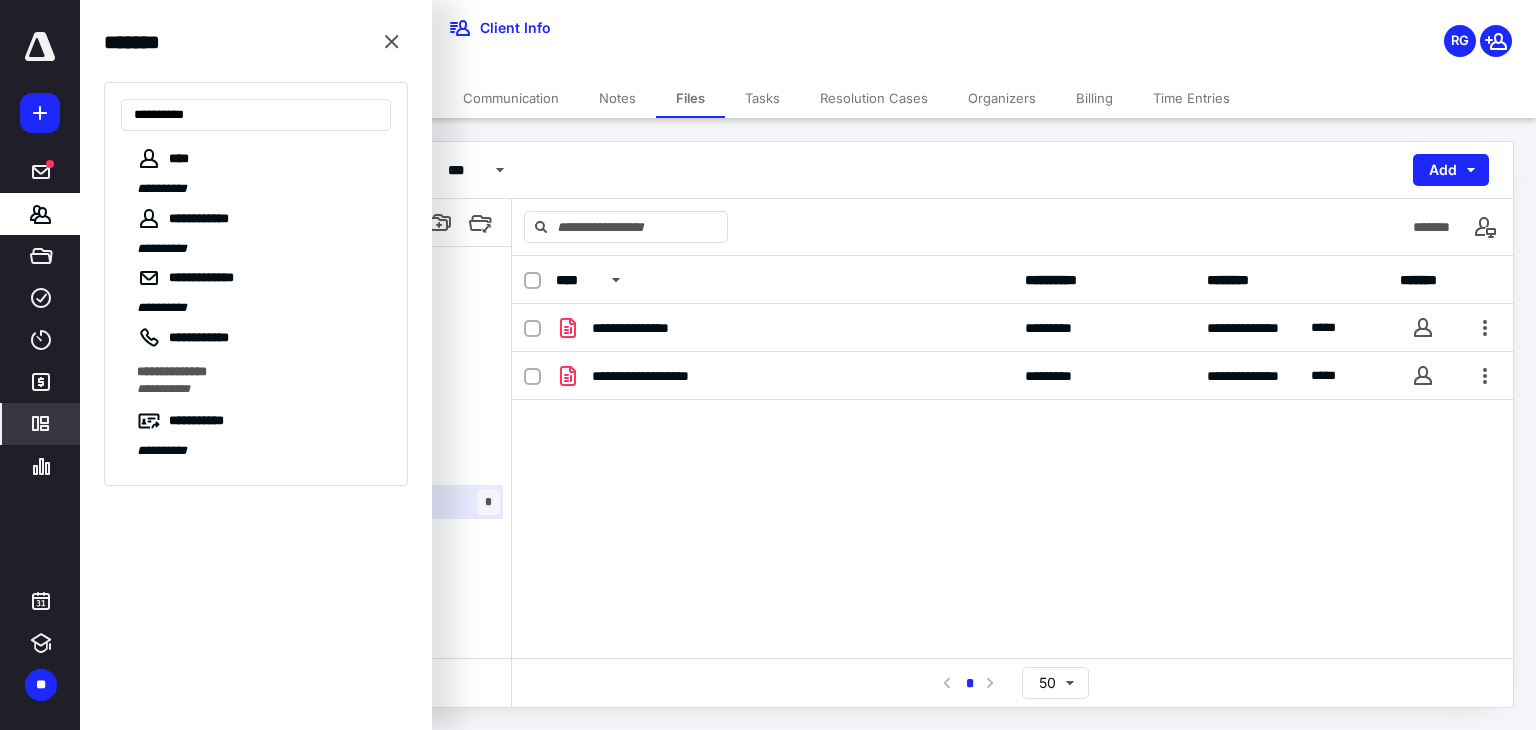 type on "**********" 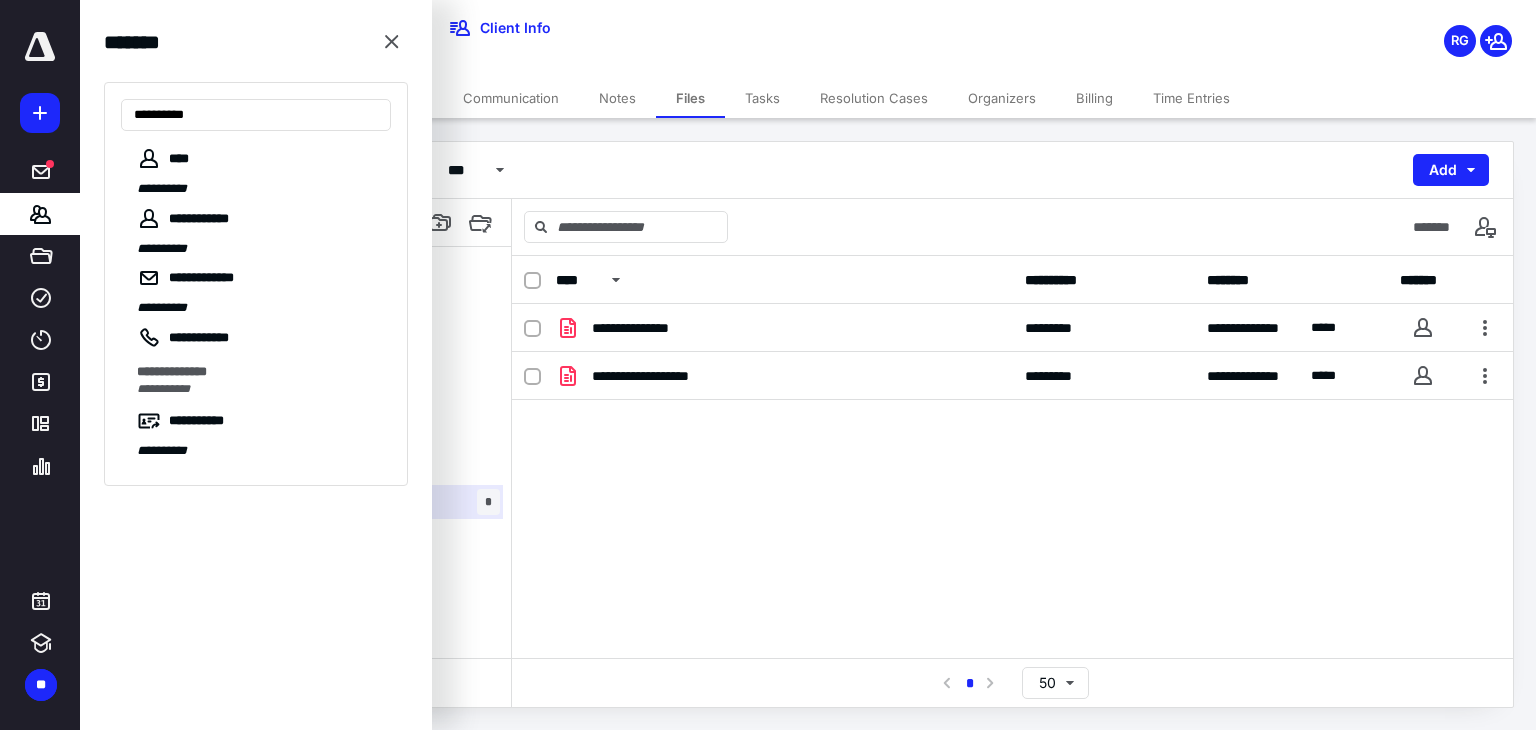 drag, startPoint x: 245, startPoint y: 390, endPoint x: 274, endPoint y: 405, distance: 32.649654 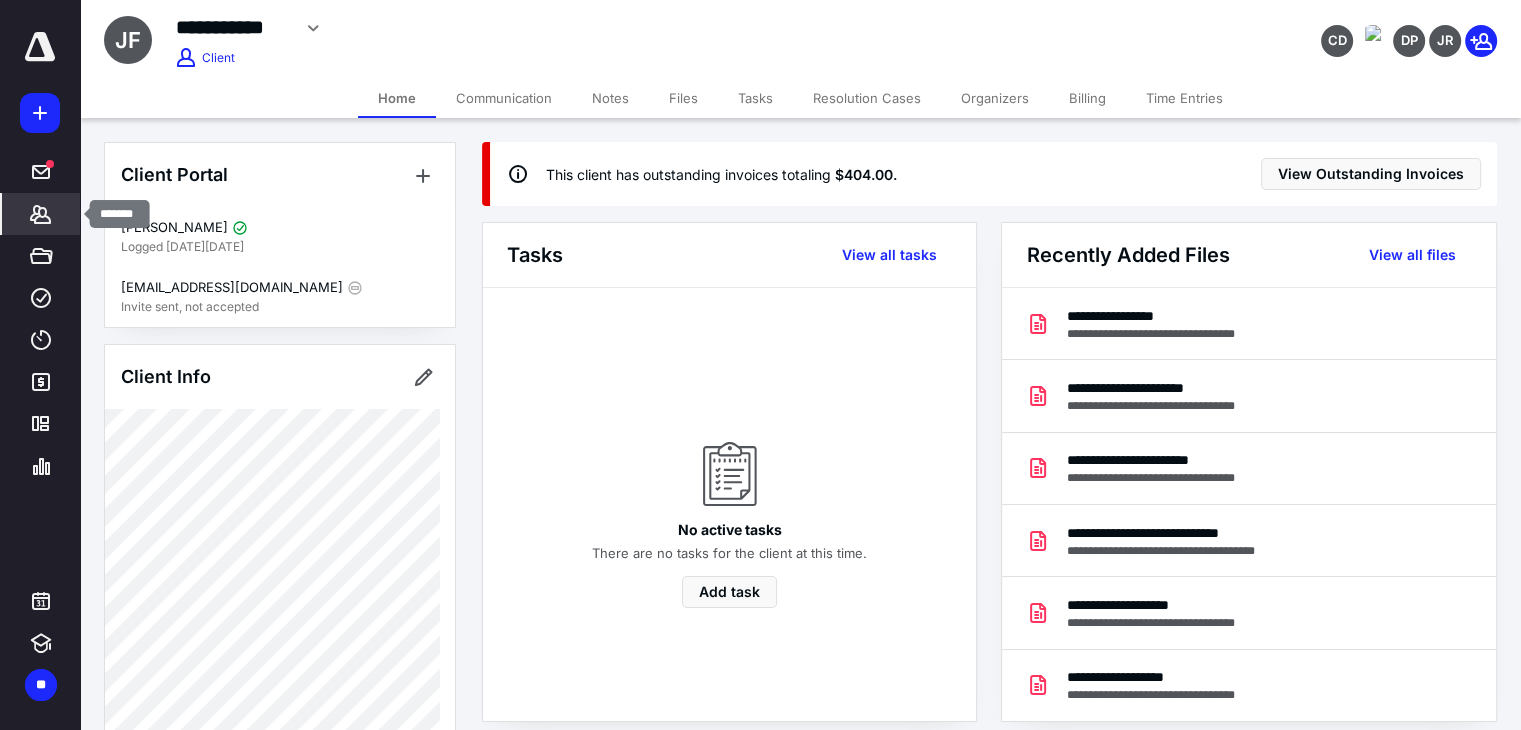 click 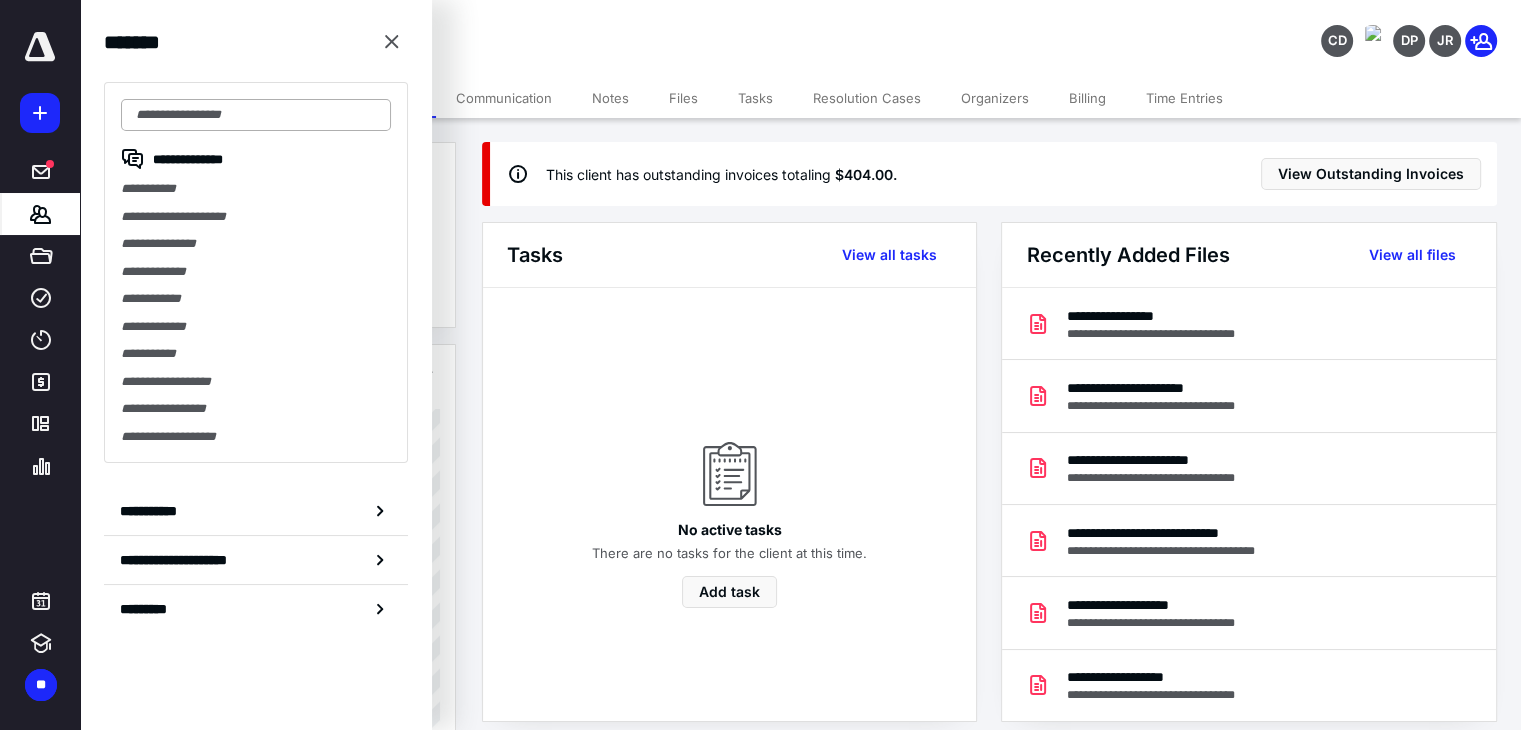 click at bounding box center [256, 115] 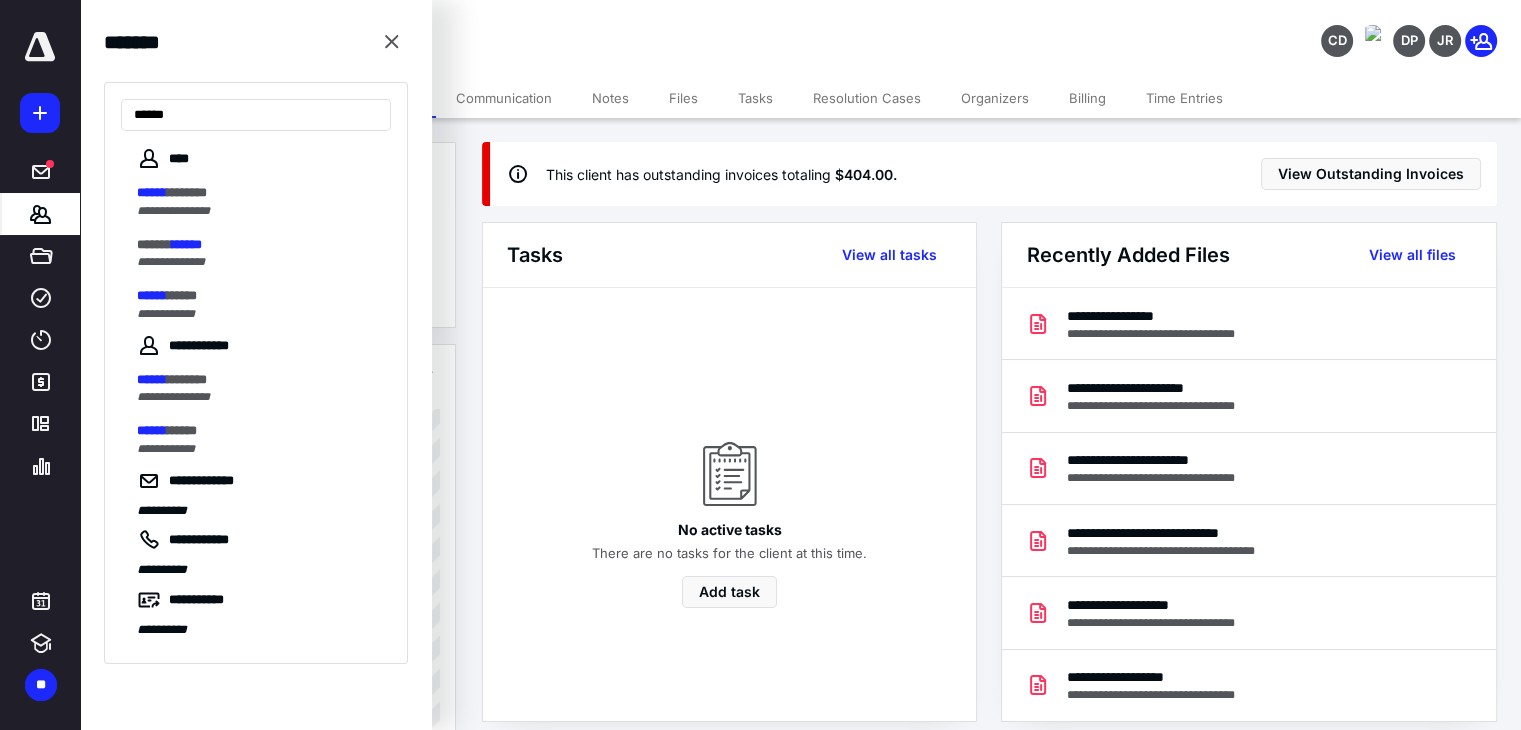 type on "******" 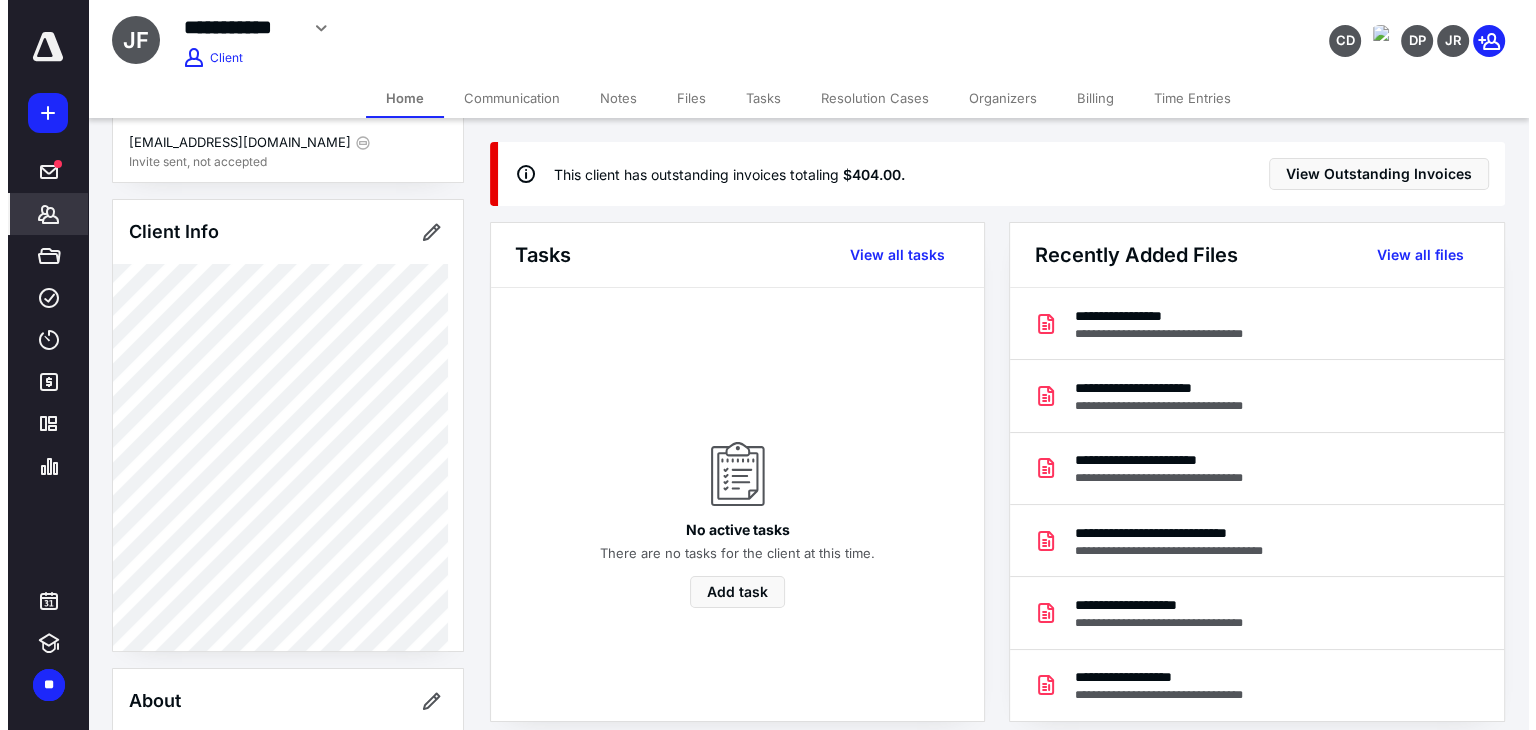 scroll, scrollTop: 0, scrollLeft: 0, axis: both 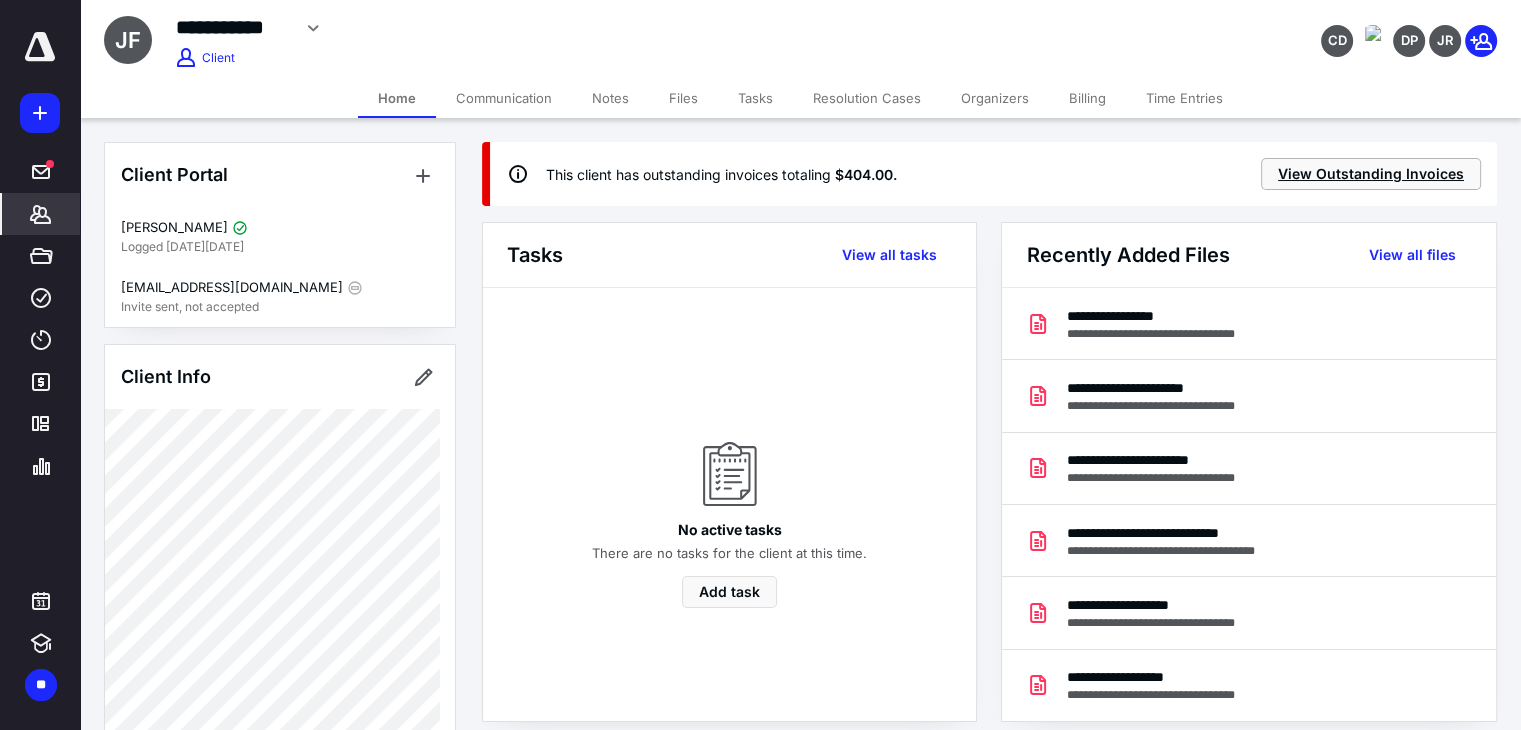 click on "View Outstanding Invoices" at bounding box center [1371, 174] 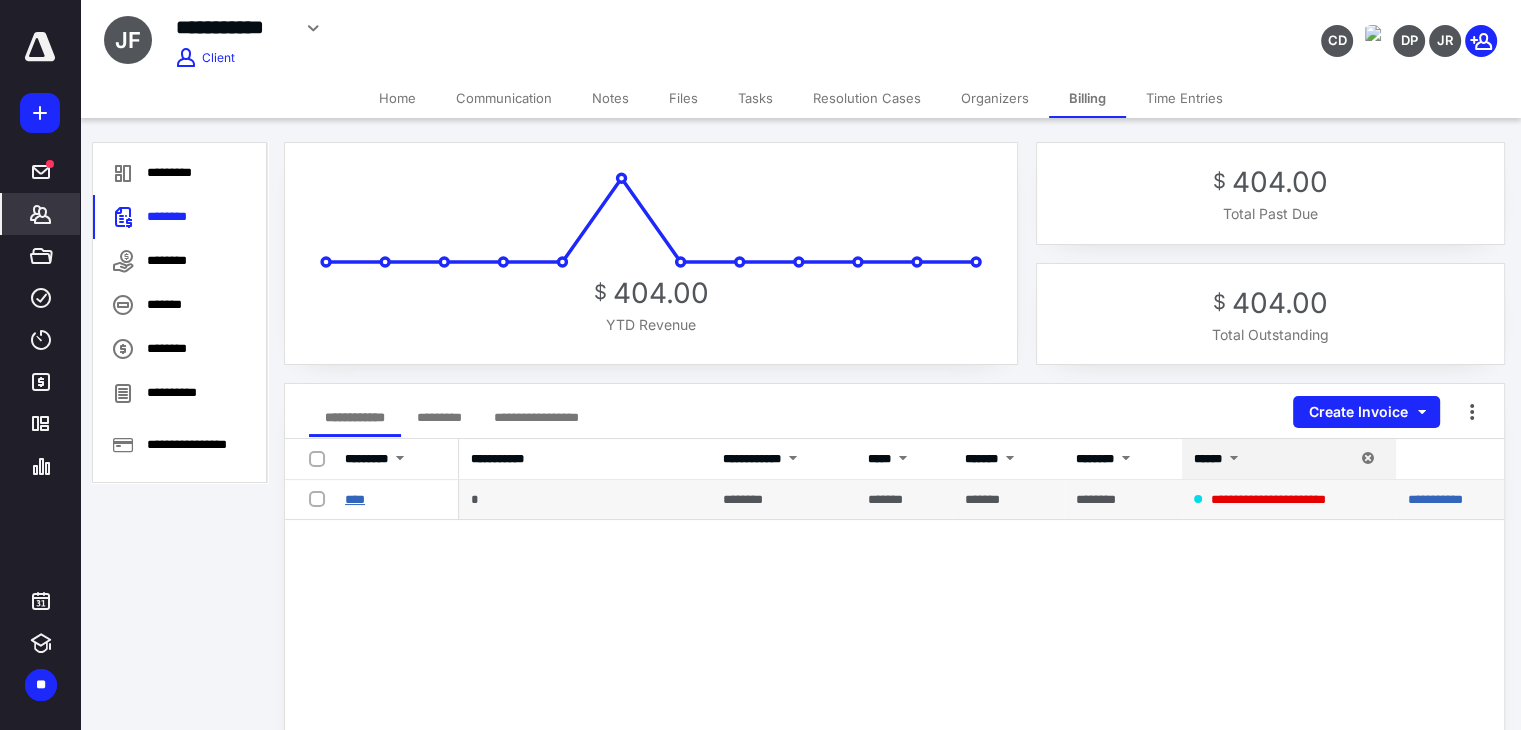 click on "****" at bounding box center [355, 499] 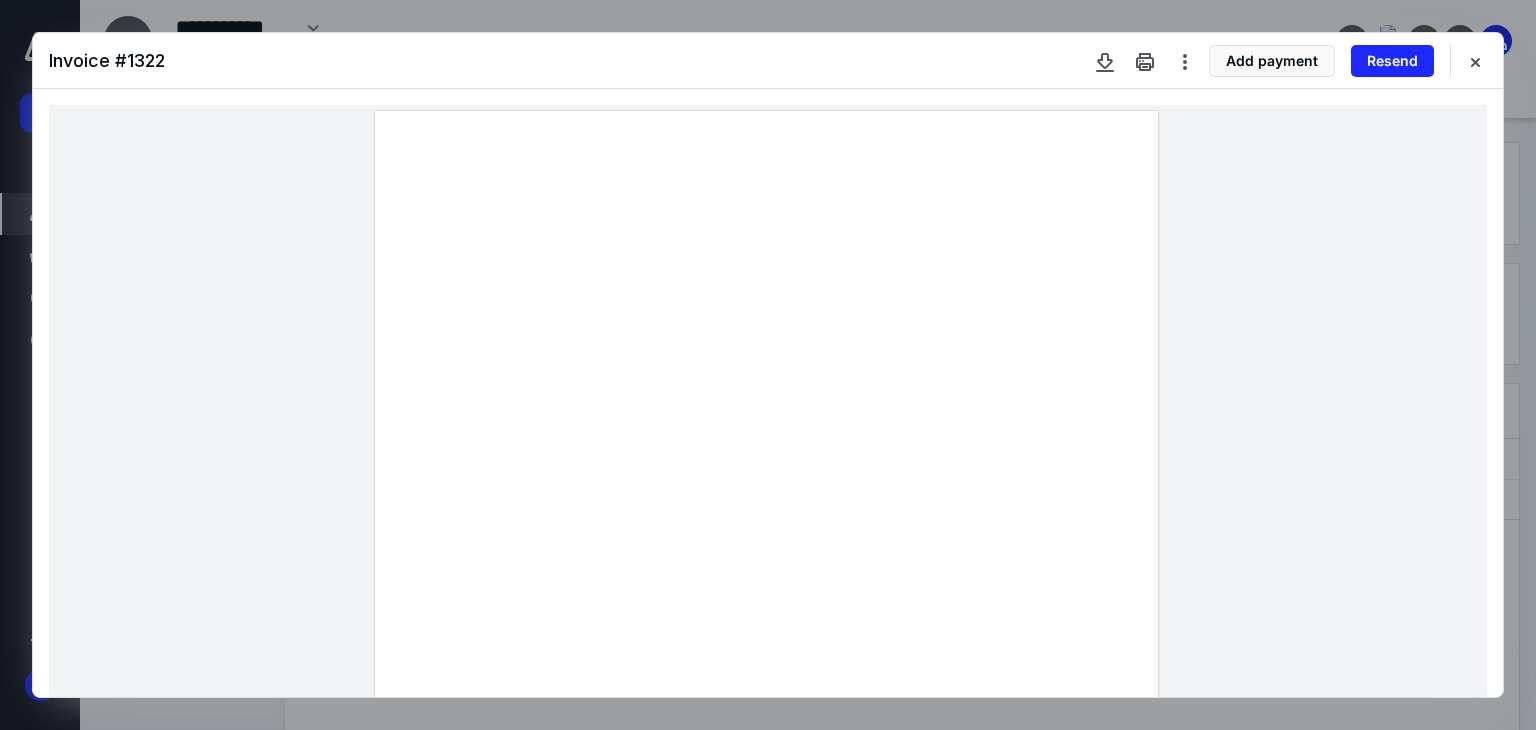 drag, startPoint x: 1036, startPoint y: 545, endPoint x: 971, endPoint y: 548, distance: 65.06919 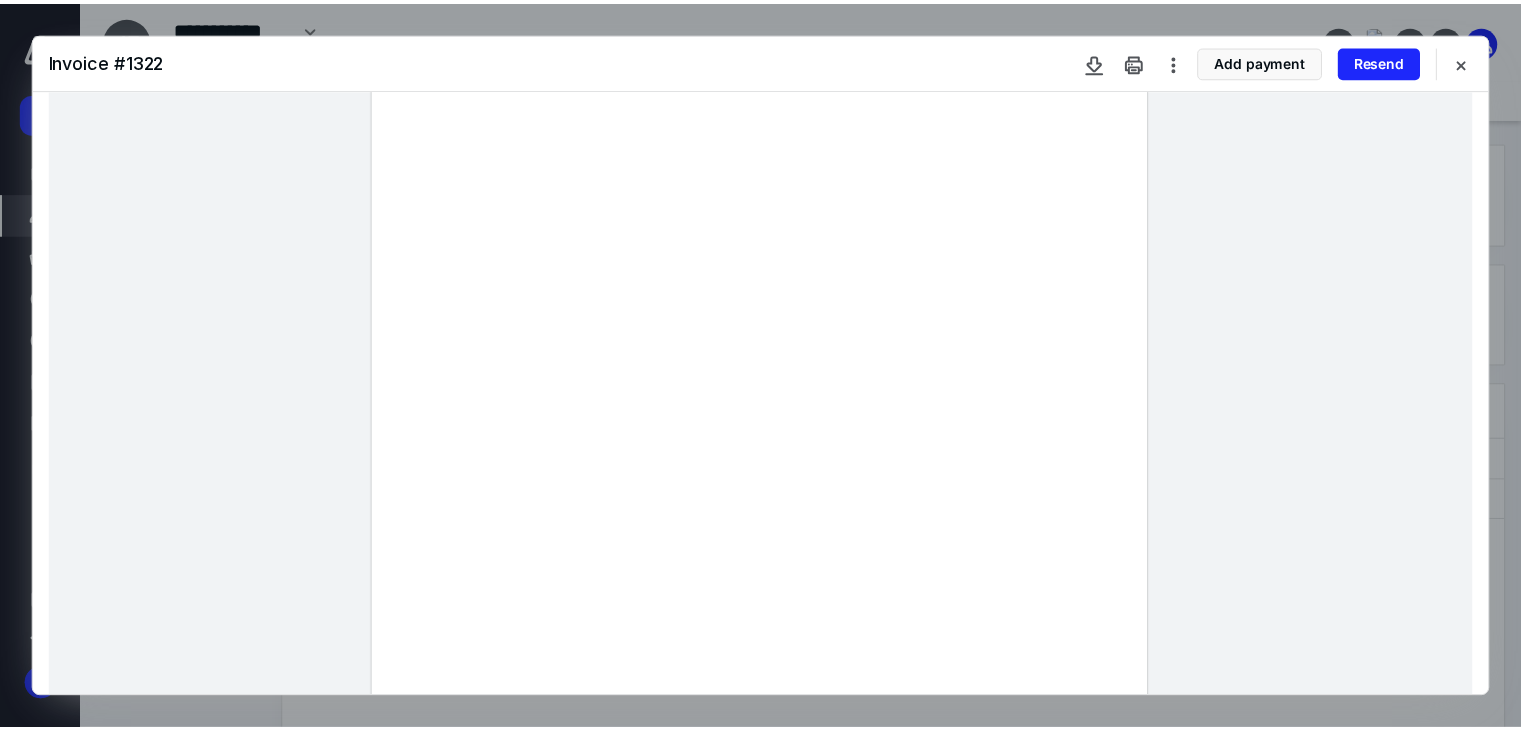 scroll, scrollTop: 100, scrollLeft: 0, axis: vertical 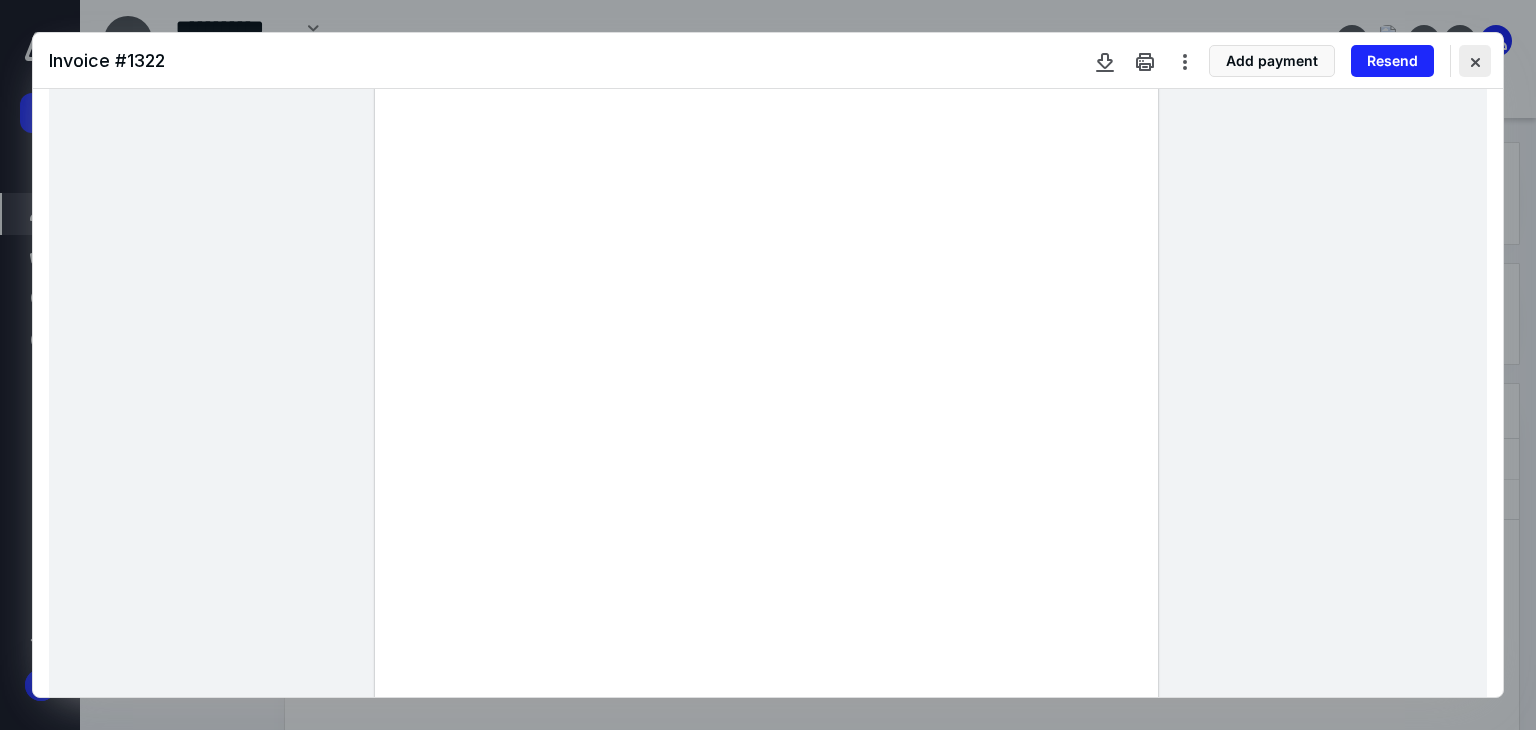 click at bounding box center (1475, 61) 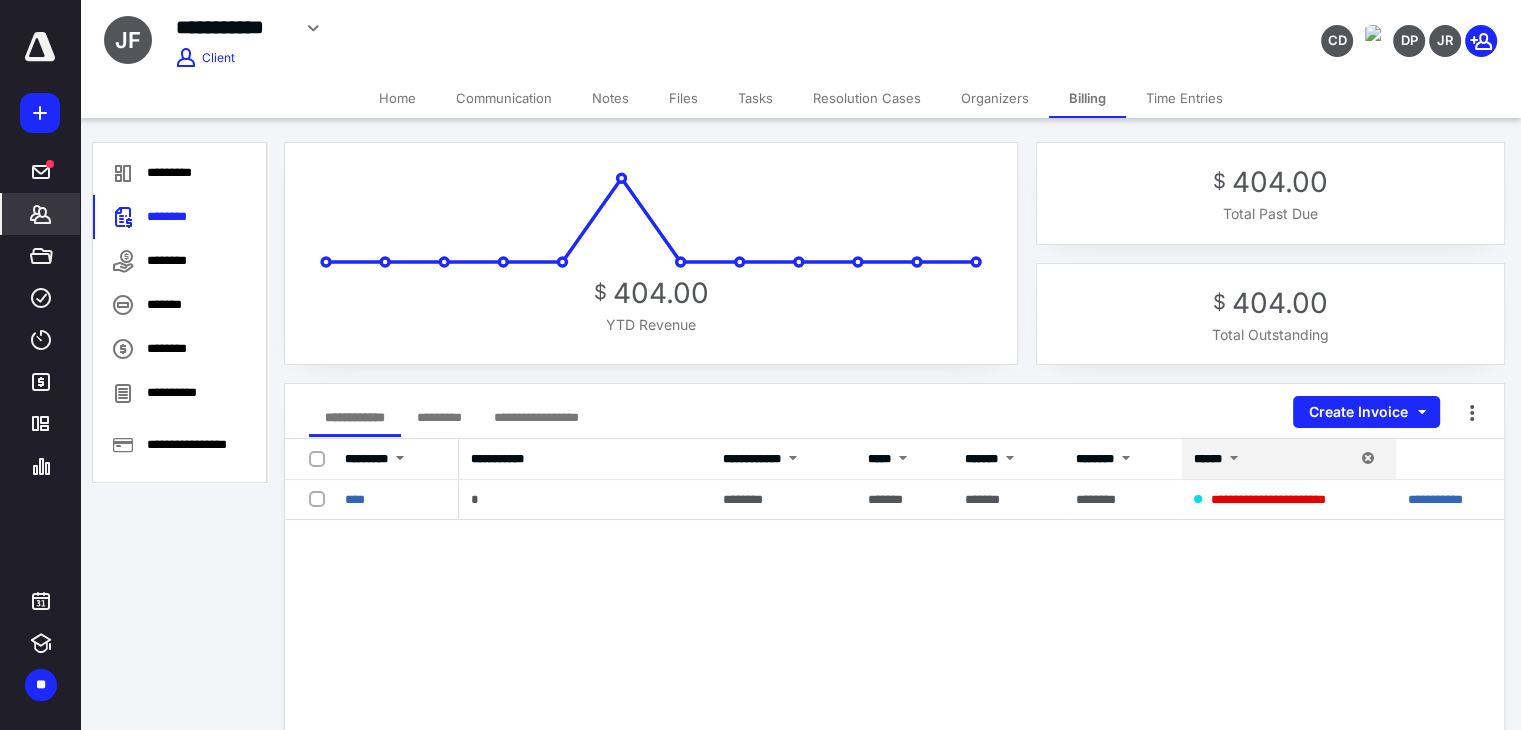click 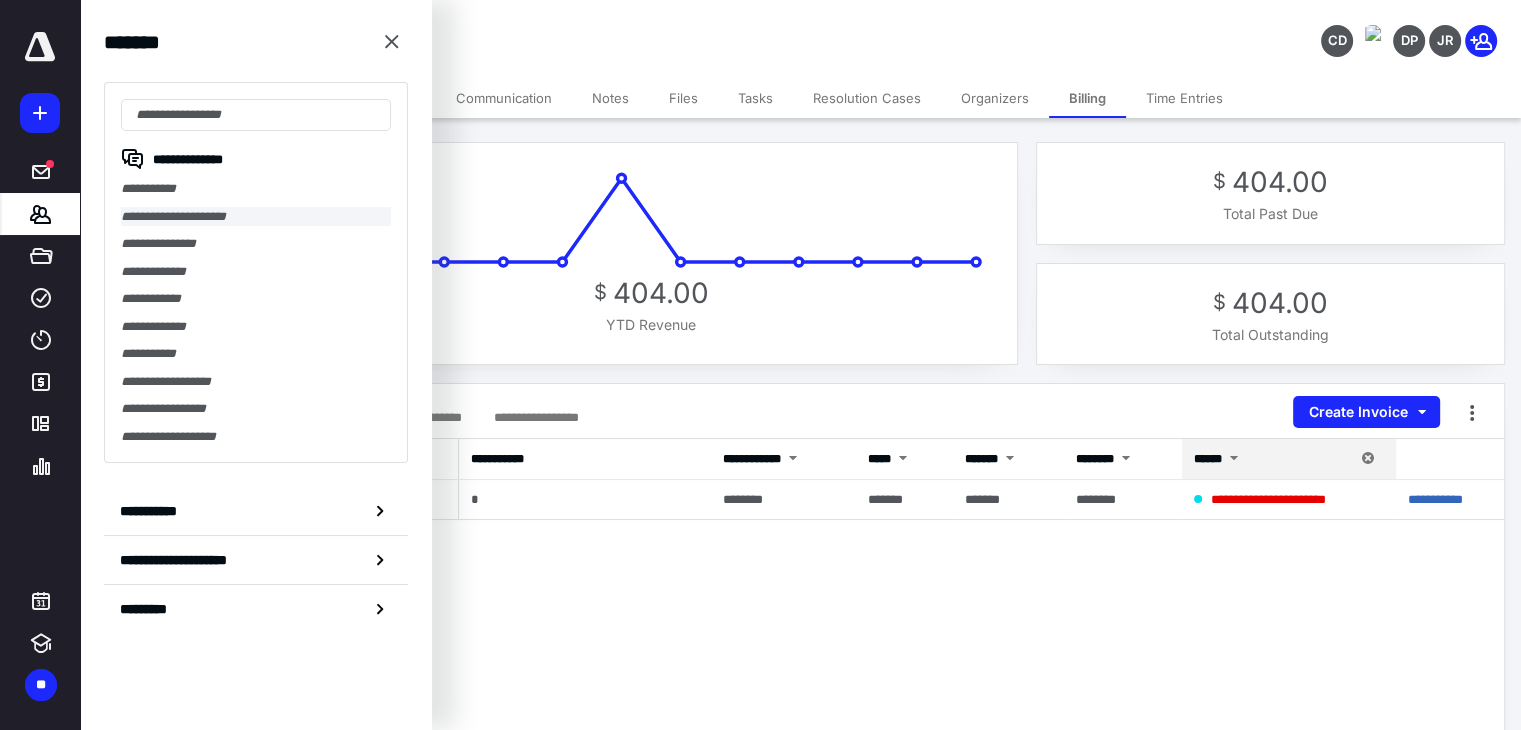 click on "**********" at bounding box center (256, 217) 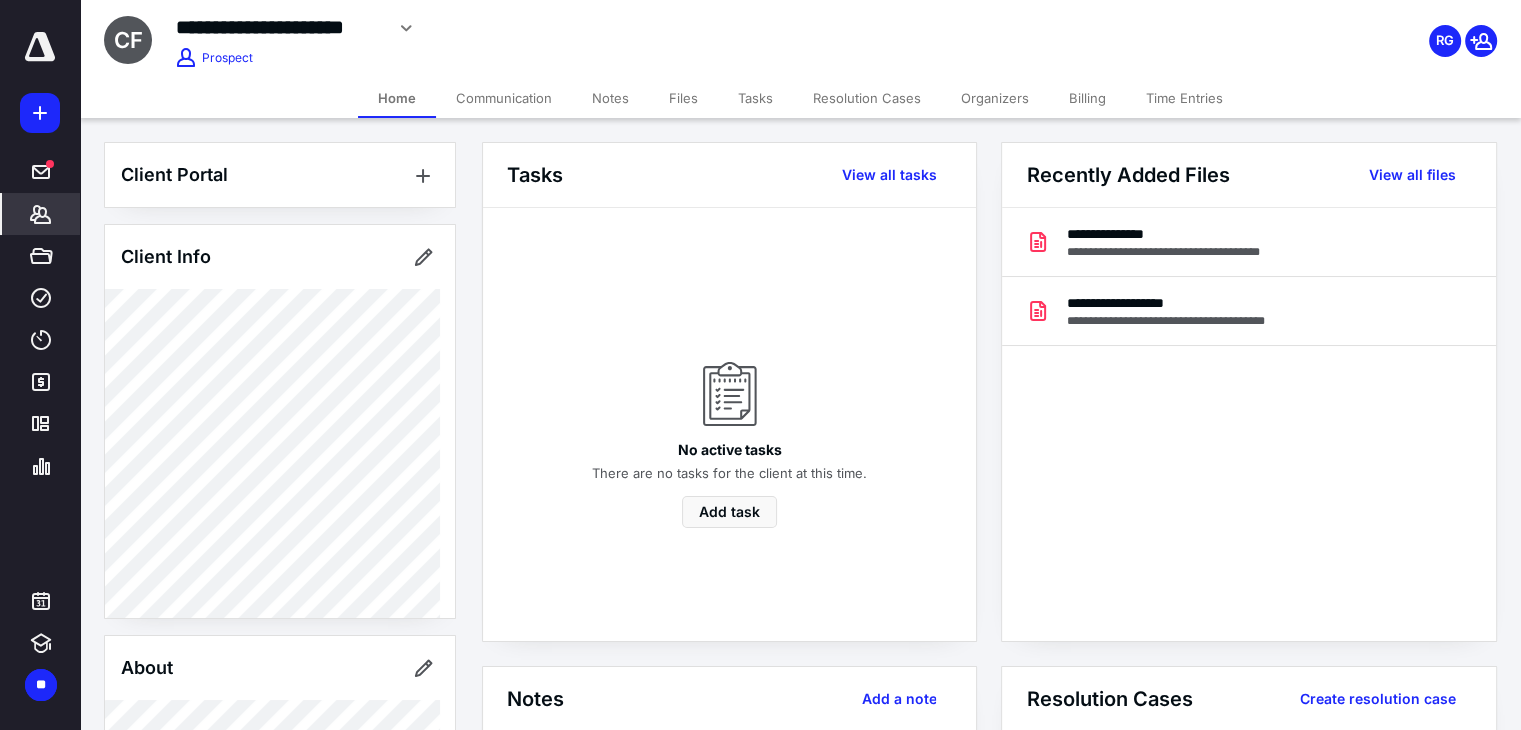 click 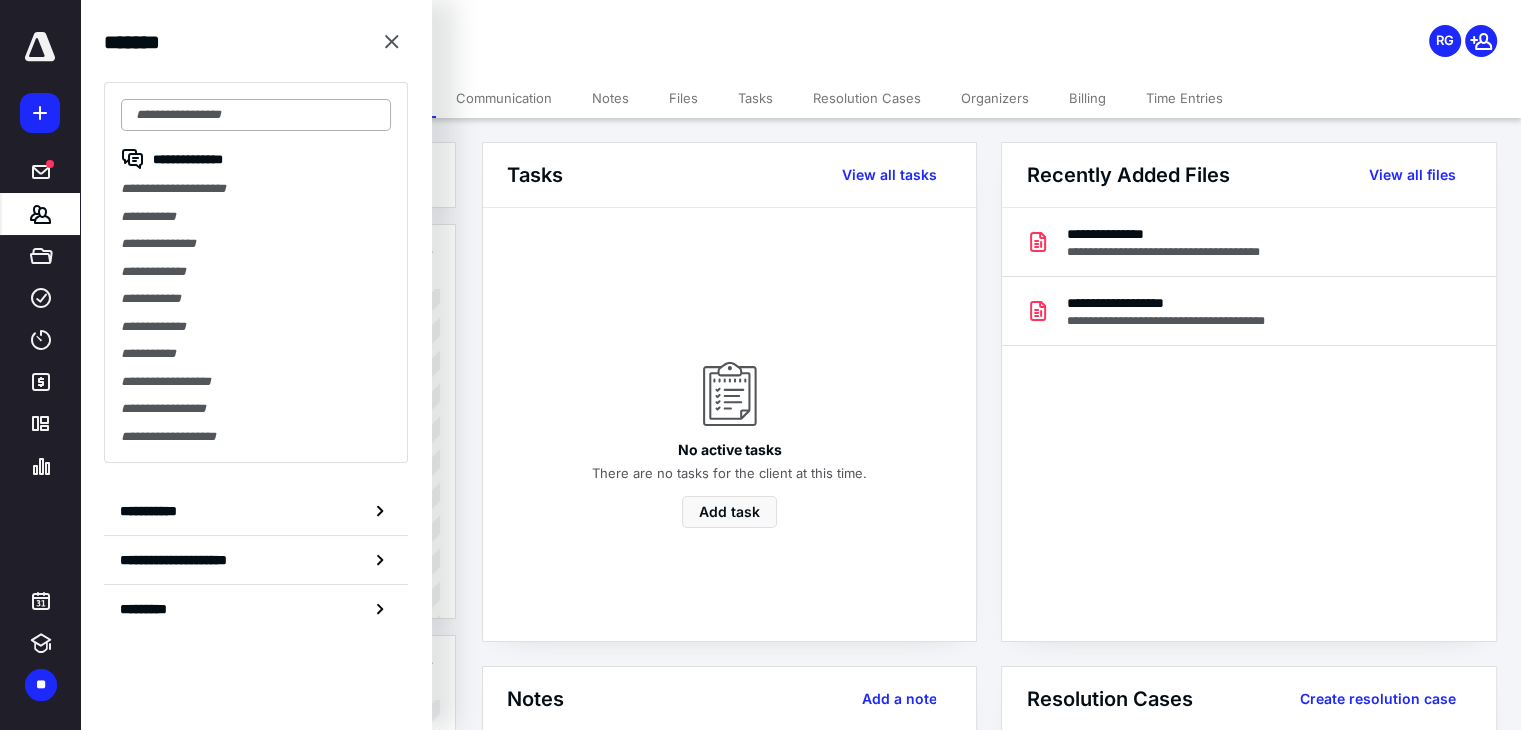 click at bounding box center [256, 115] 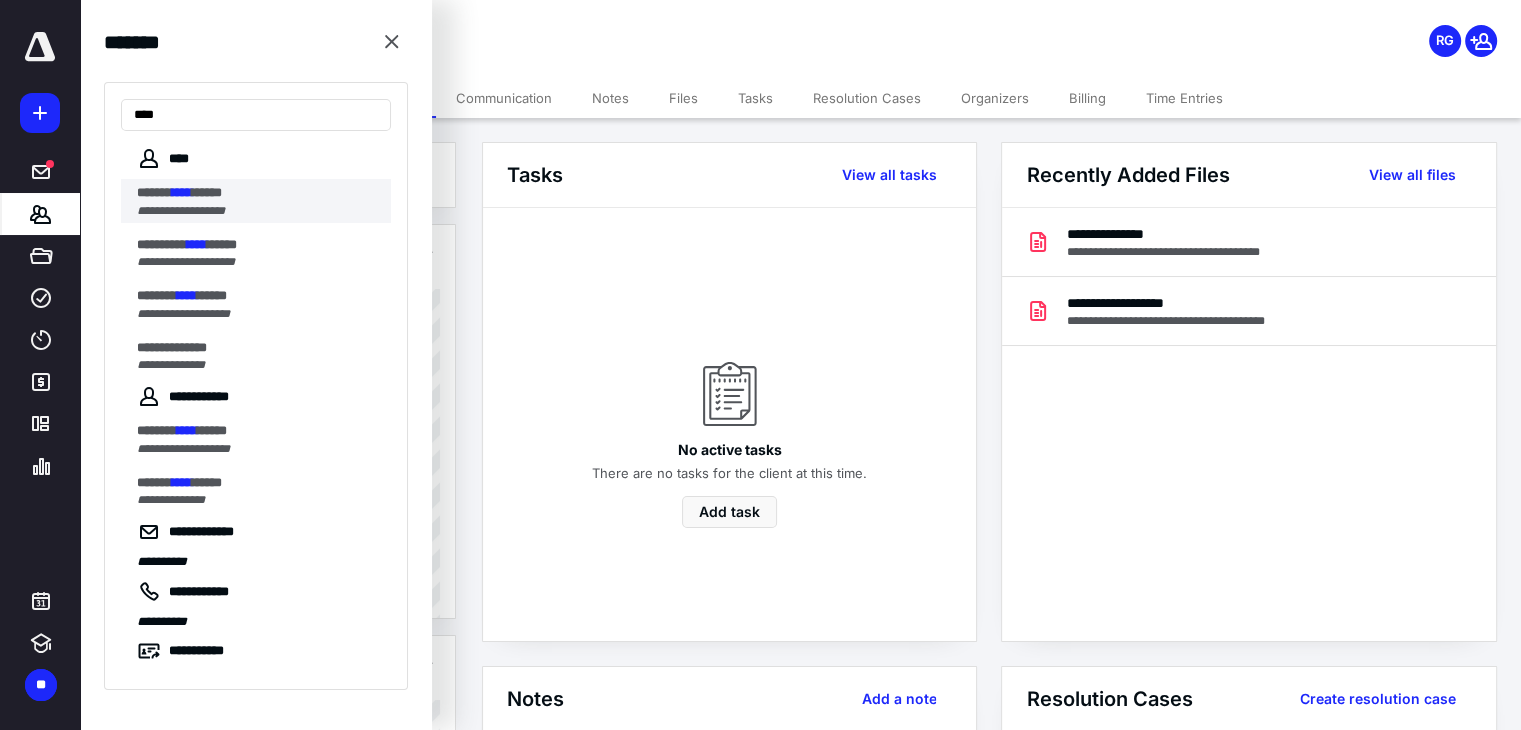 type on "****" 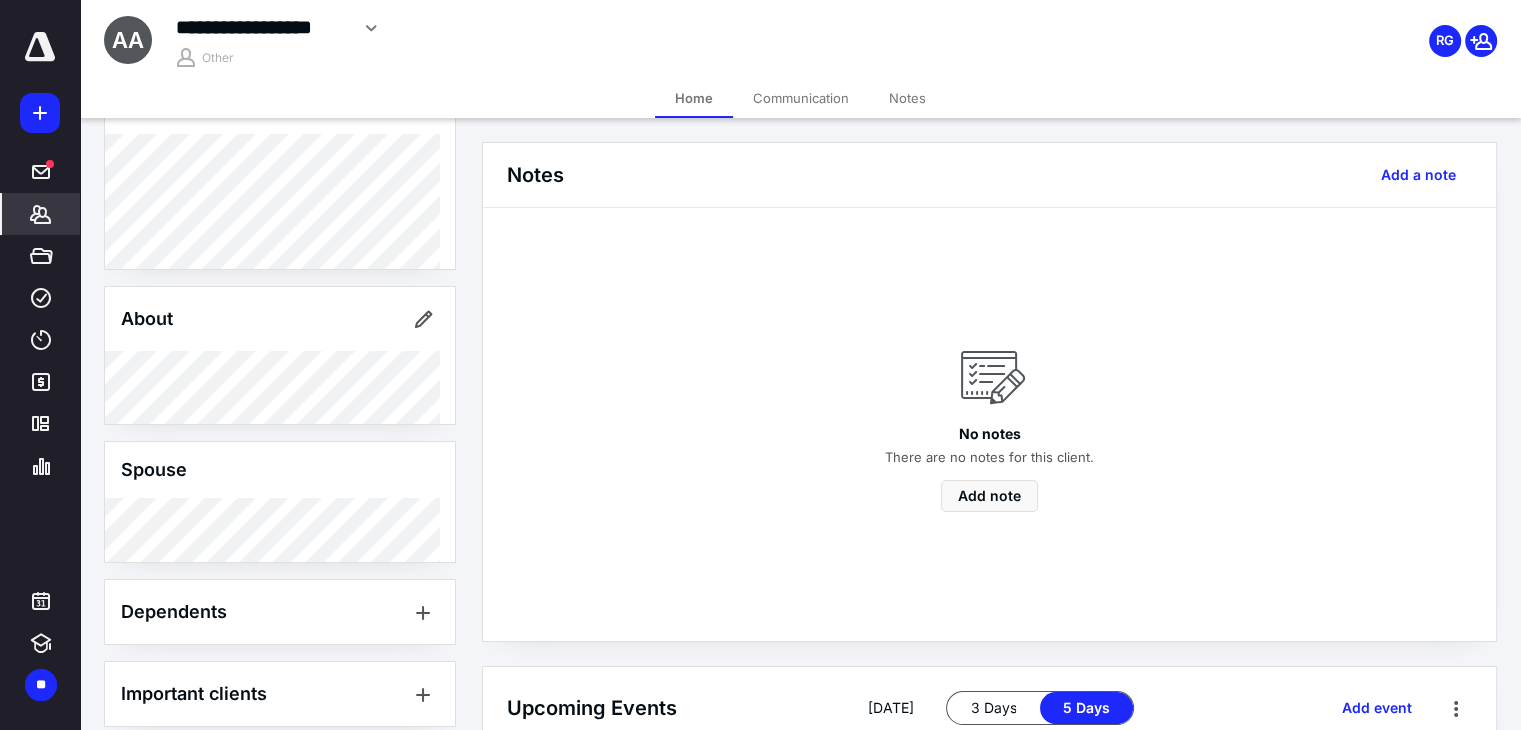 scroll, scrollTop: 0, scrollLeft: 0, axis: both 